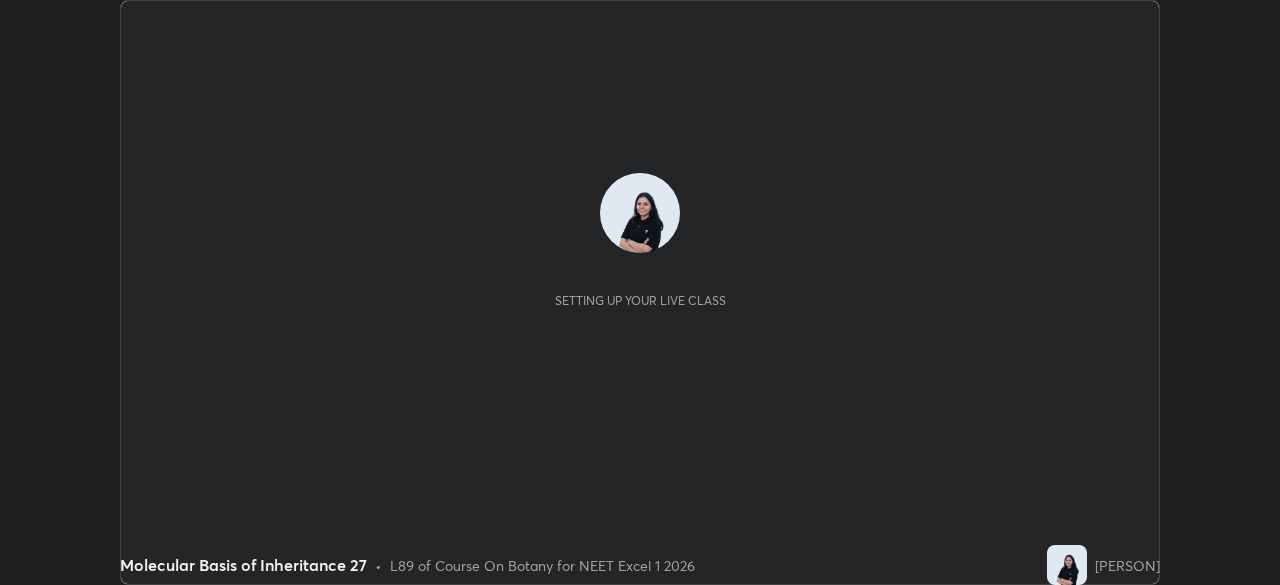scroll, scrollTop: 0, scrollLeft: 0, axis: both 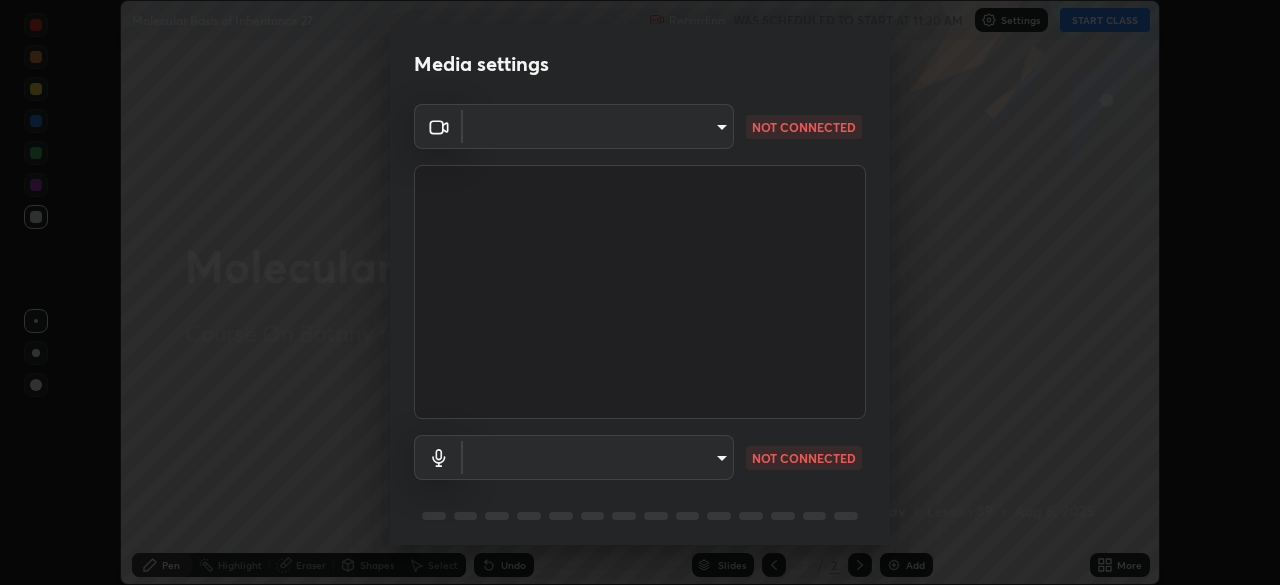 type on "7db3104c3122a209b332b64619111aa91615a24fb0de166504fa5909fce8eb30" 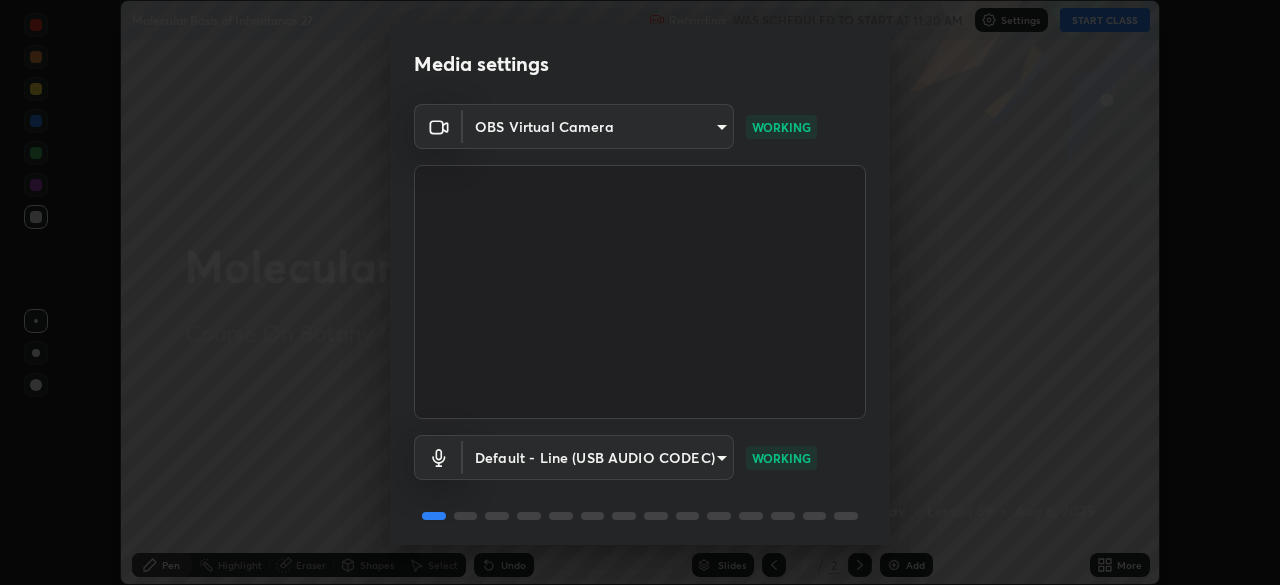 scroll, scrollTop: 71, scrollLeft: 0, axis: vertical 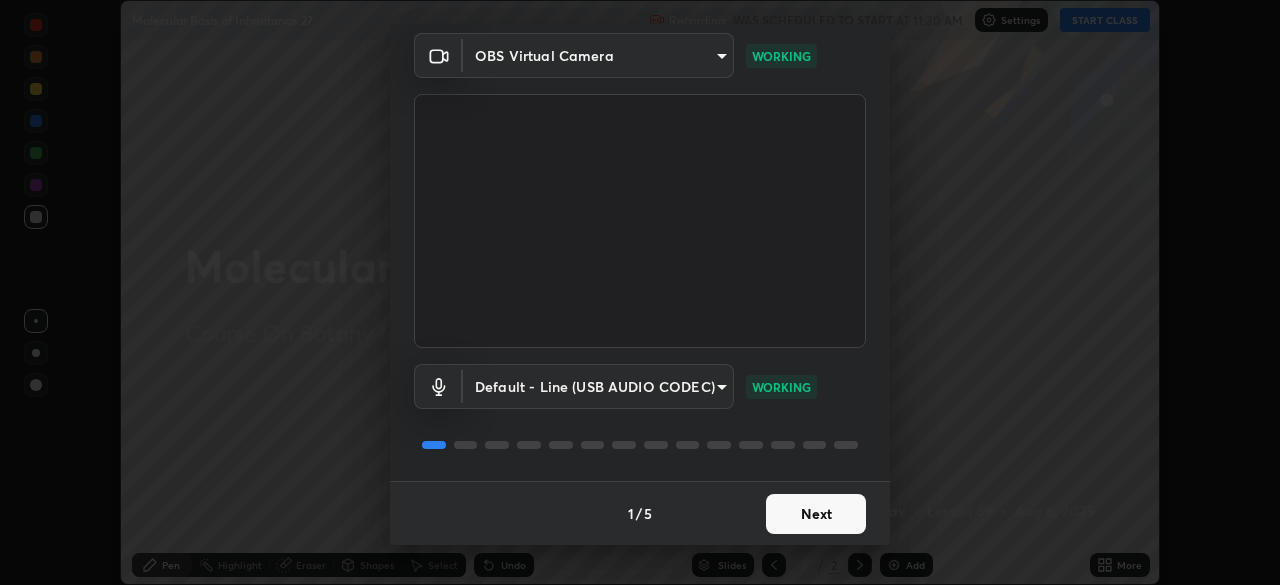 click on "Next" at bounding box center [816, 514] 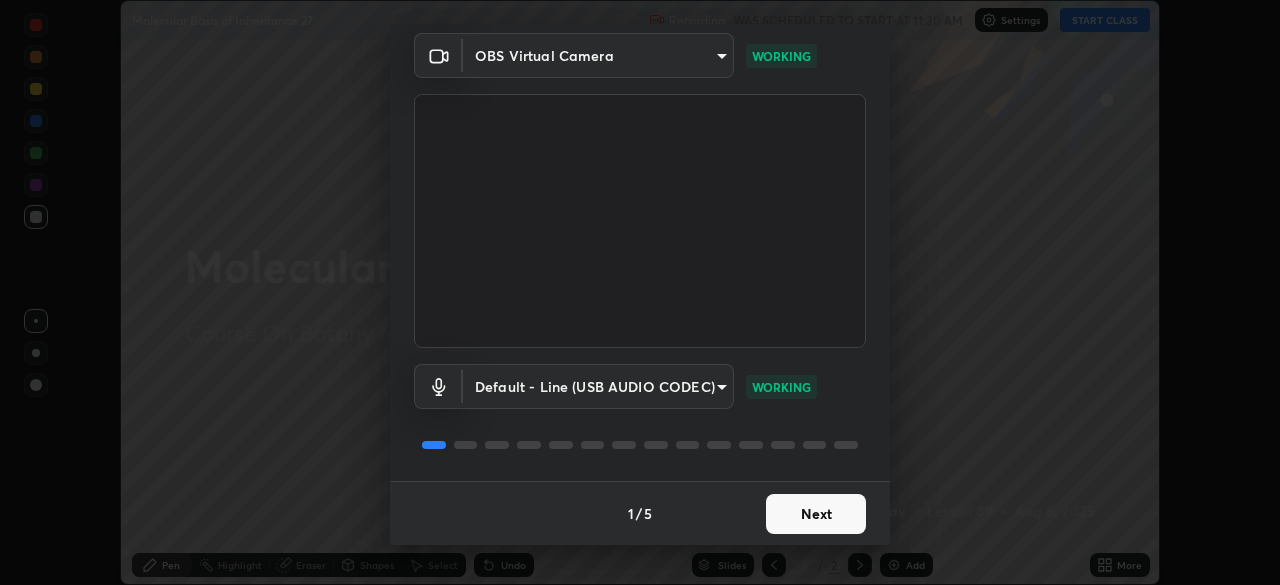 scroll, scrollTop: 0, scrollLeft: 0, axis: both 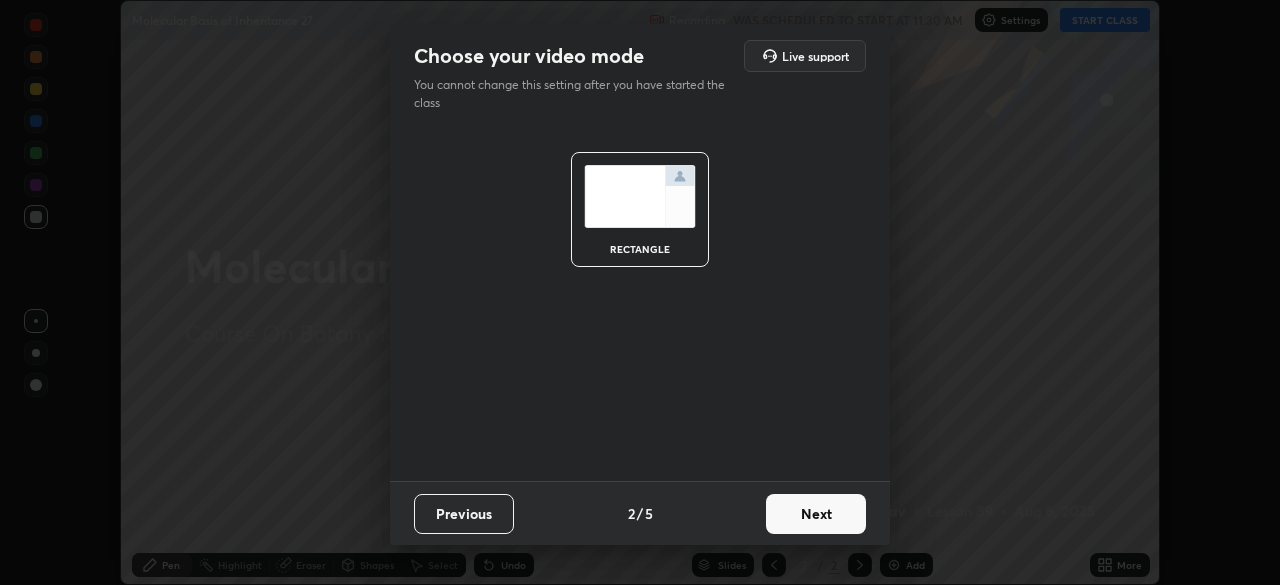 click on "Next" at bounding box center [816, 514] 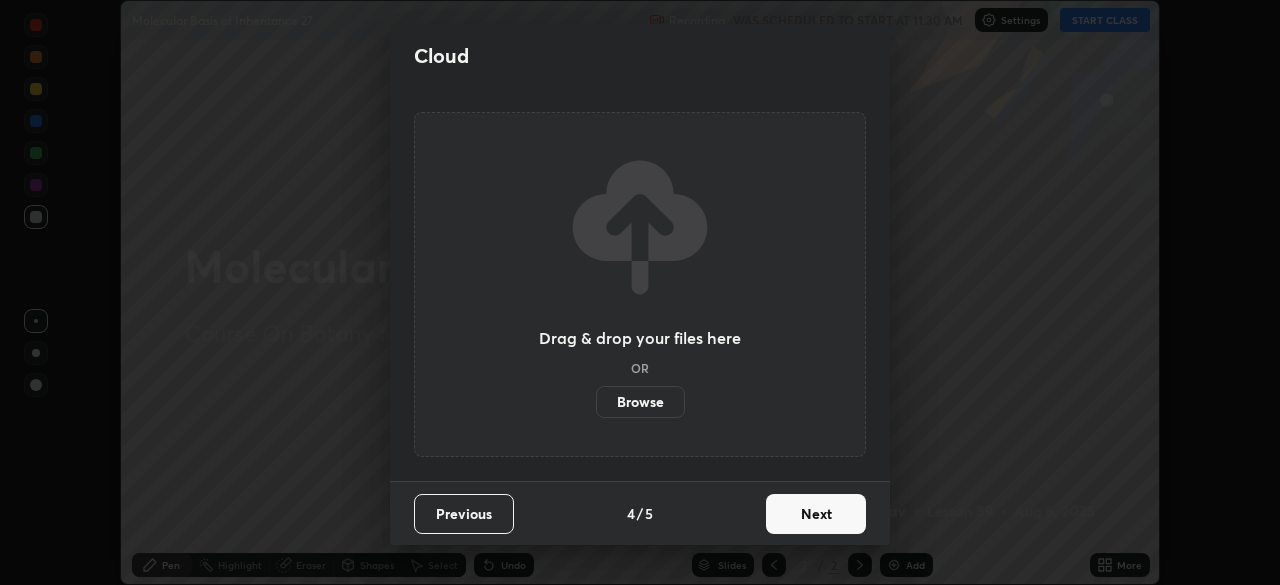 click on "Next" at bounding box center [816, 514] 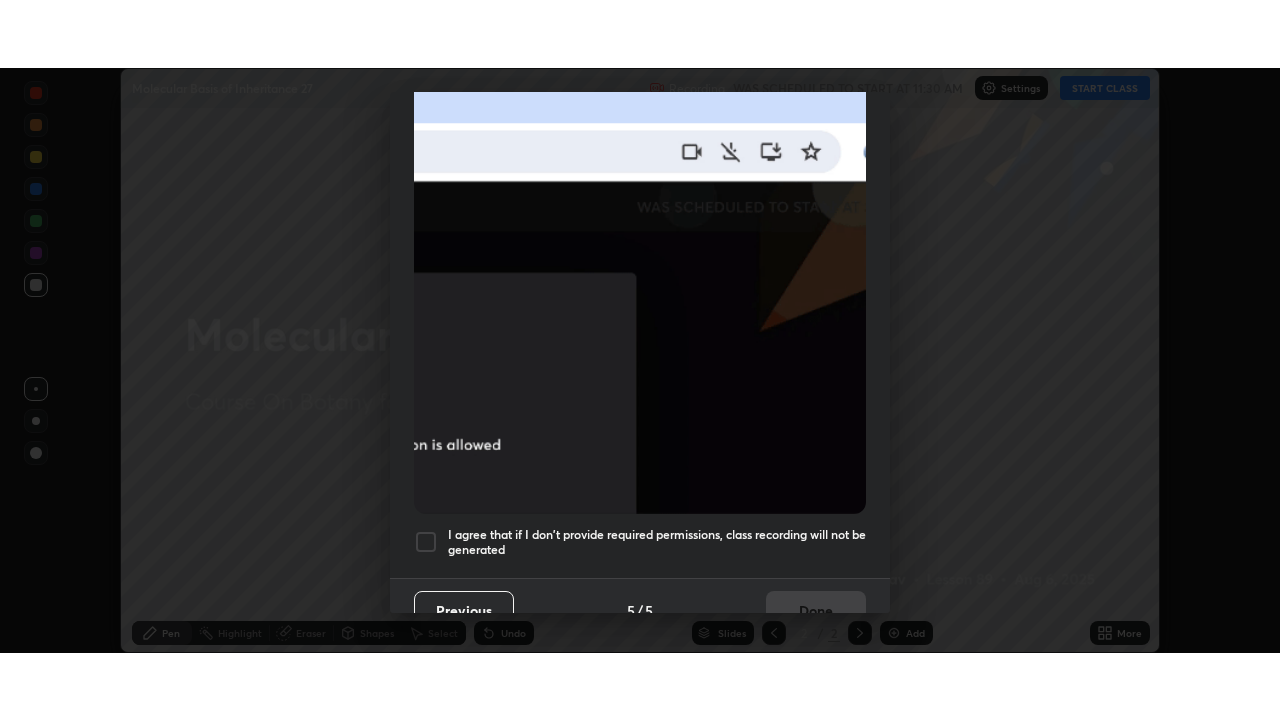 scroll, scrollTop: 479, scrollLeft: 0, axis: vertical 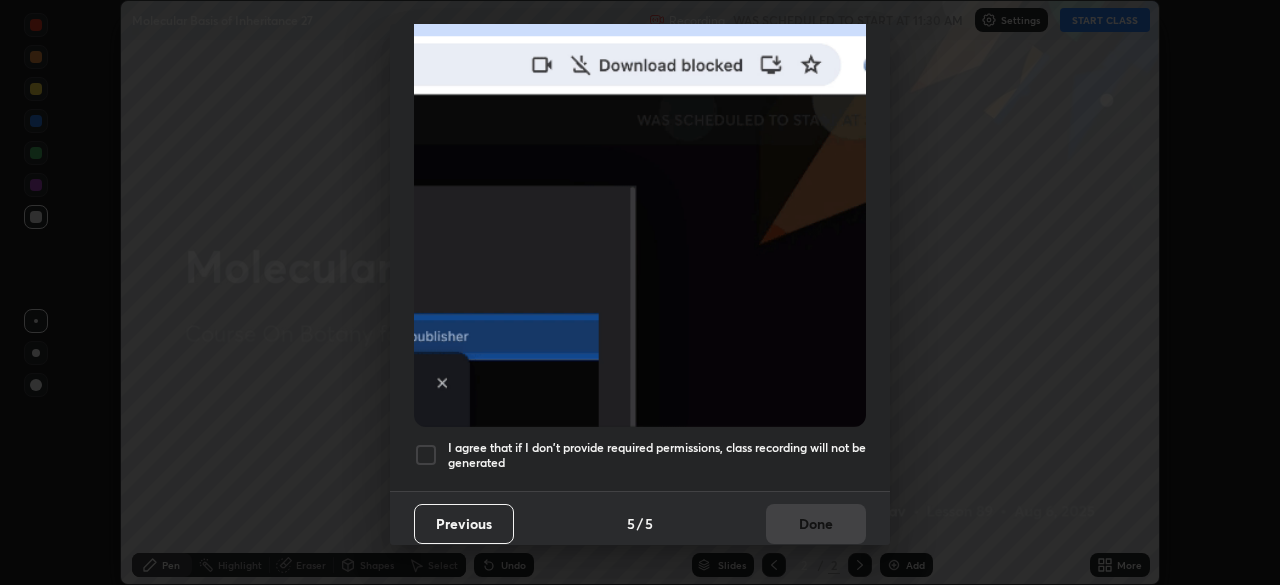 click at bounding box center [426, 455] 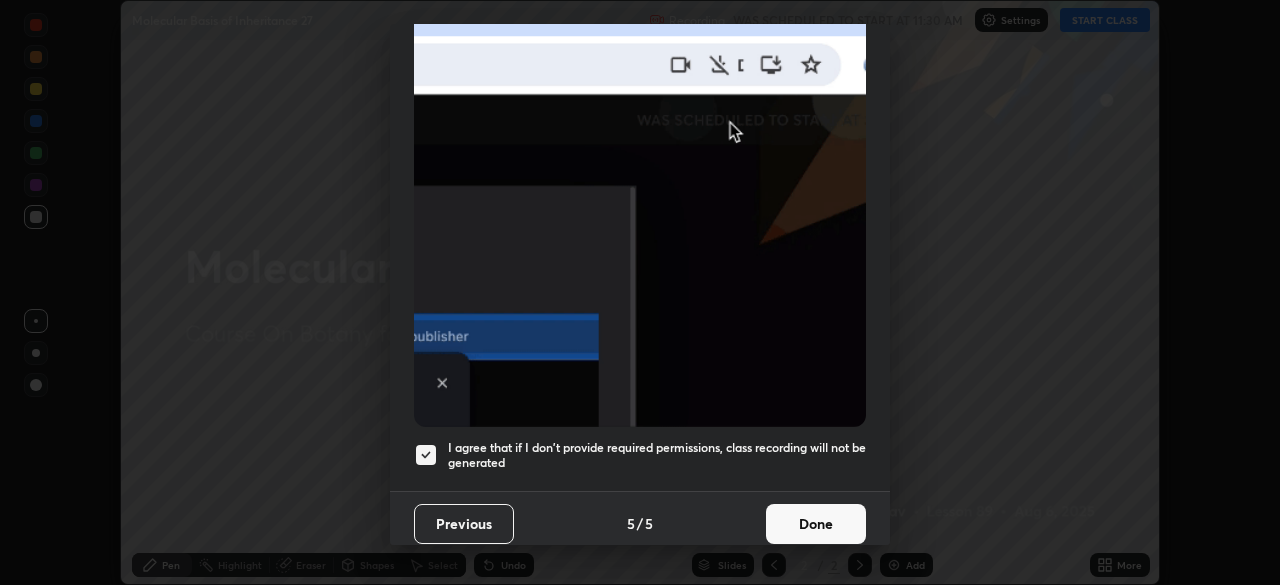 click on "Done" at bounding box center (816, 524) 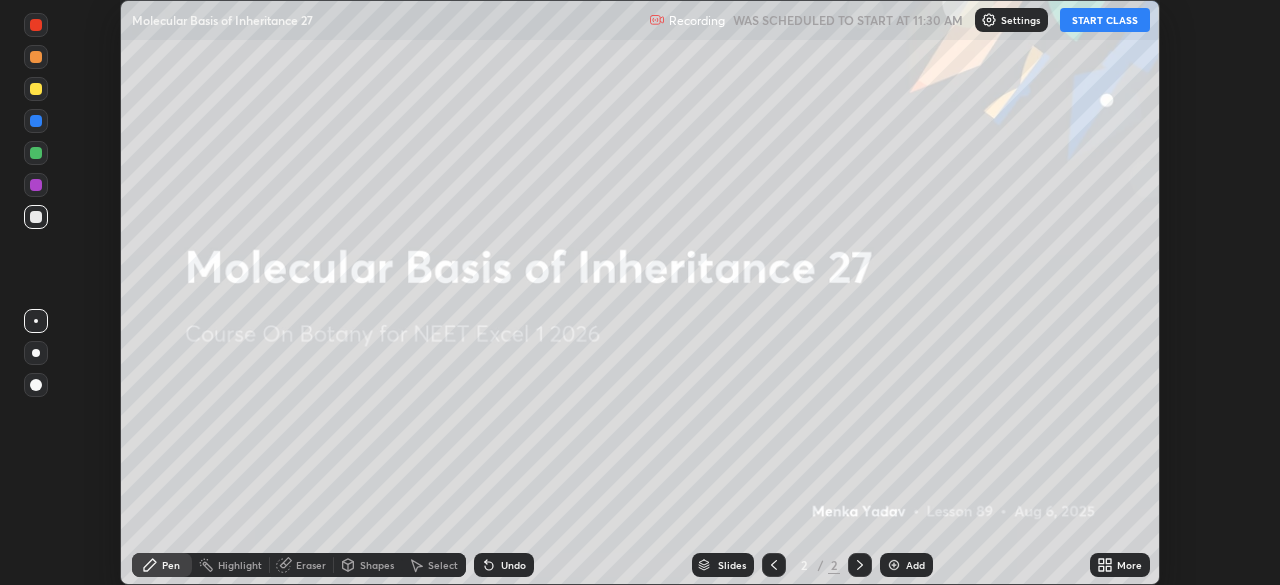 click on "START CLASS" at bounding box center (1105, 20) 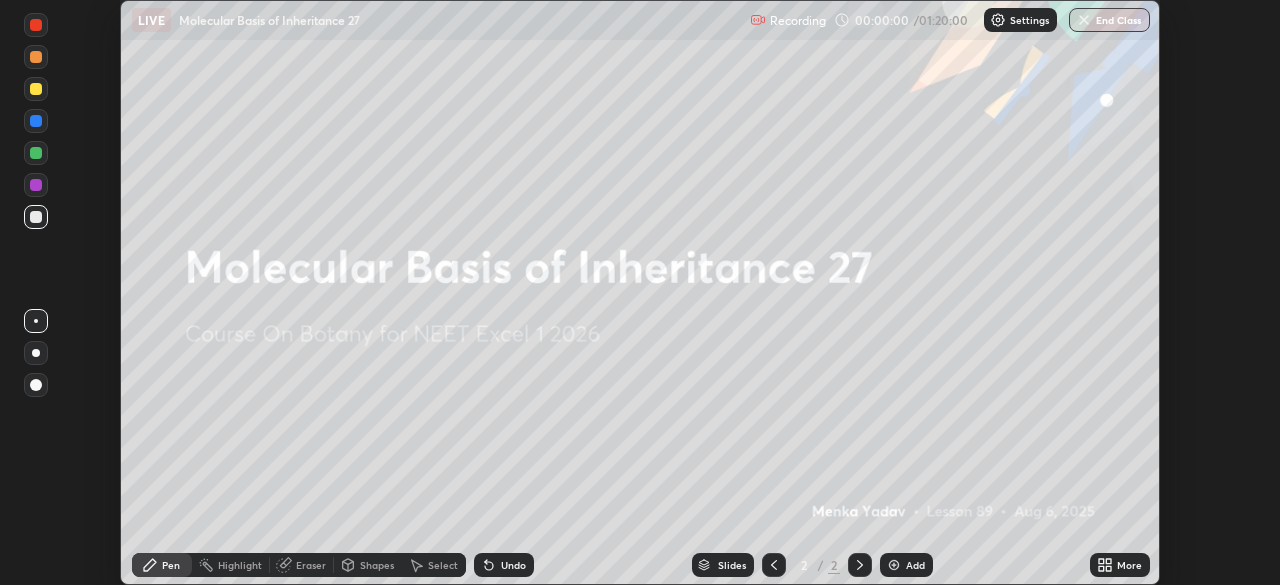 click on "More" at bounding box center (1129, 565) 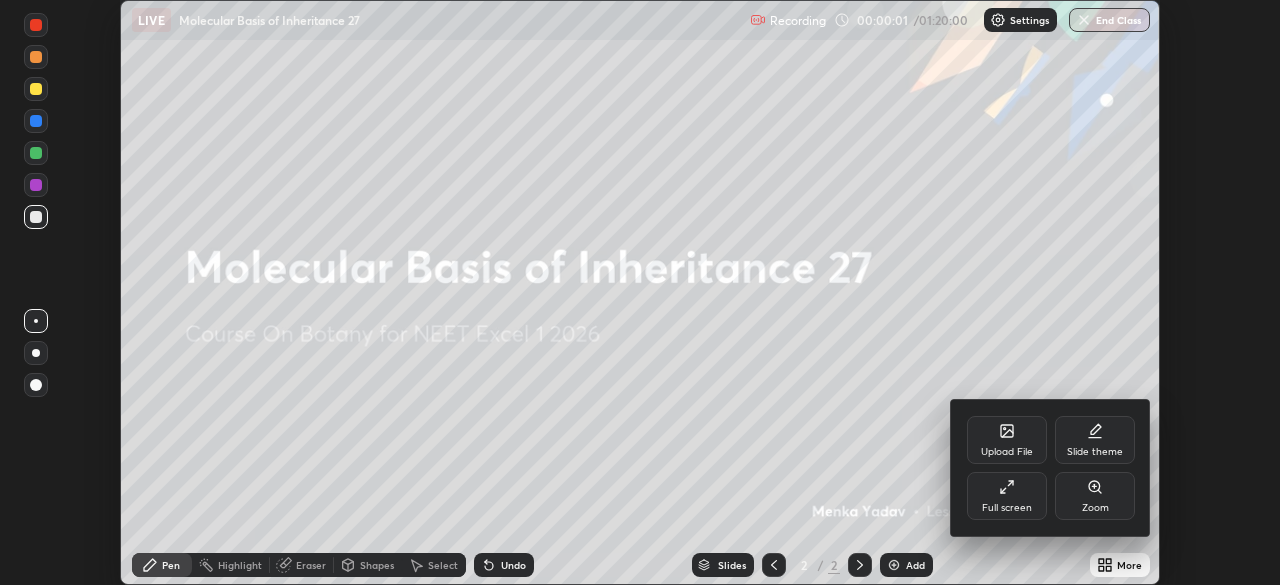 click on "Full screen" at bounding box center [1007, 508] 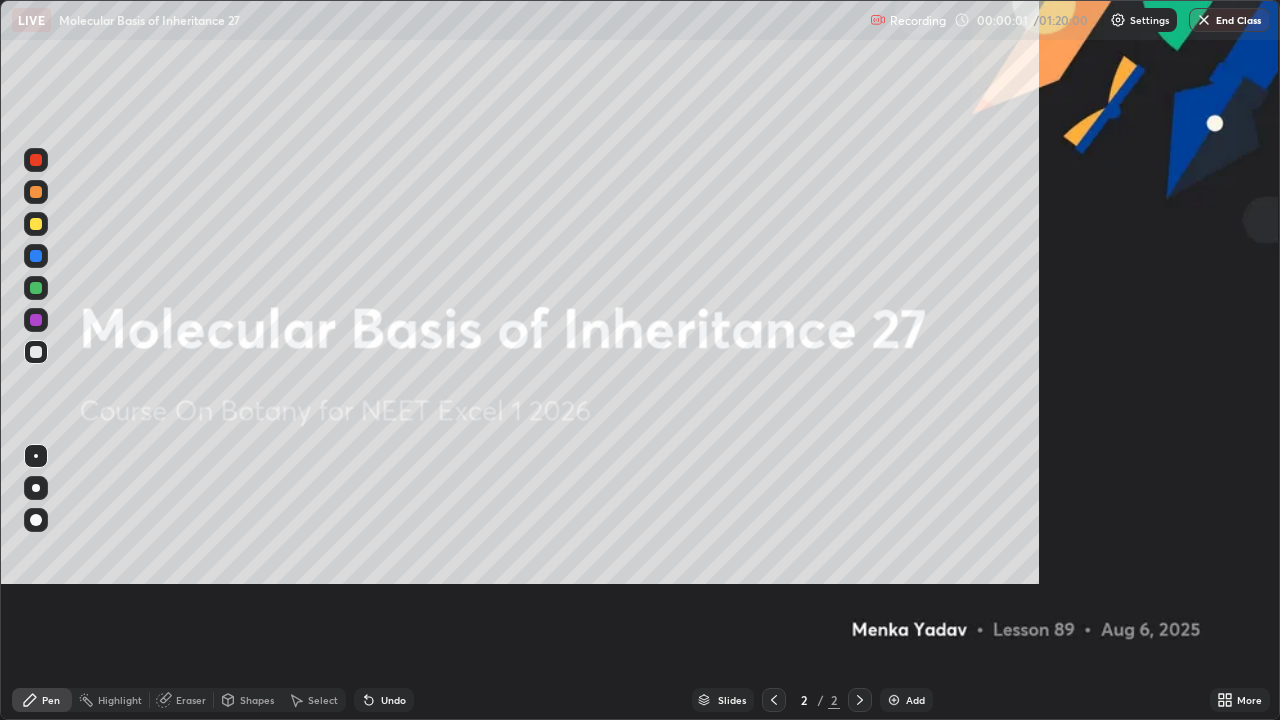 scroll, scrollTop: 99280, scrollLeft: 98720, axis: both 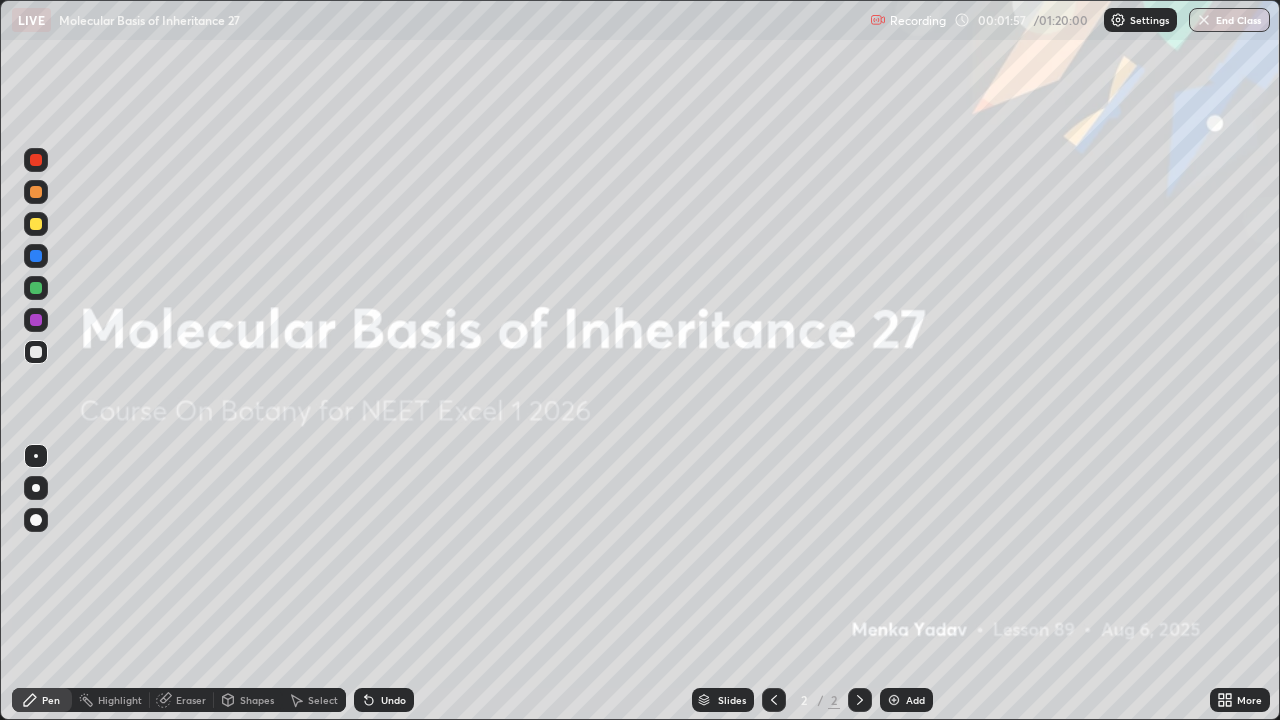 click on "Add" at bounding box center [915, 700] 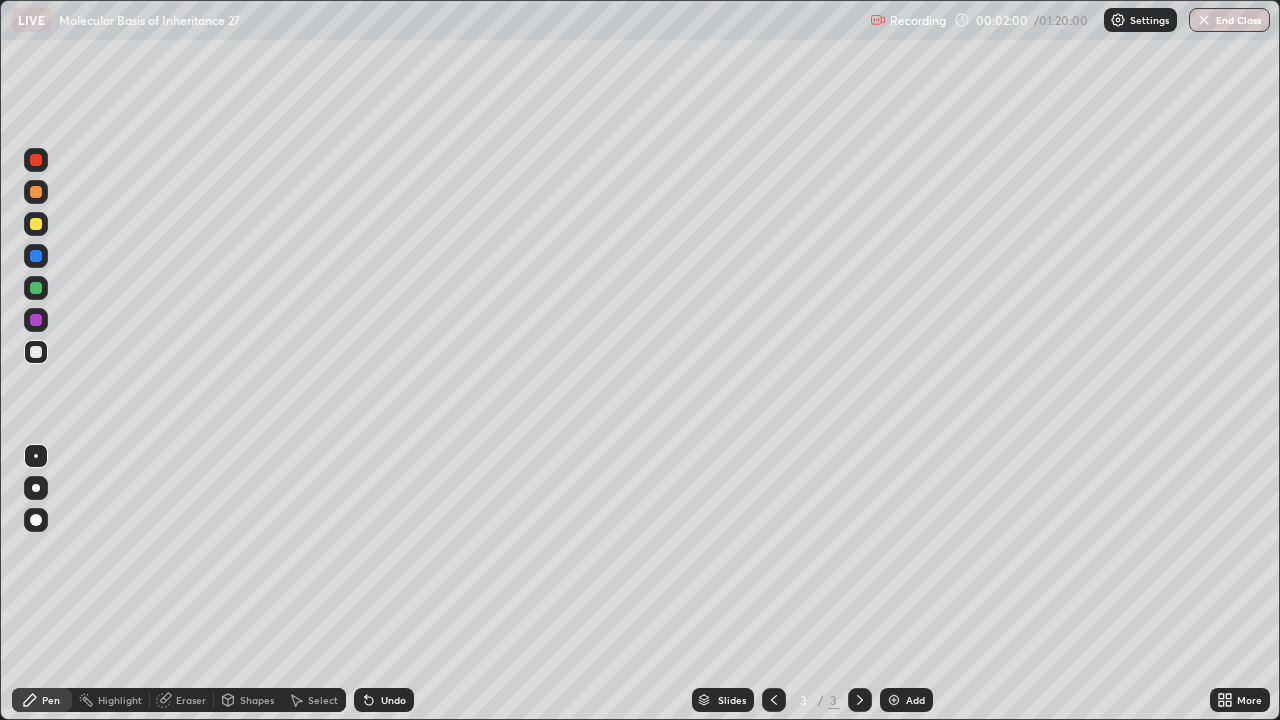 click at bounding box center [36, 224] 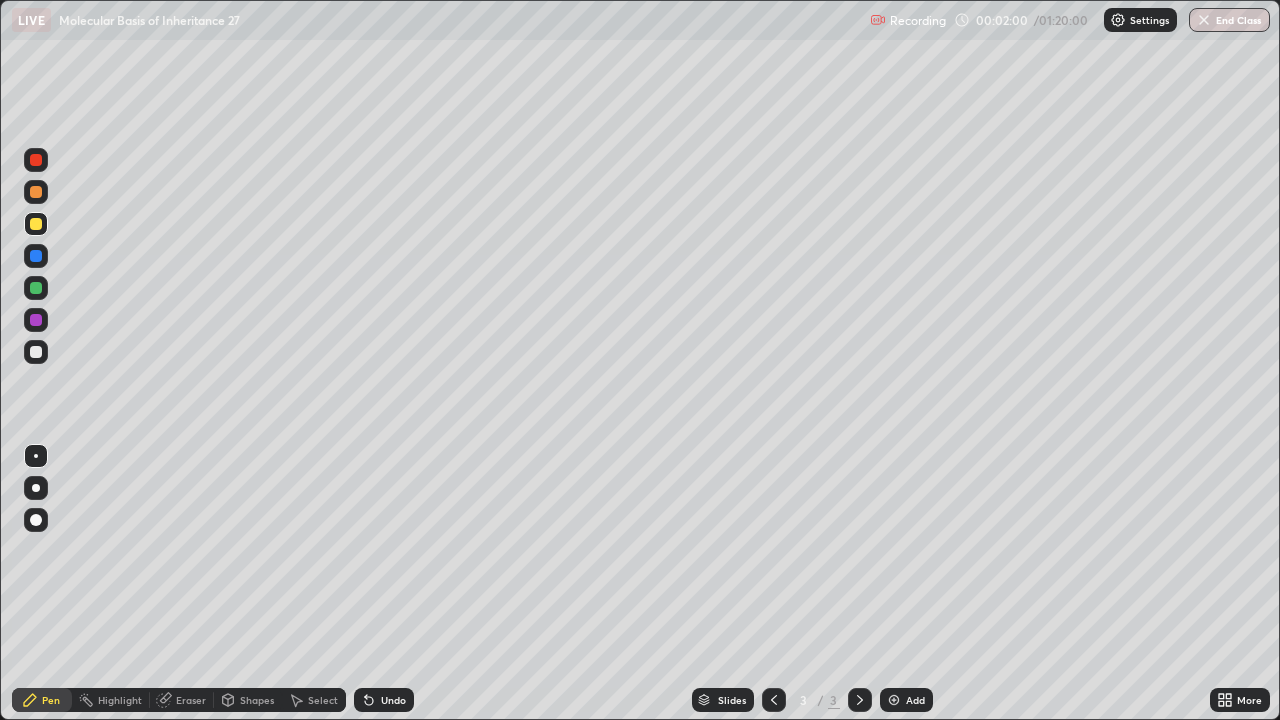 click at bounding box center (36, 192) 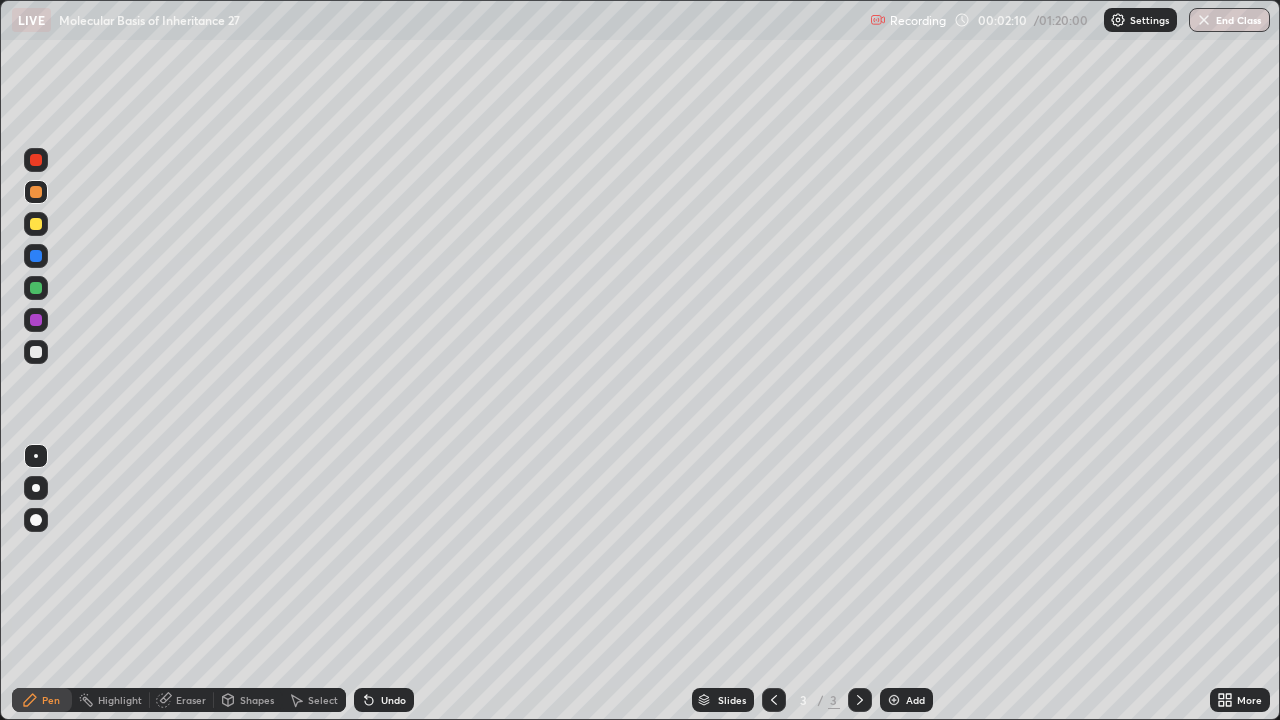 click at bounding box center (36, 288) 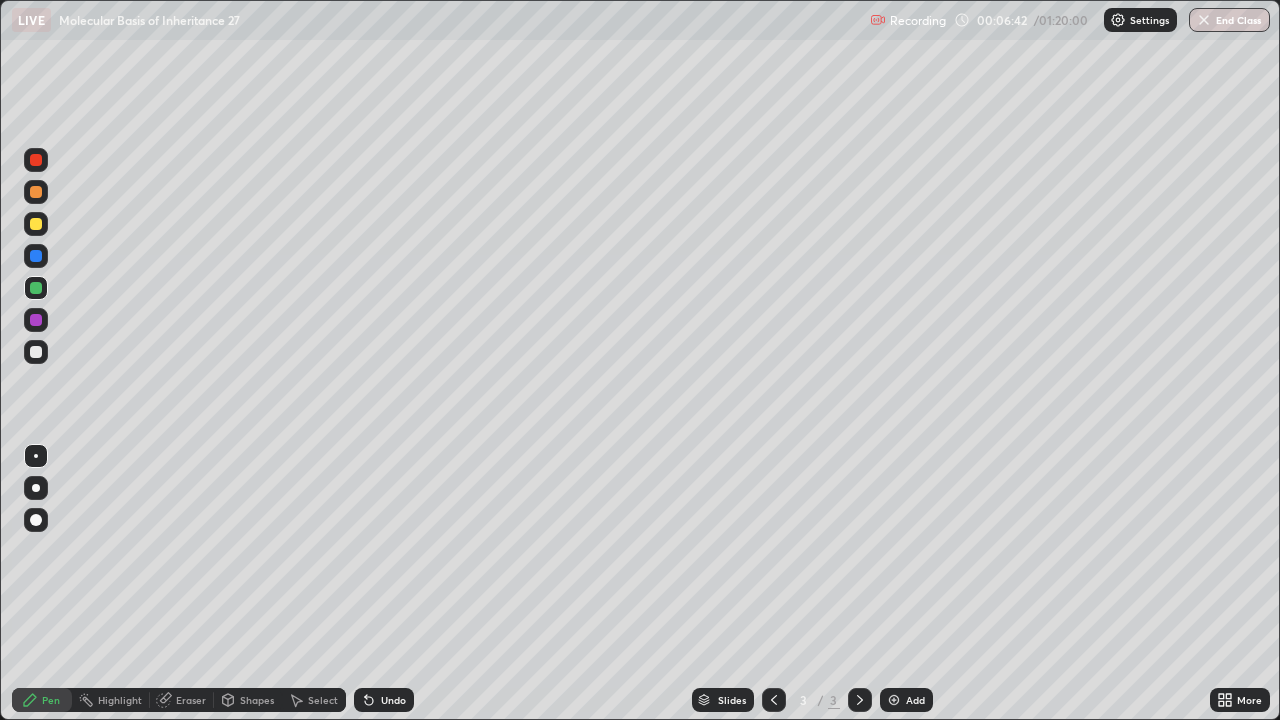 click 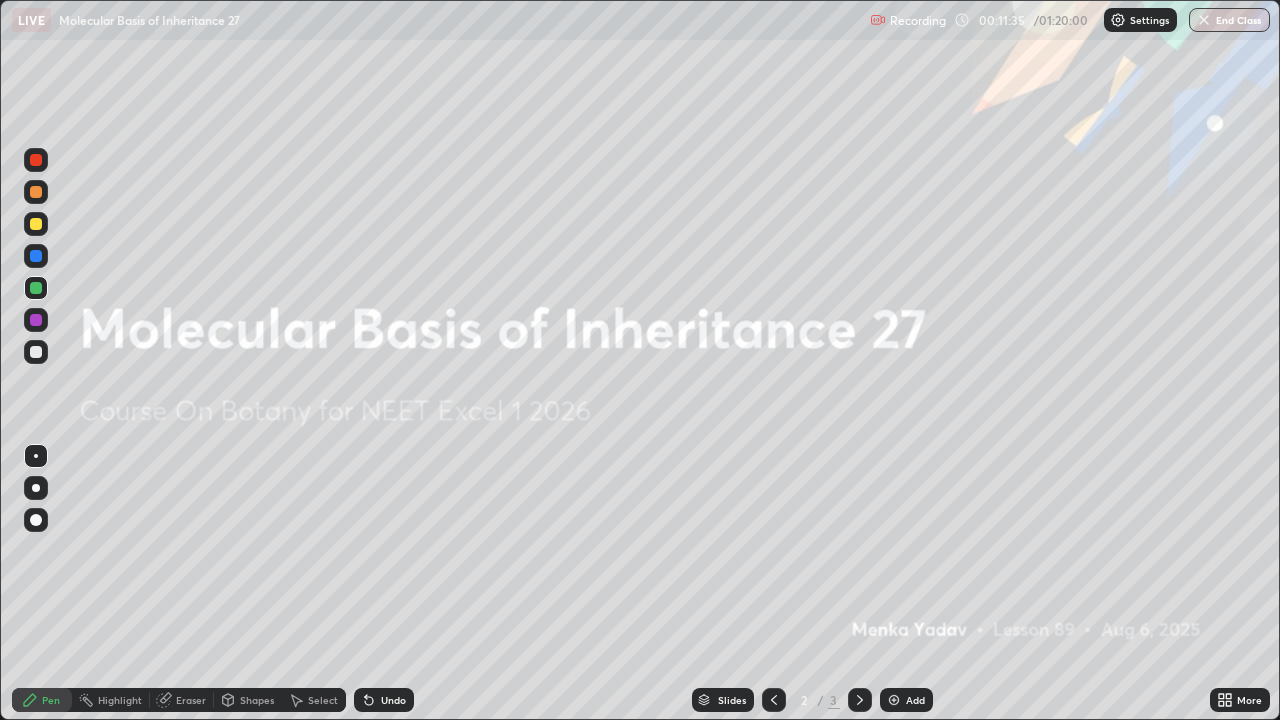 click 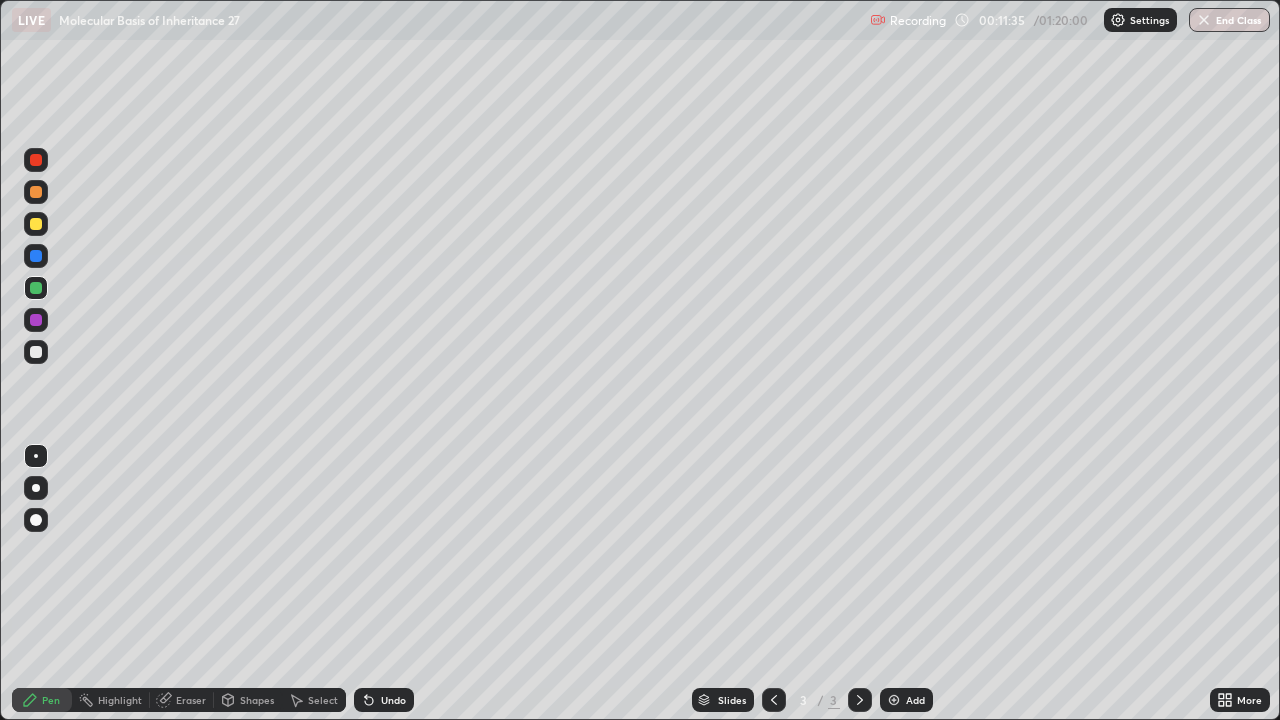 click on "Add" at bounding box center (915, 700) 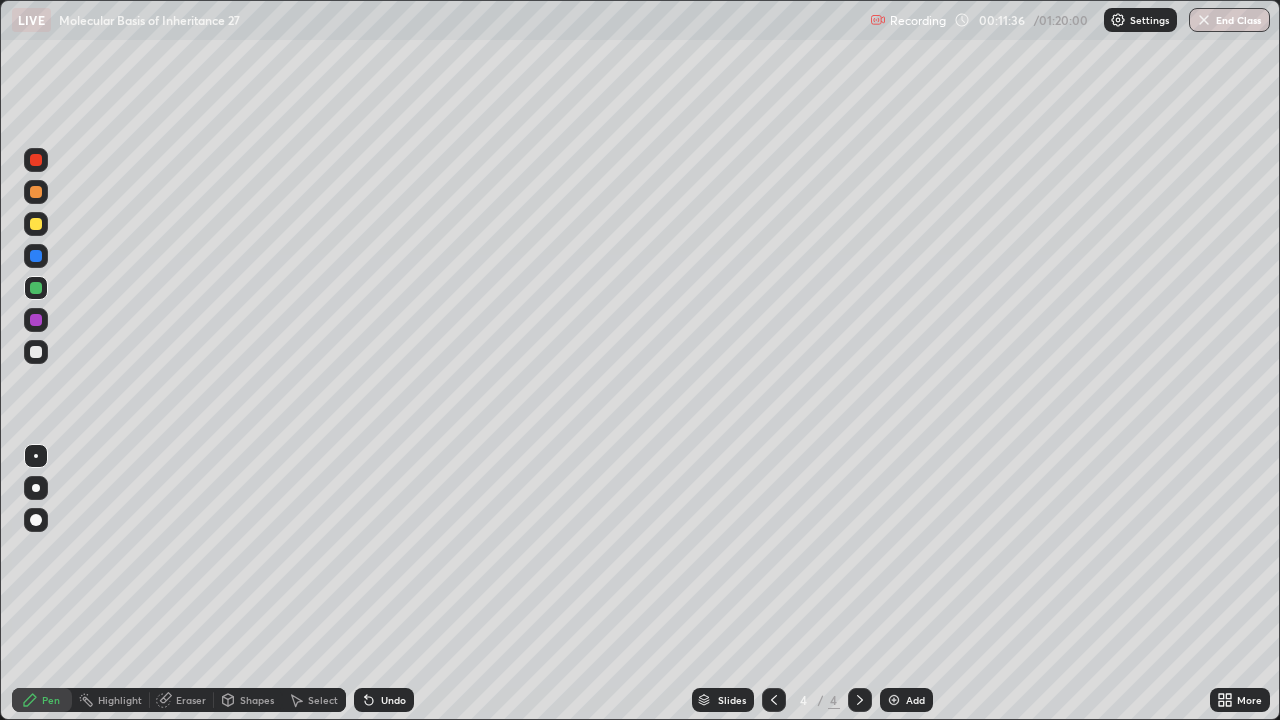 click 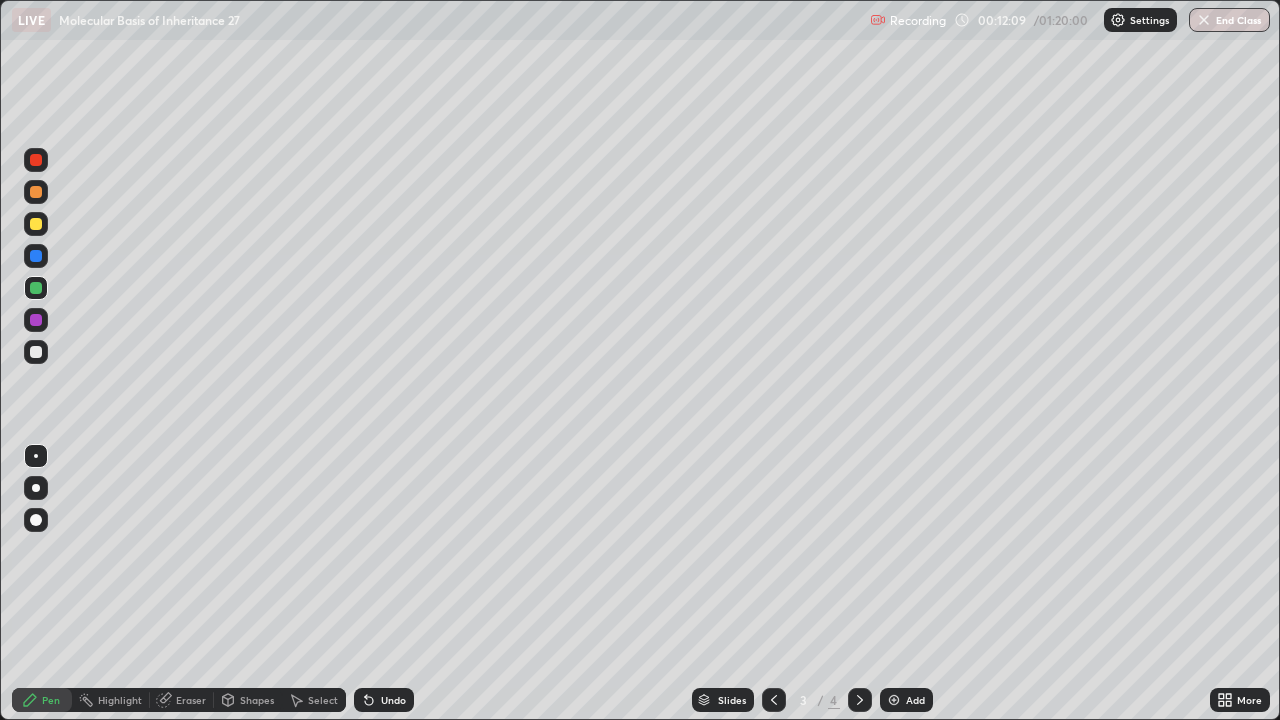 click on "Undo" at bounding box center (384, 700) 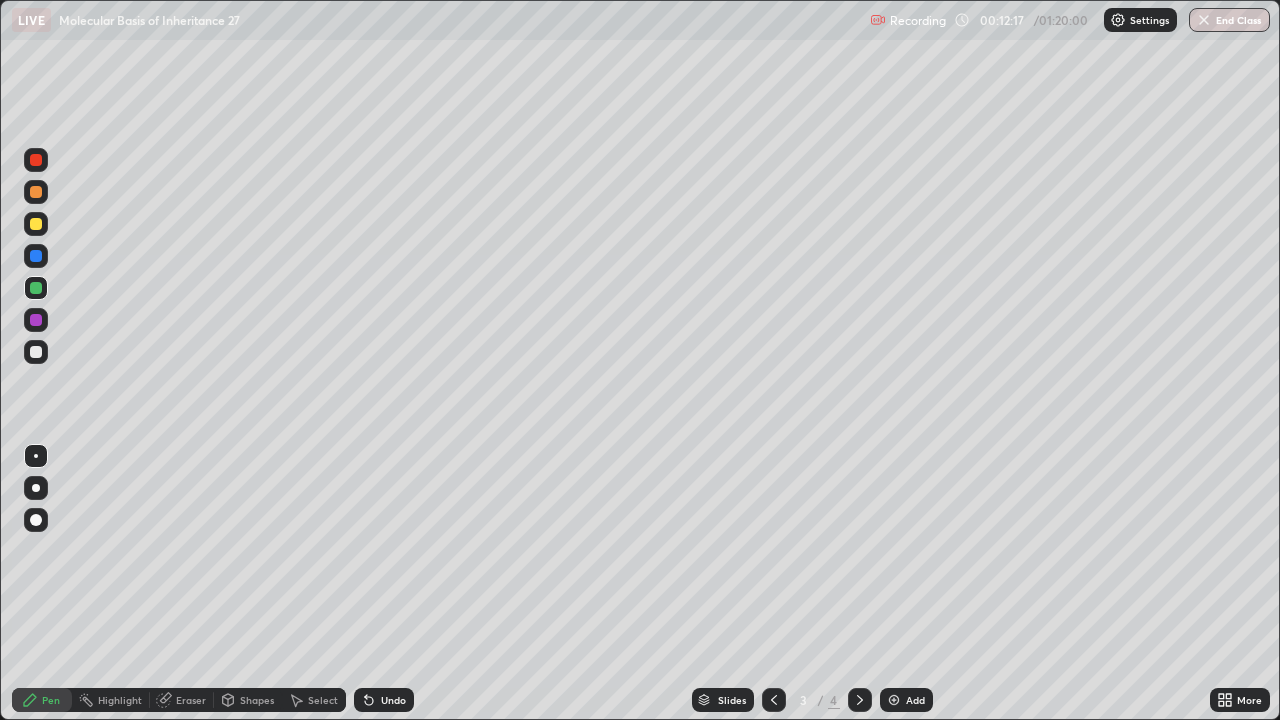 click at bounding box center [36, 320] 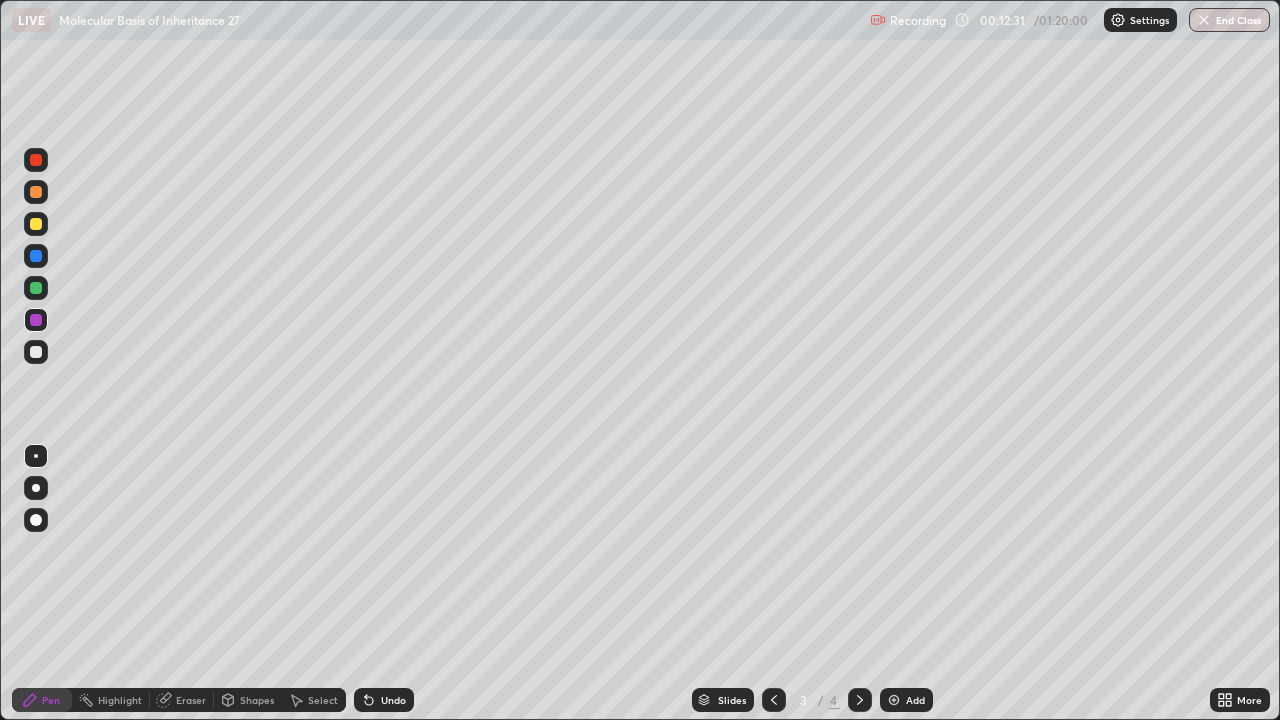 click at bounding box center (36, 352) 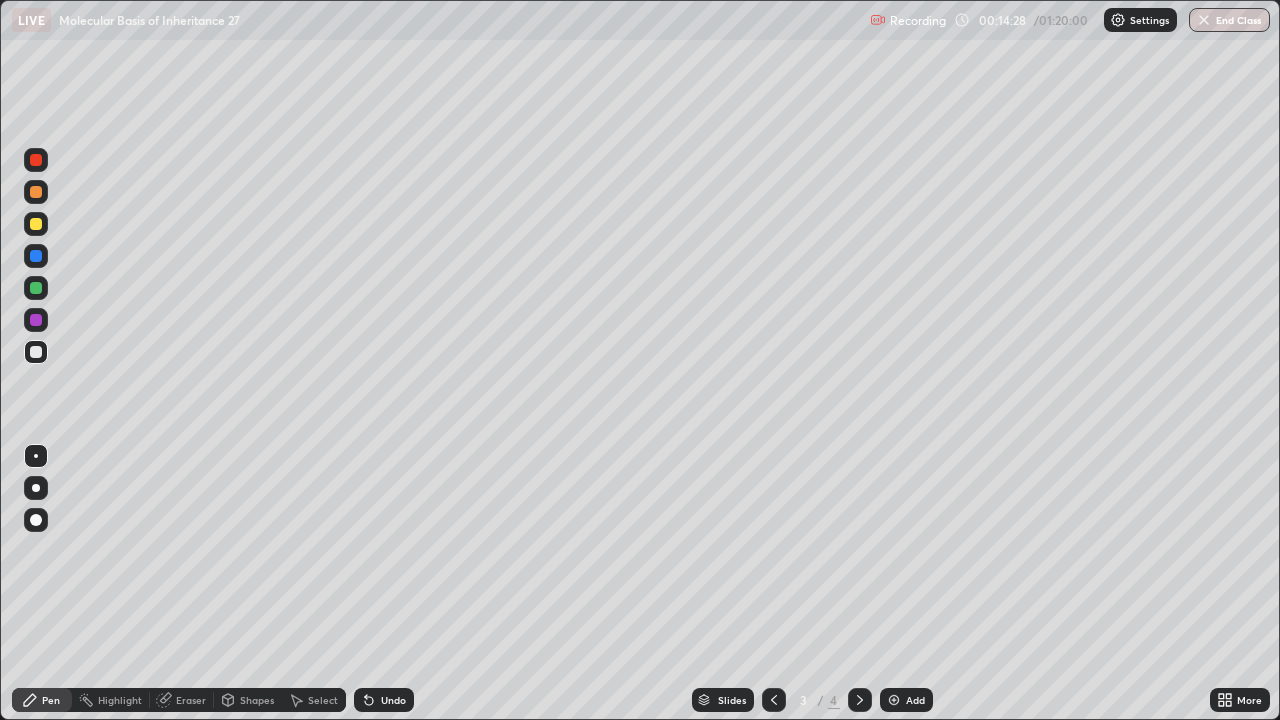 click on "Add" at bounding box center (906, 700) 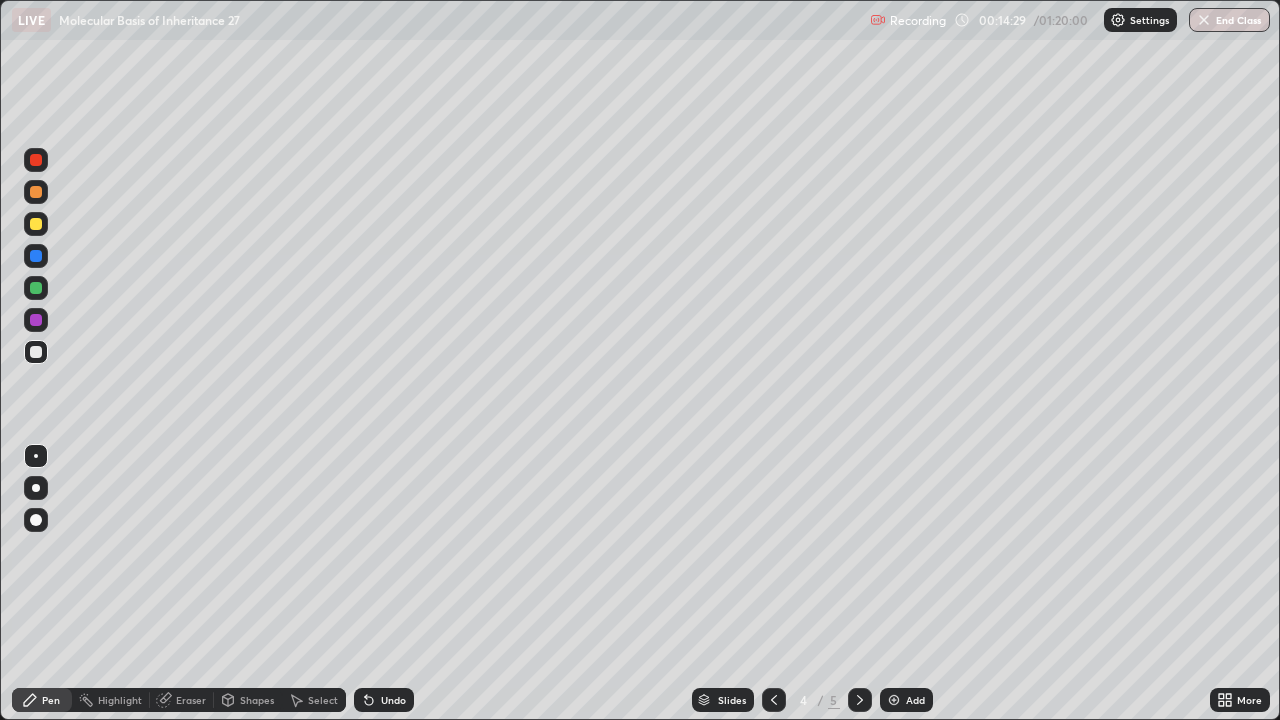 click at bounding box center [36, 288] 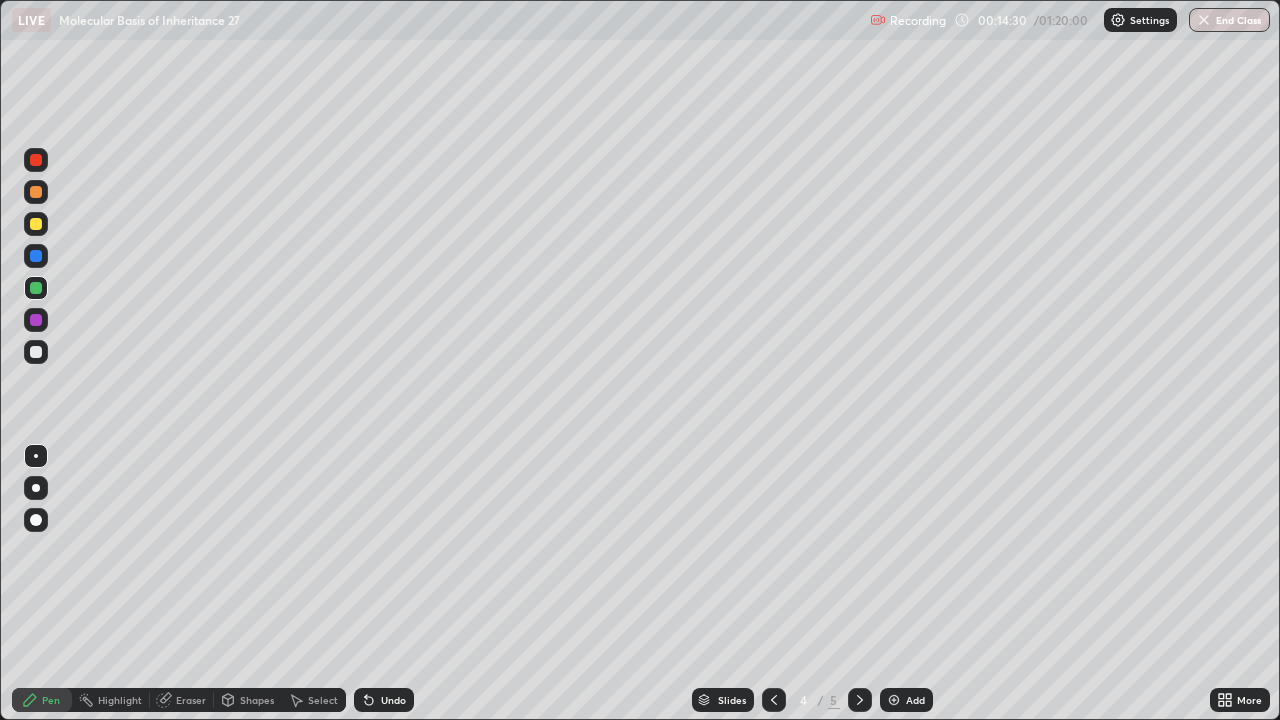 click on "Shapes" at bounding box center (257, 700) 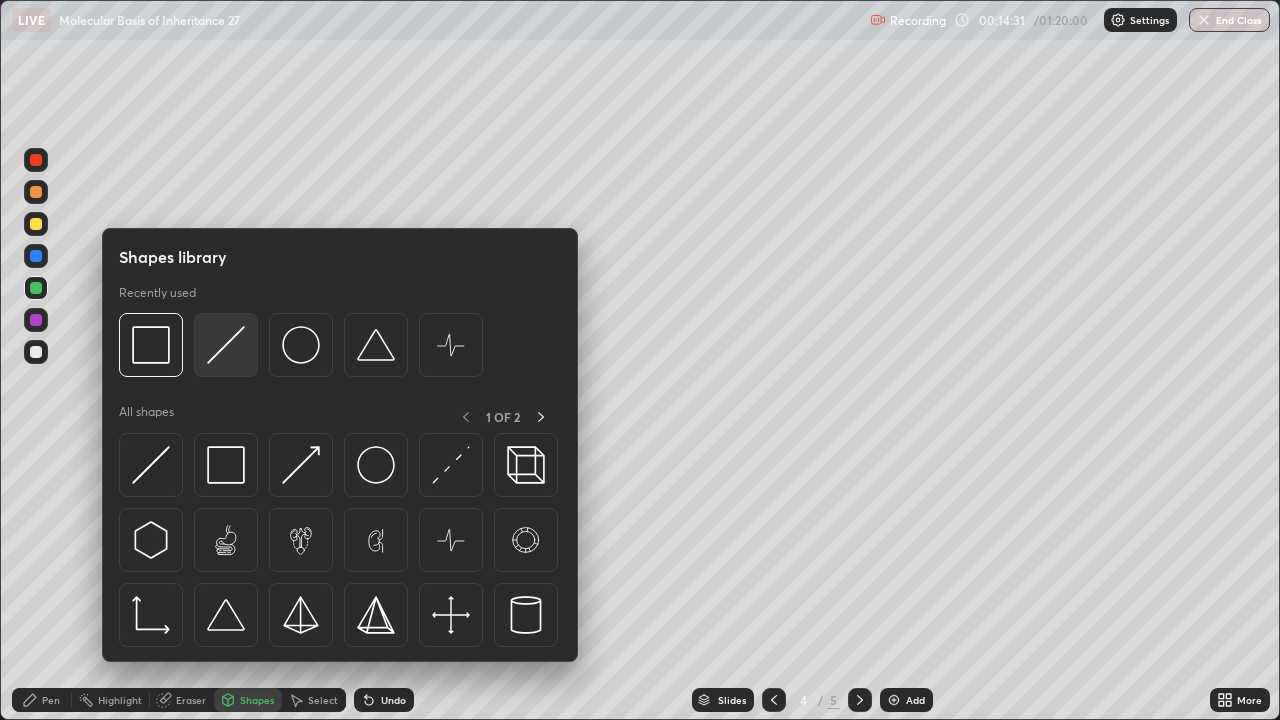click at bounding box center (226, 345) 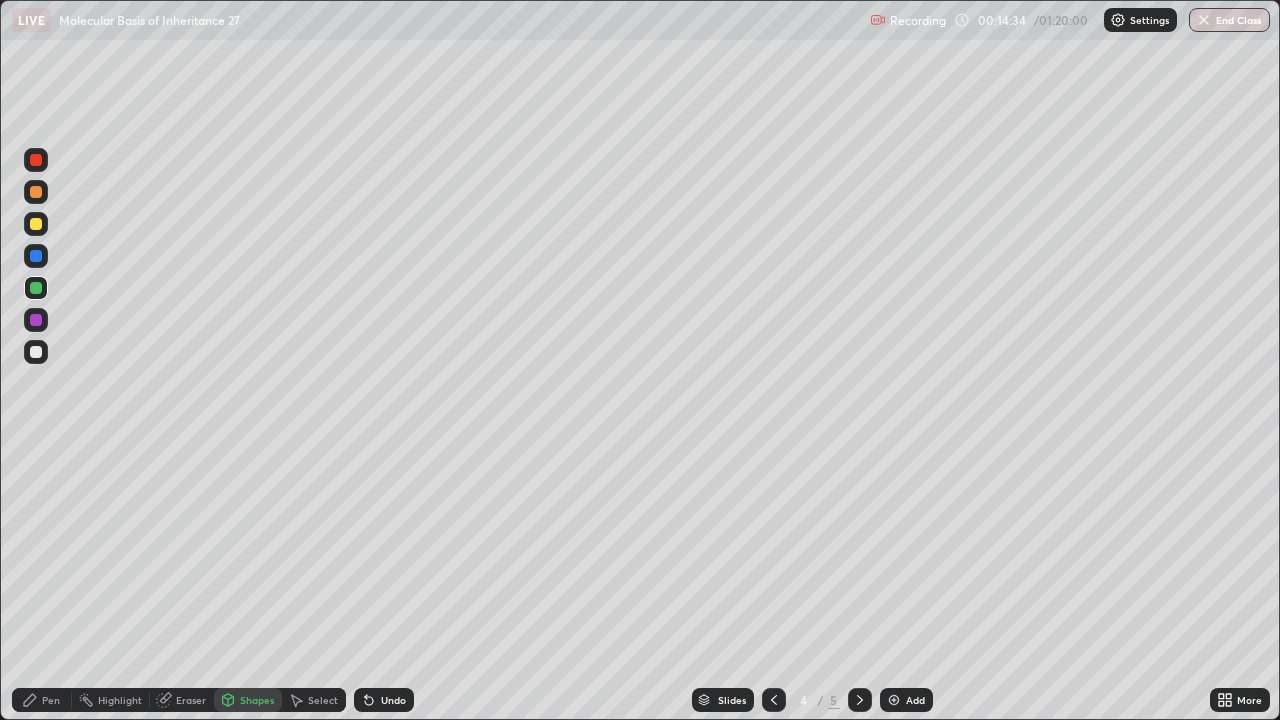 click on "Pen" at bounding box center [51, 700] 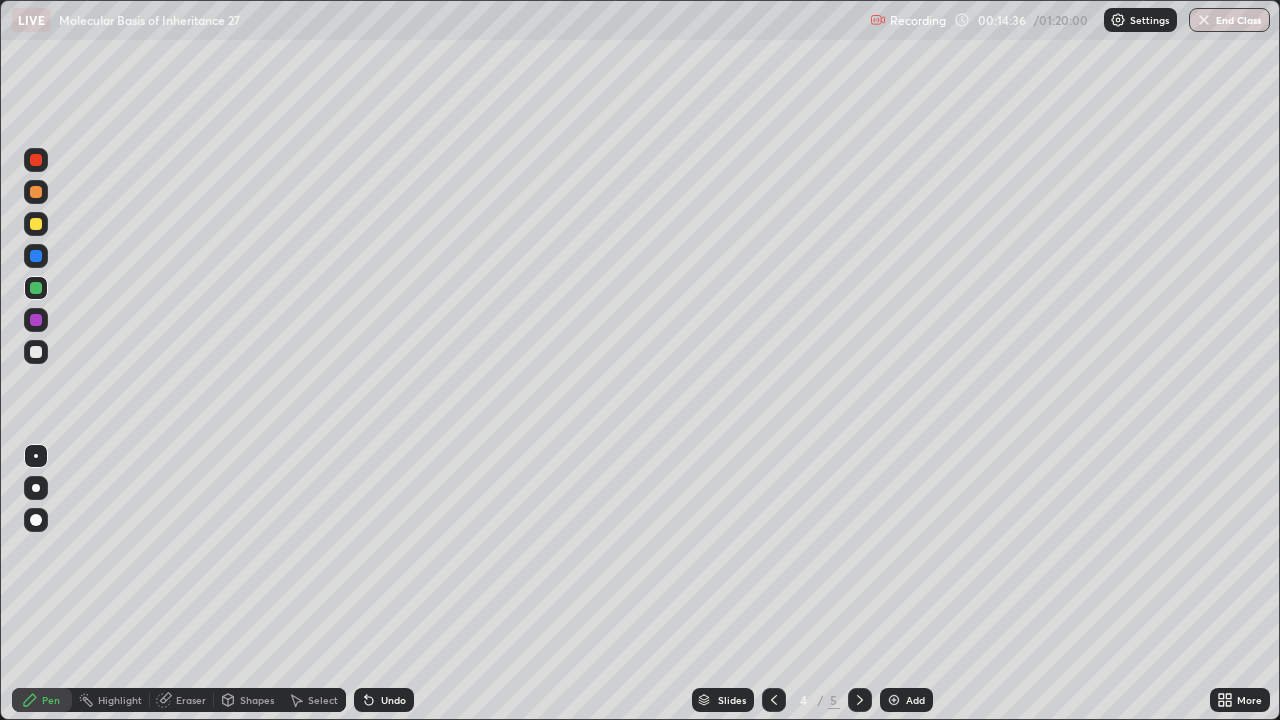 click at bounding box center (36, 352) 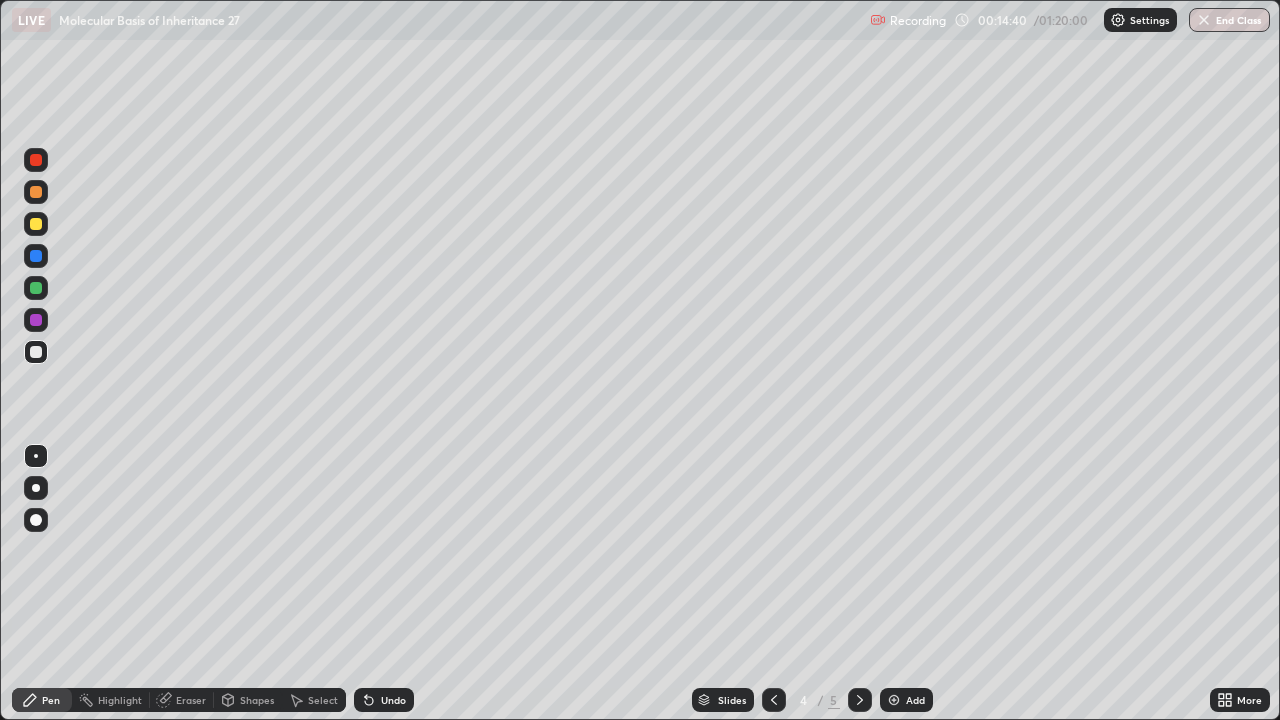 click at bounding box center (36, 288) 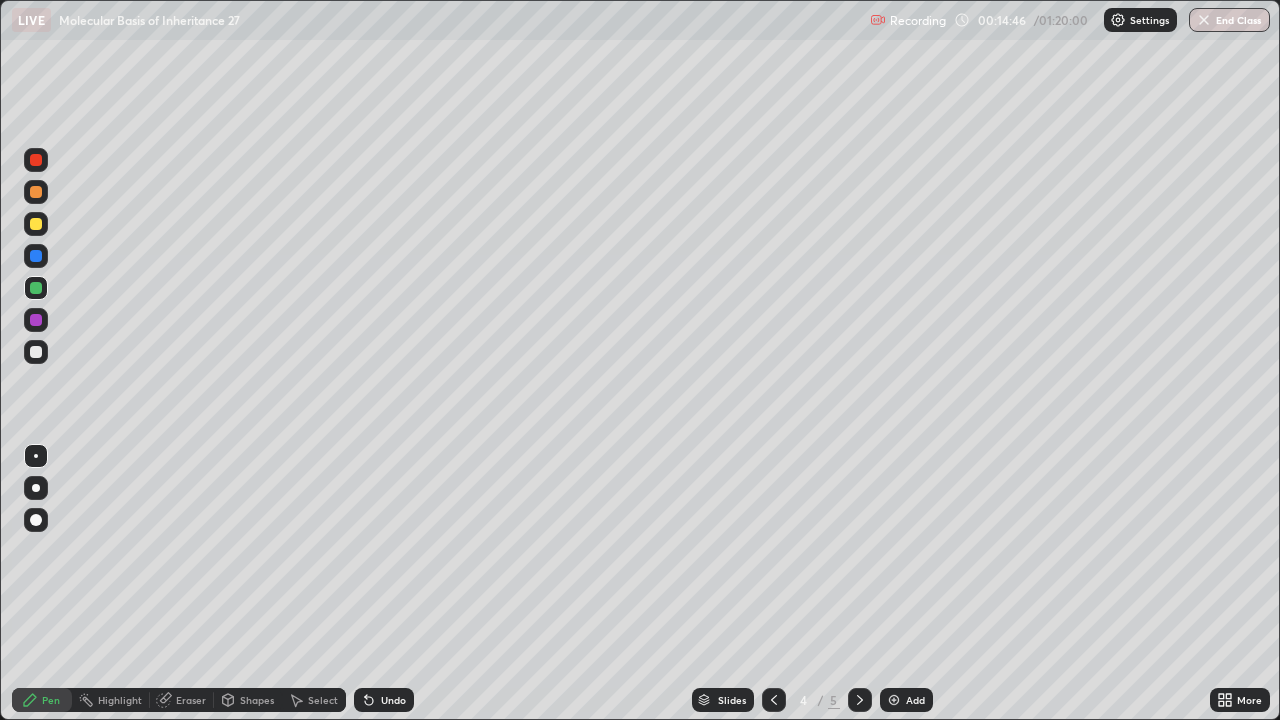click at bounding box center [36, 352] 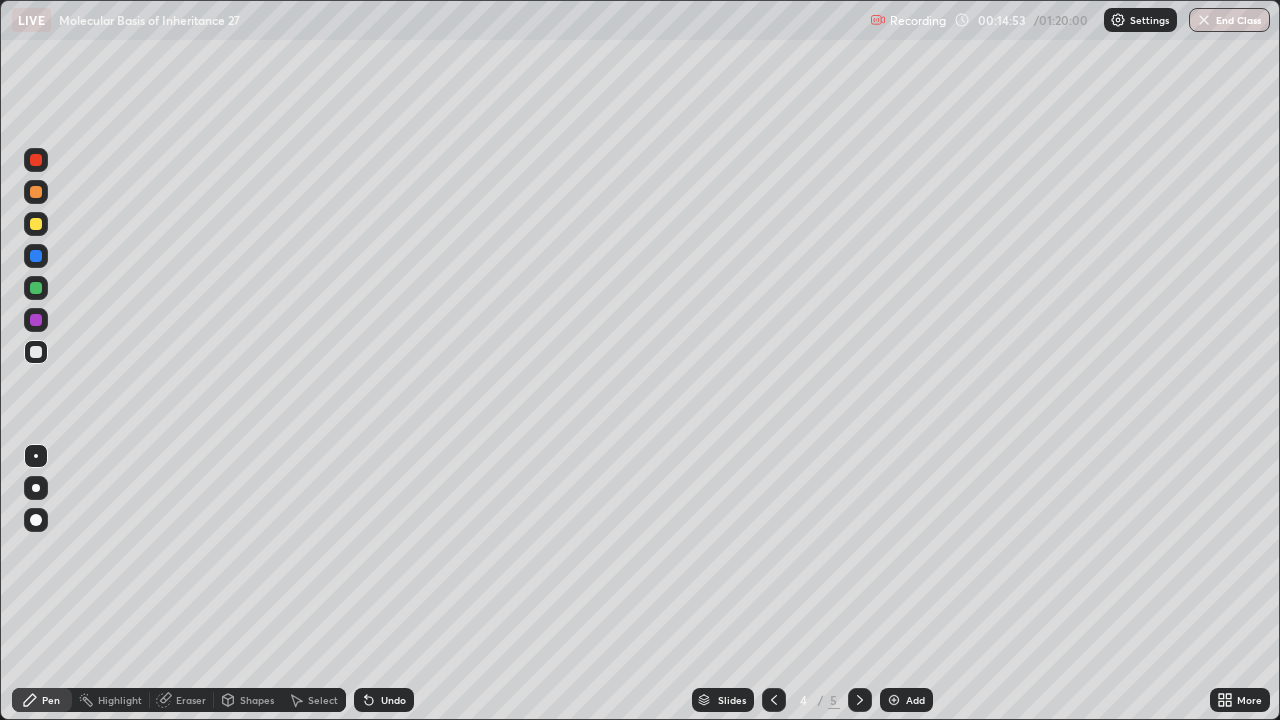 click at bounding box center (36, 256) 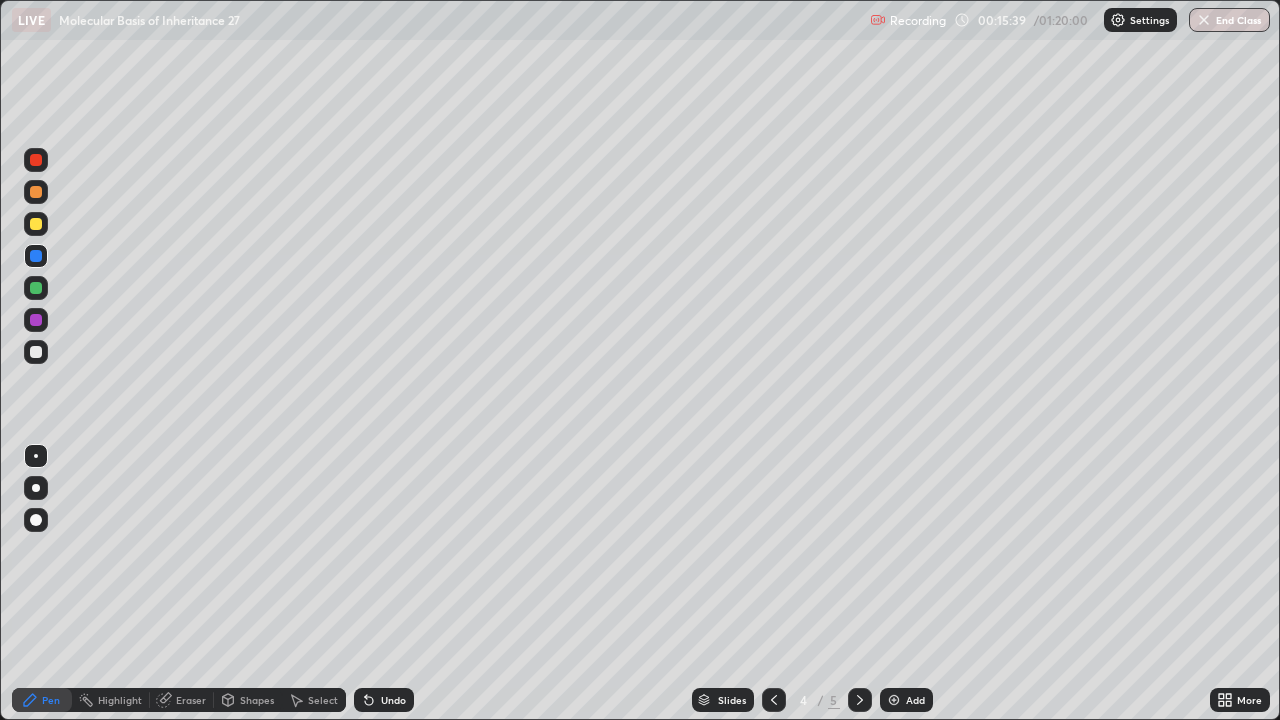 click at bounding box center (36, 320) 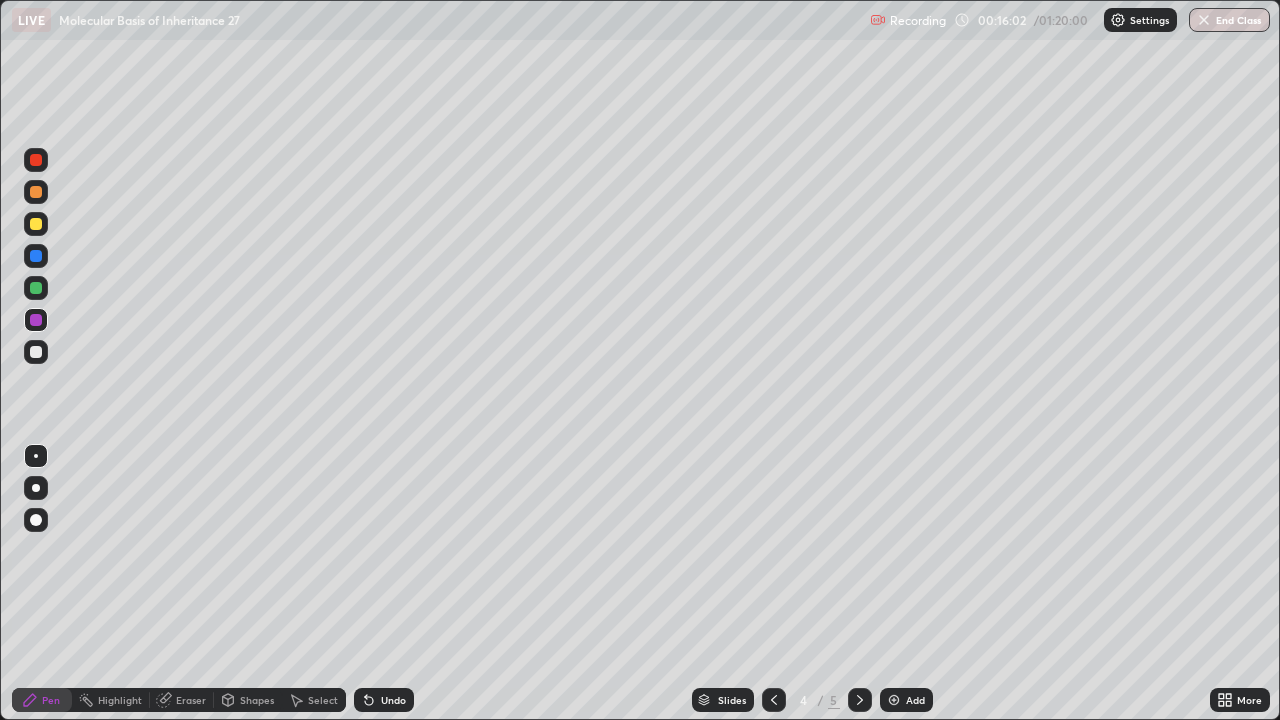 click at bounding box center (36, 256) 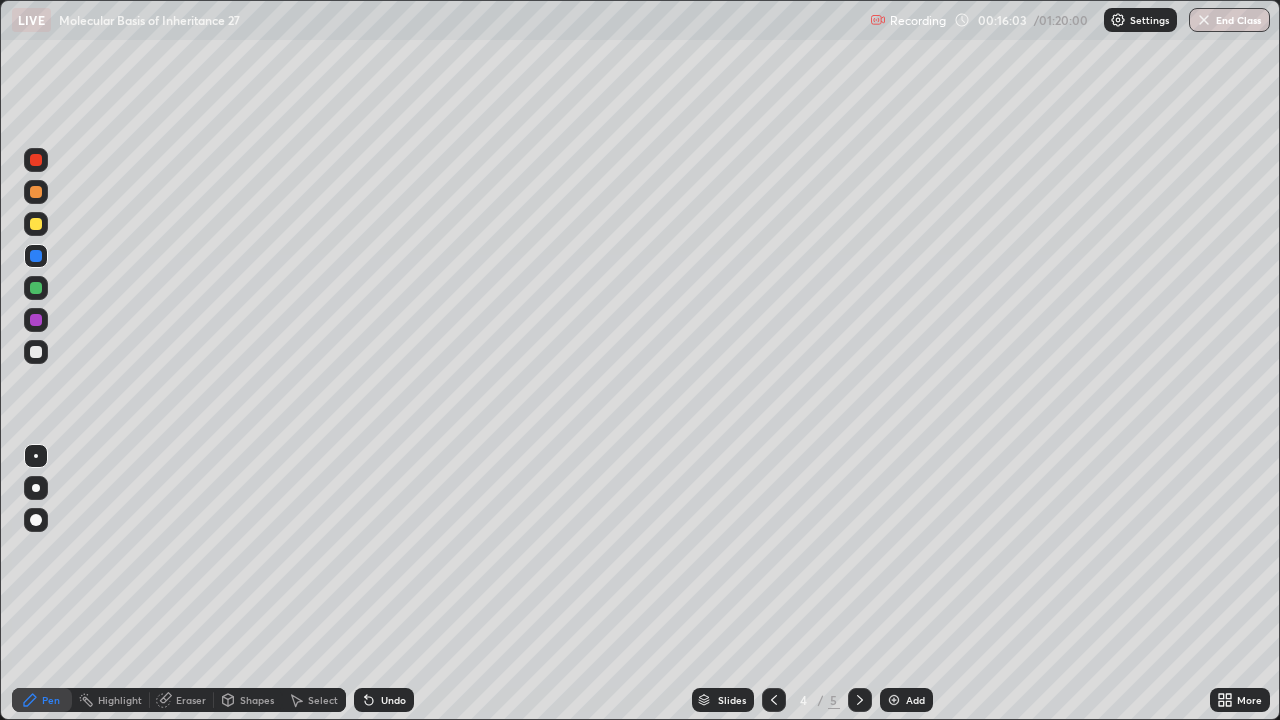 click at bounding box center [36, 224] 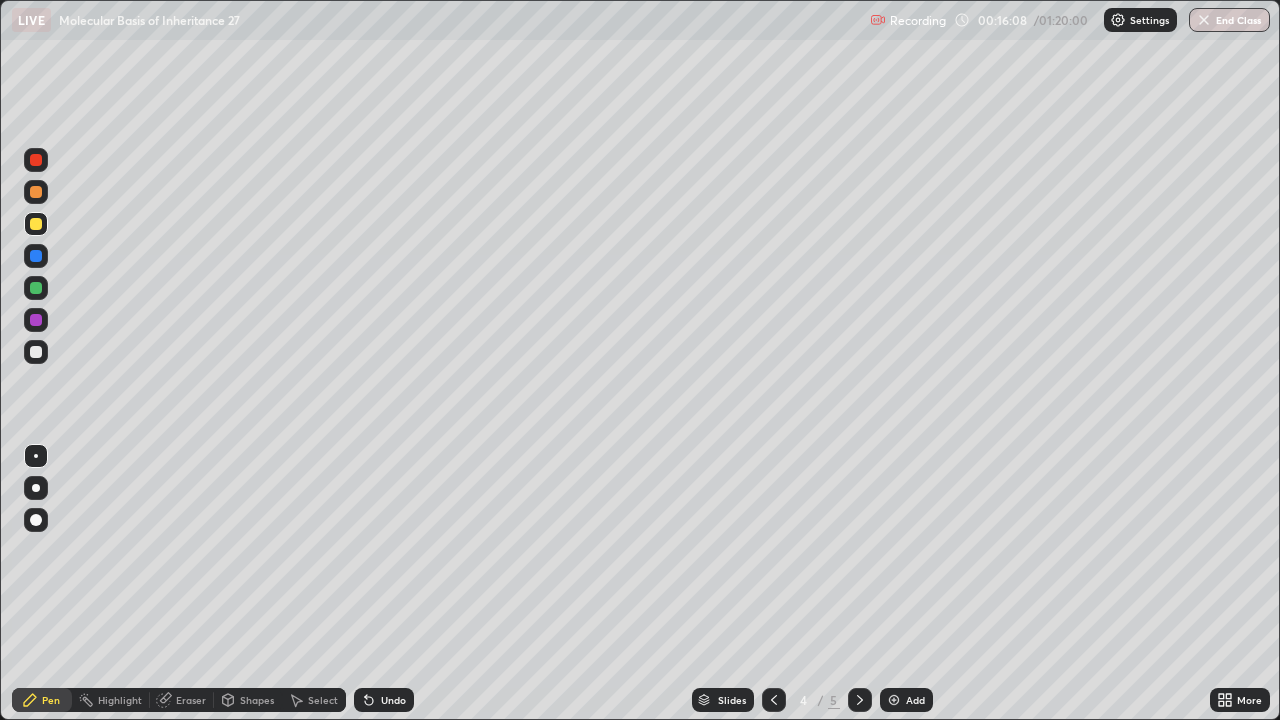 click at bounding box center (36, 256) 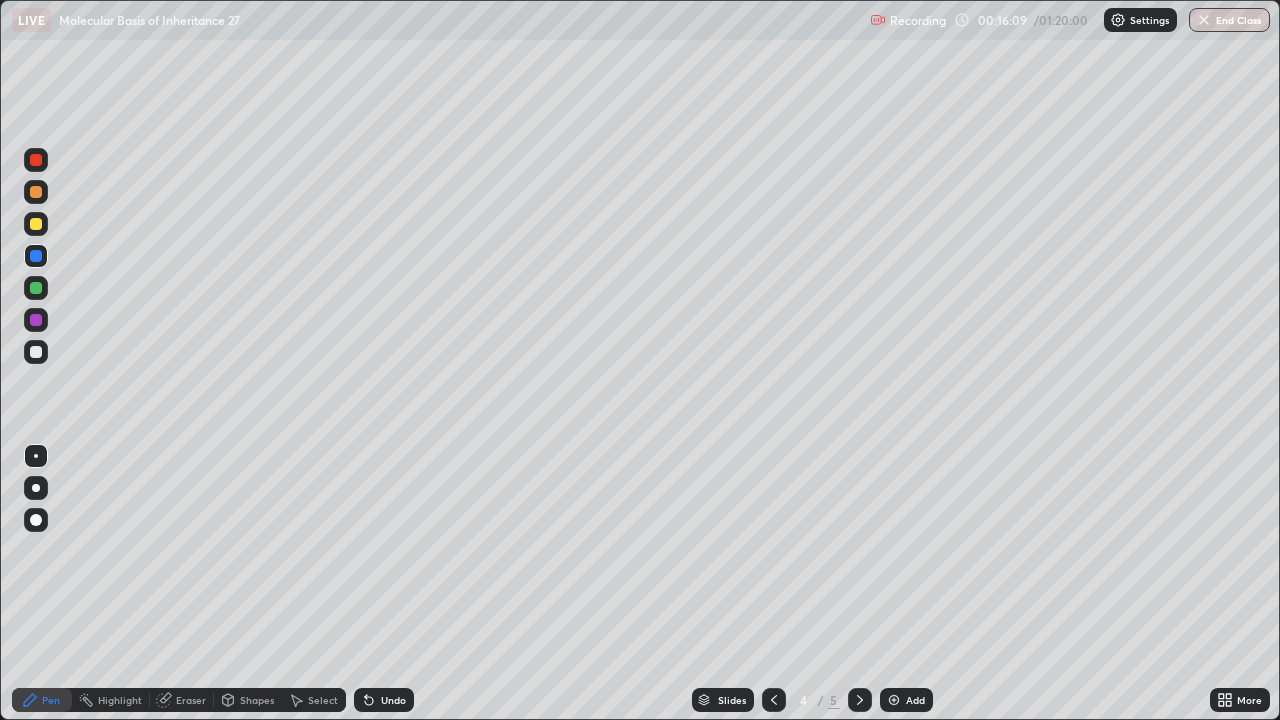 click at bounding box center (36, 192) 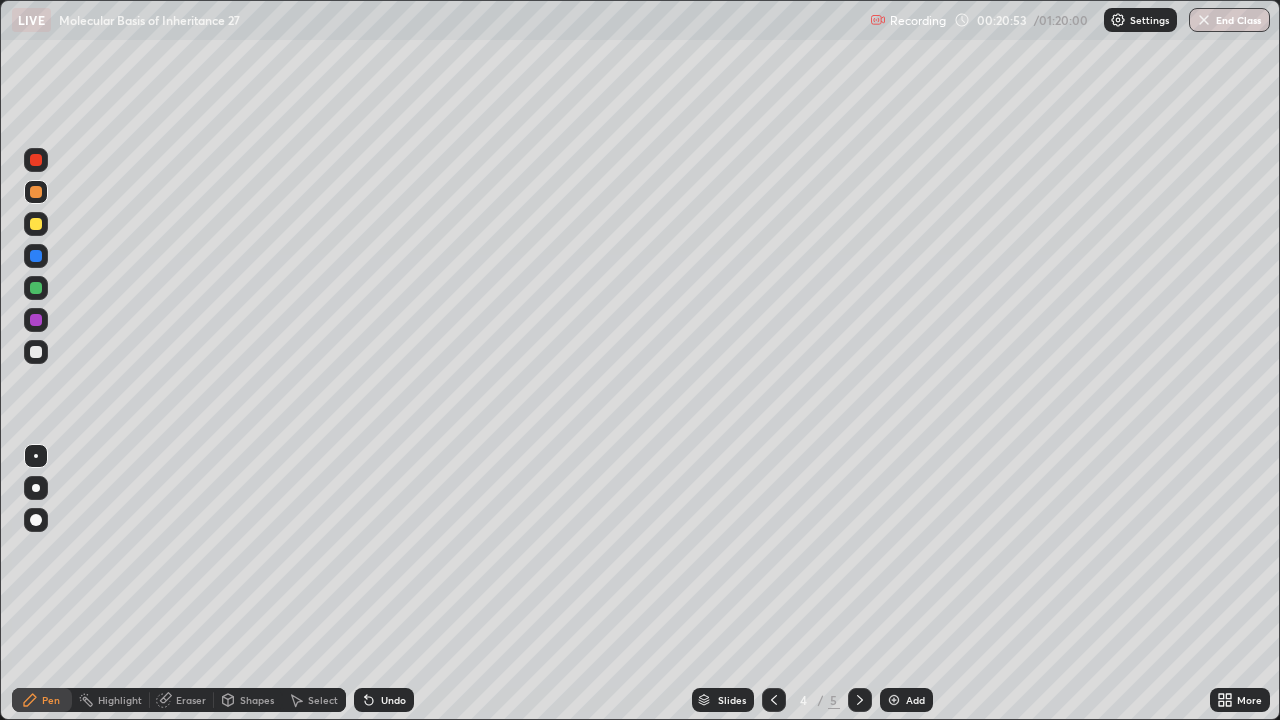 click at bounding box center (894, 700) 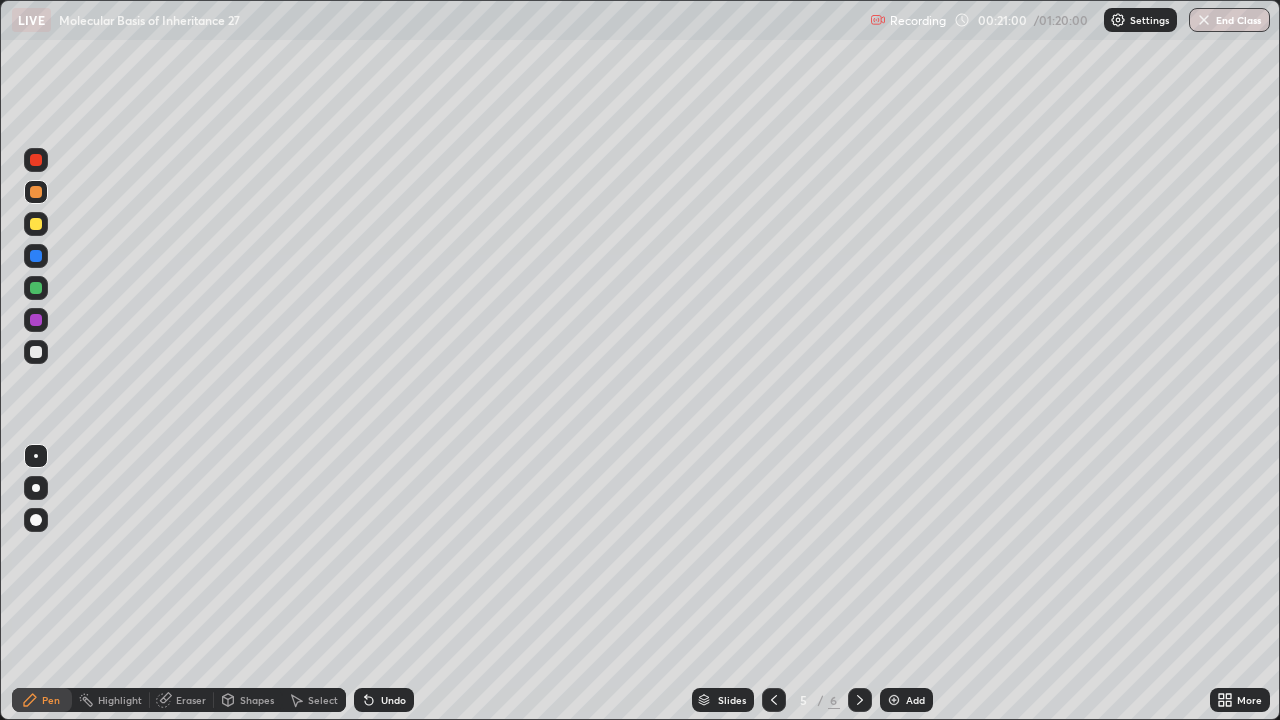 click on "Undo" at bounding box center [393, 700] 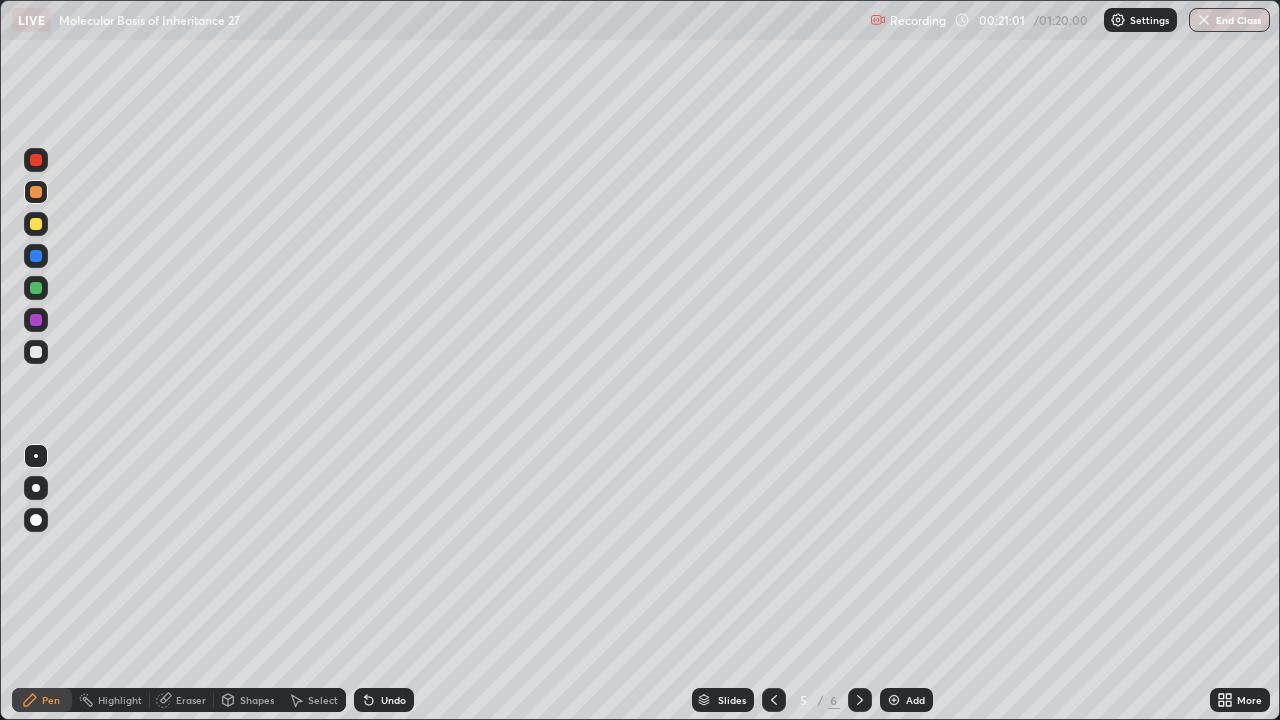 click on "Undo" at bounding box center [393, 700] 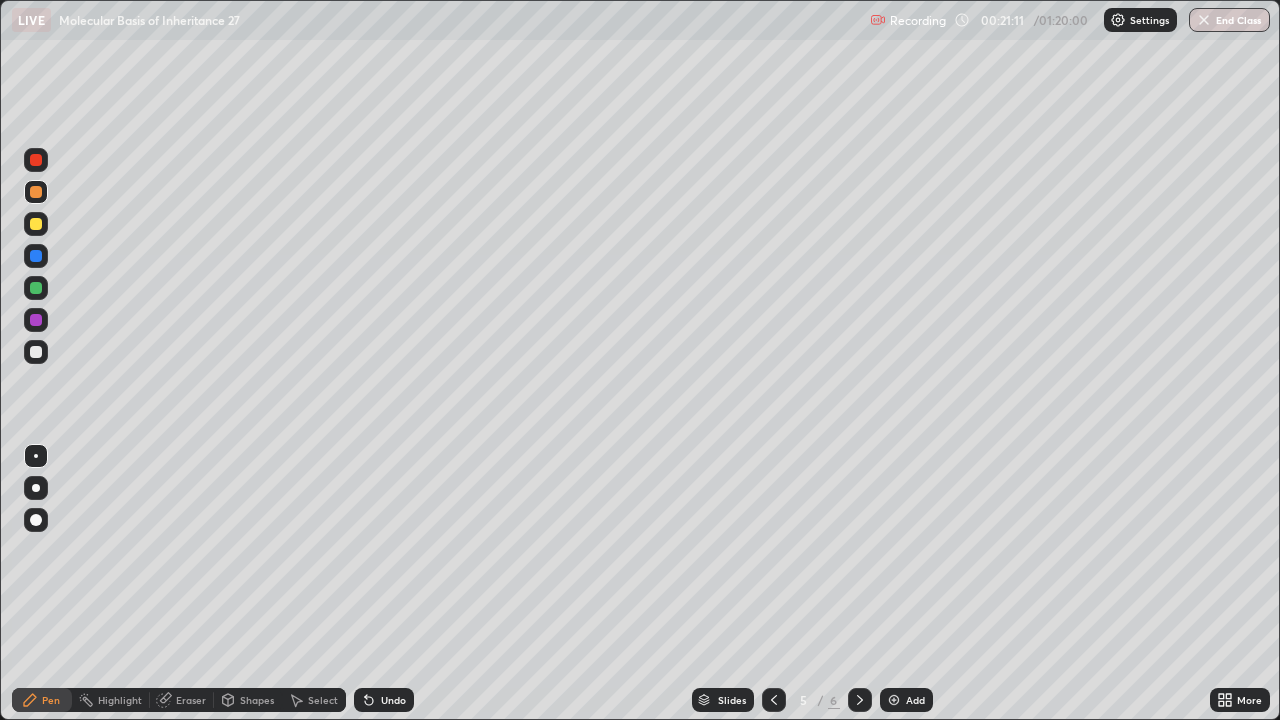 click at bounding box center (36, 288) 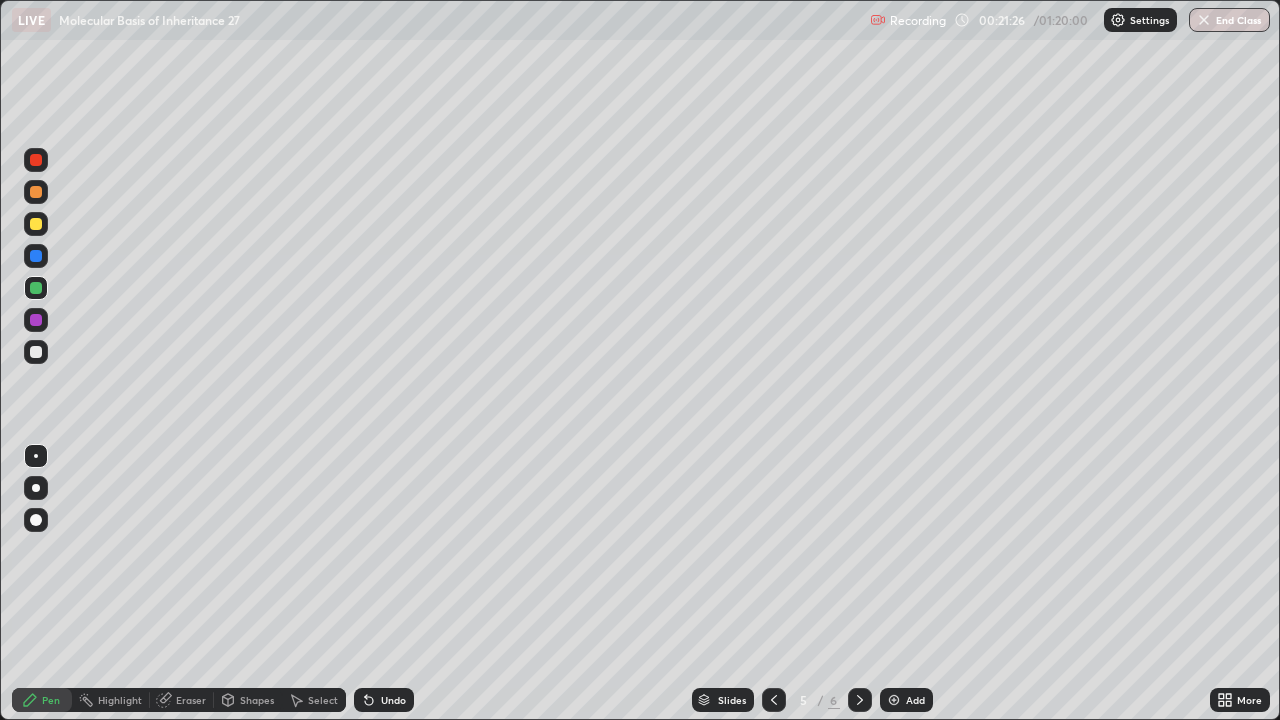 click at bounding box center [36, 320] 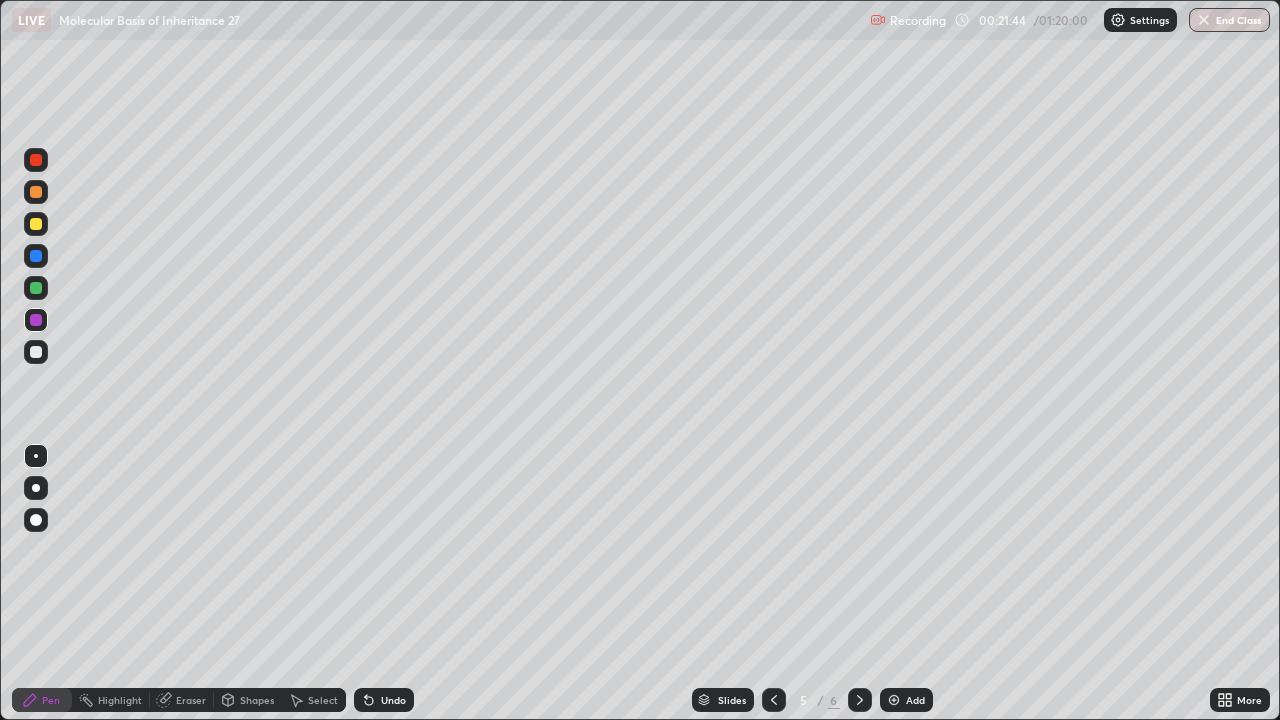 click on "Shapes" at bounding box center (257, 700) 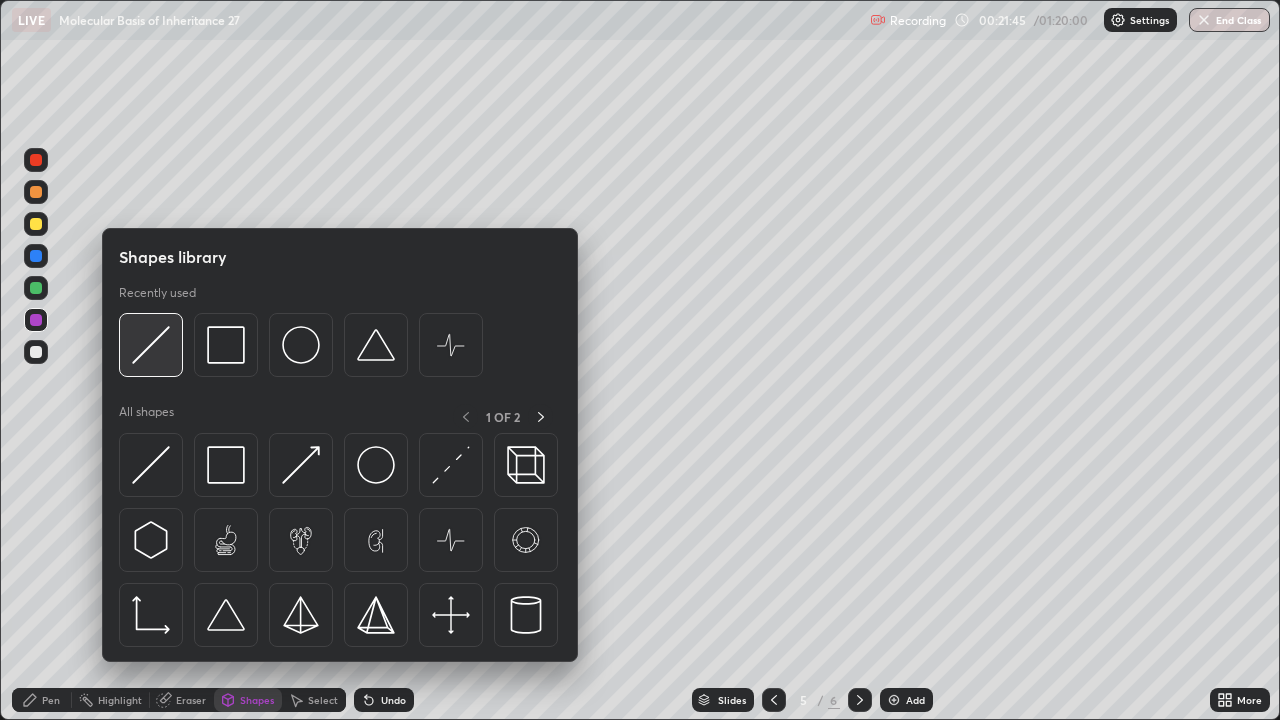 click at bounding box center [151, 345] 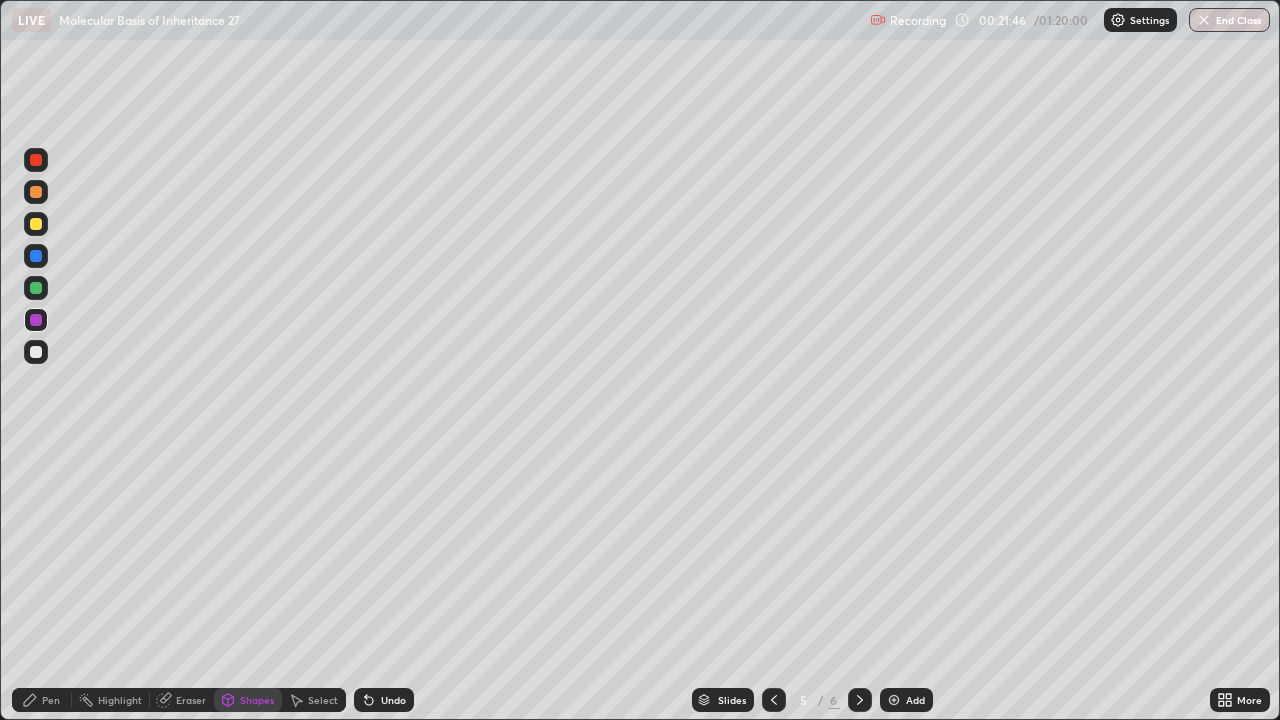 click at bounding box center (36, 288) 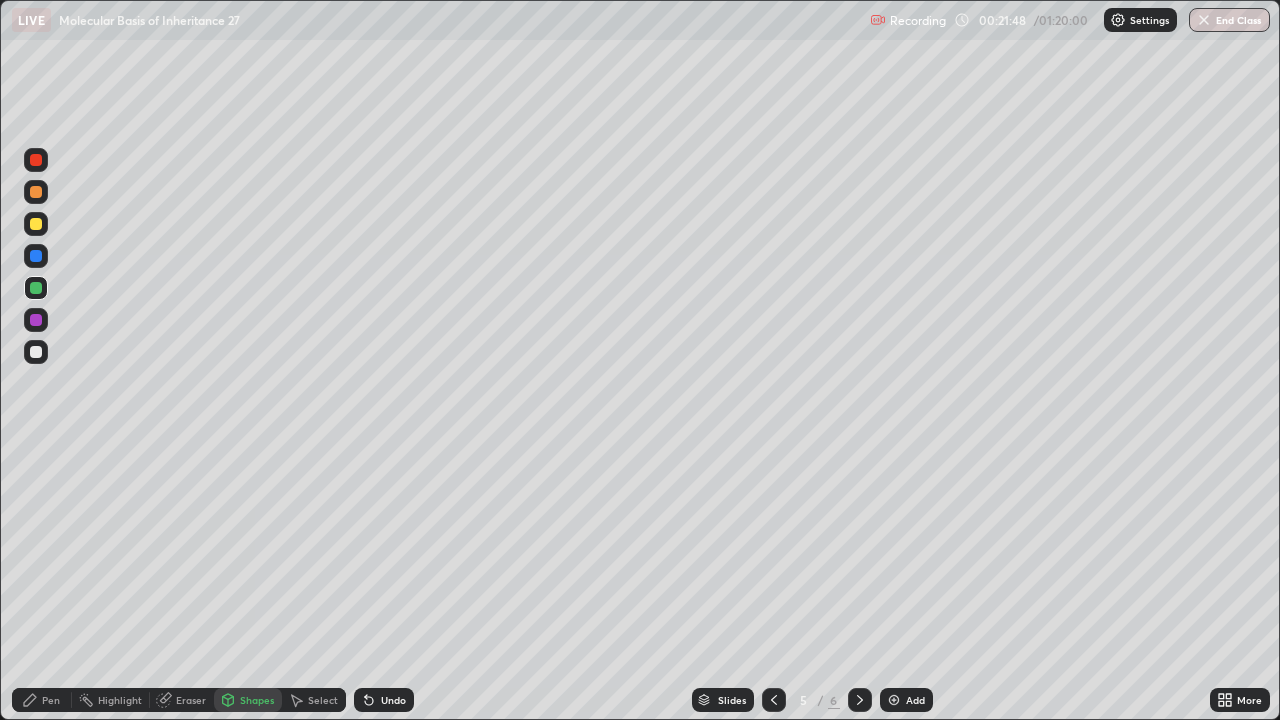 click at bounding box center [36, 352] 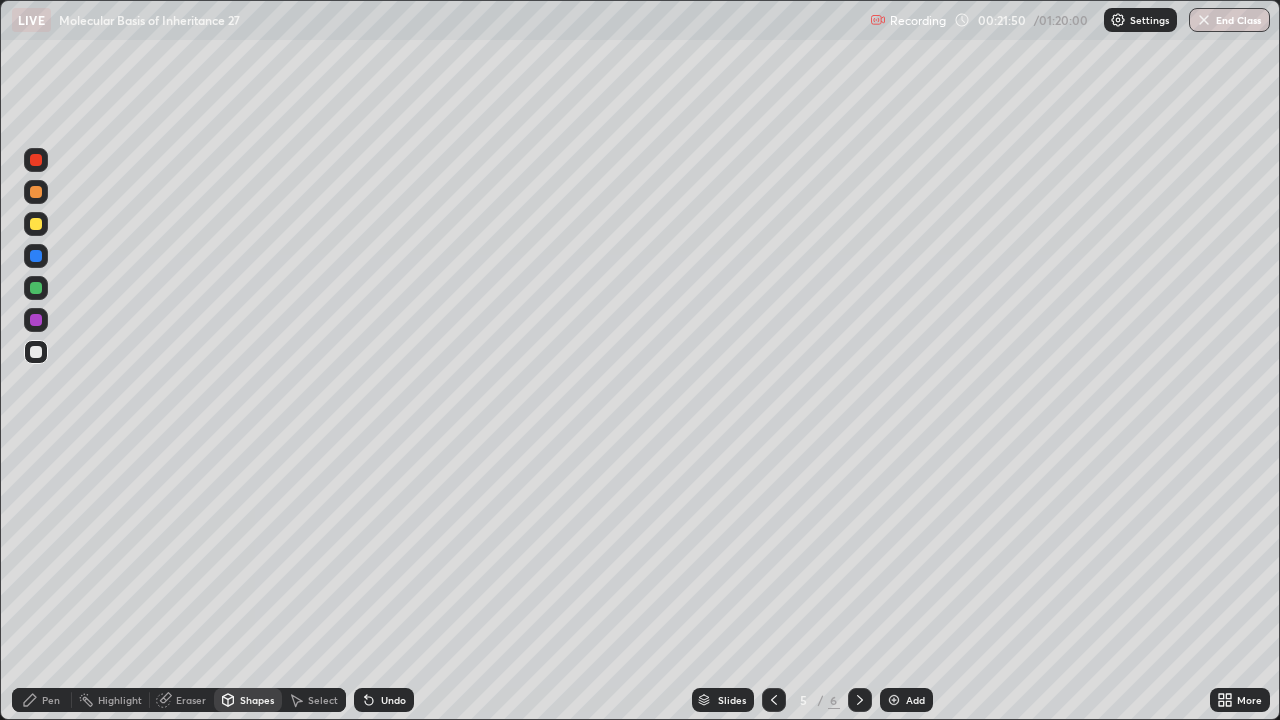 click 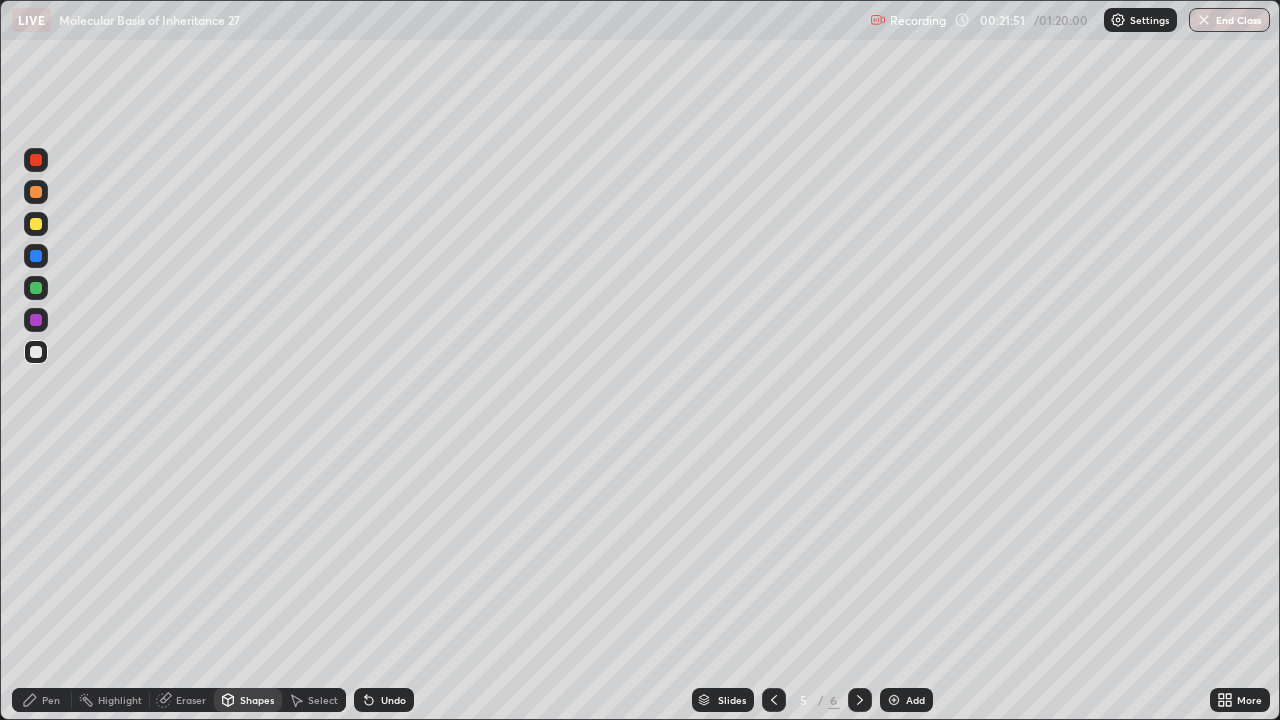 click on "Undo" at bounding box center (393, 700) 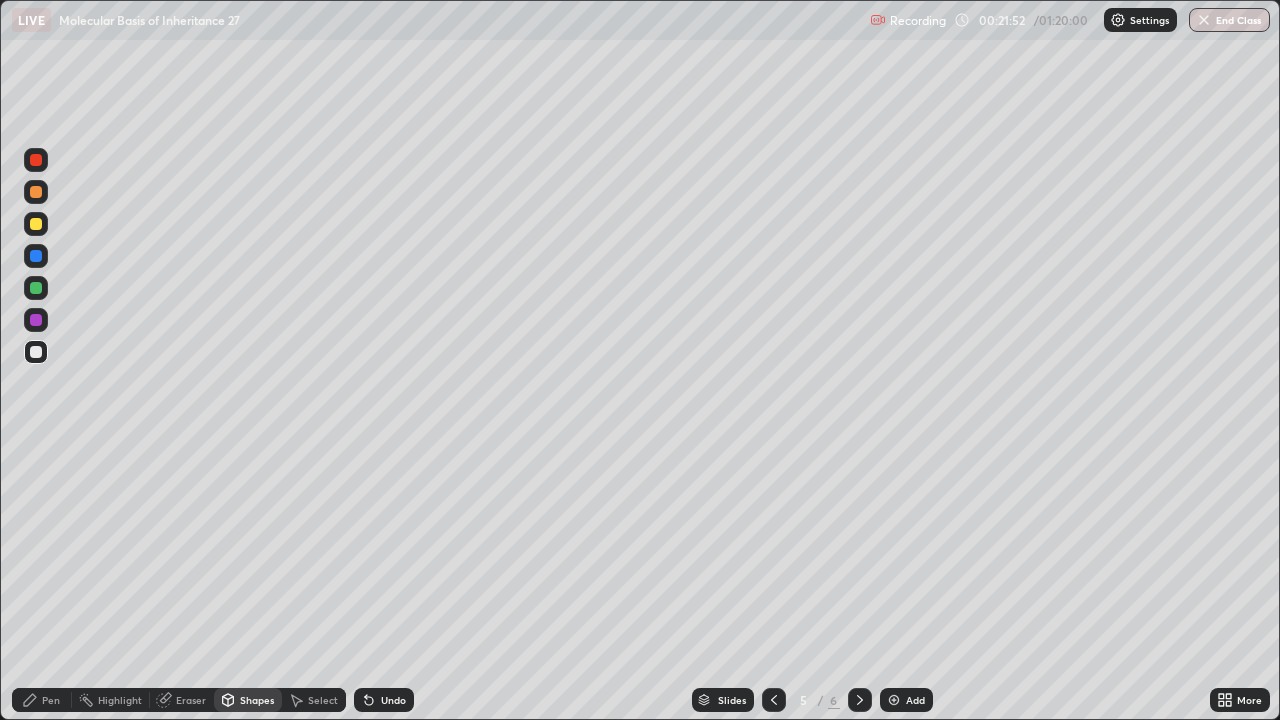 click on "Pen" at bounding box center [51, 700] 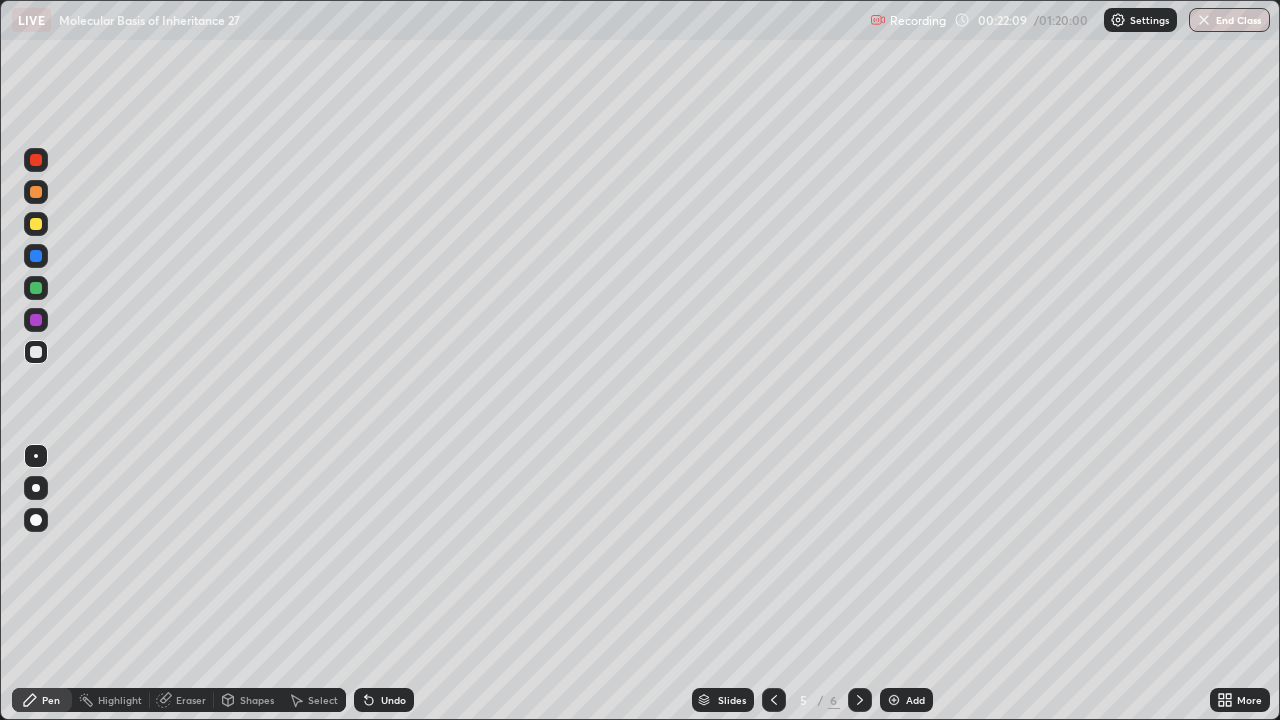 click 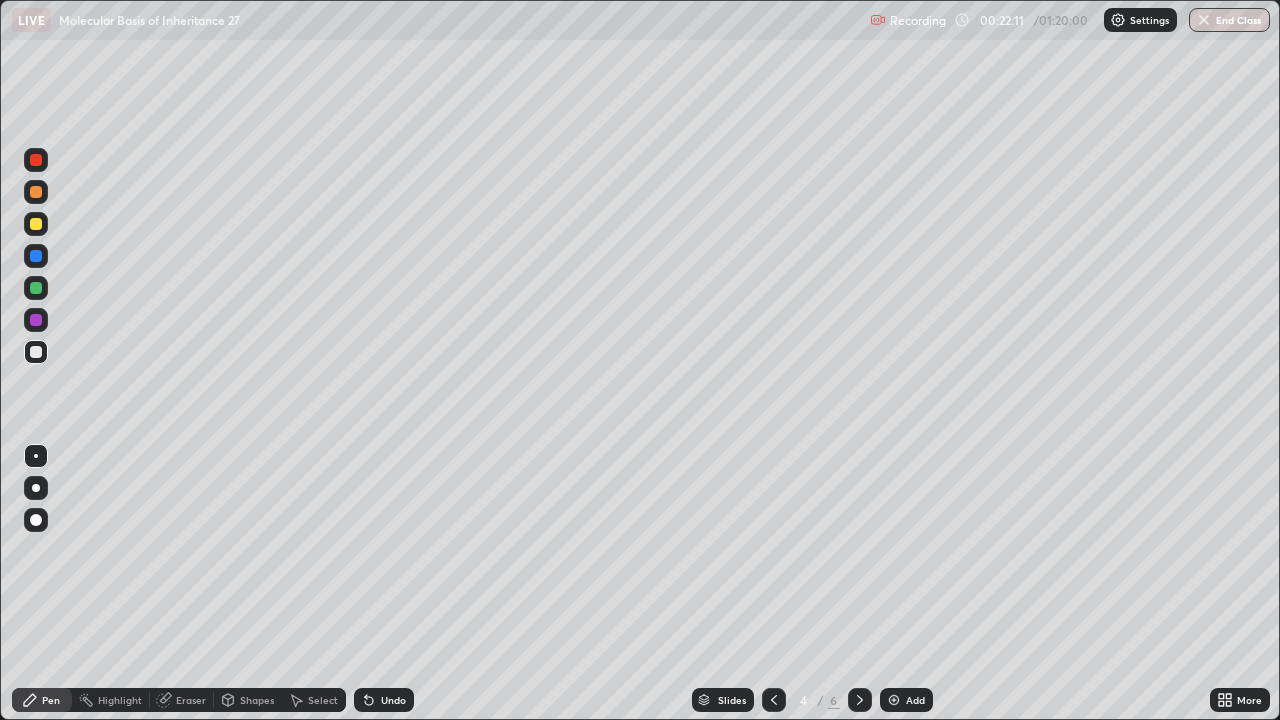click 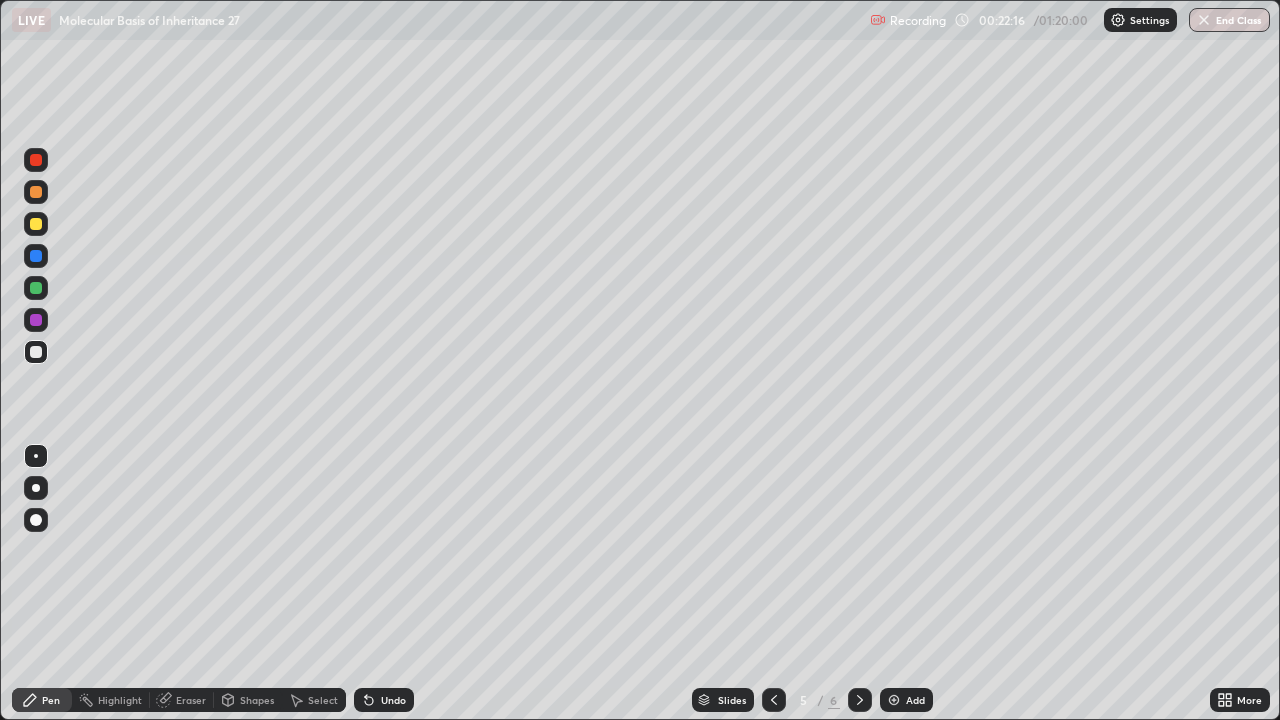 click at bounding box center (36, 320) 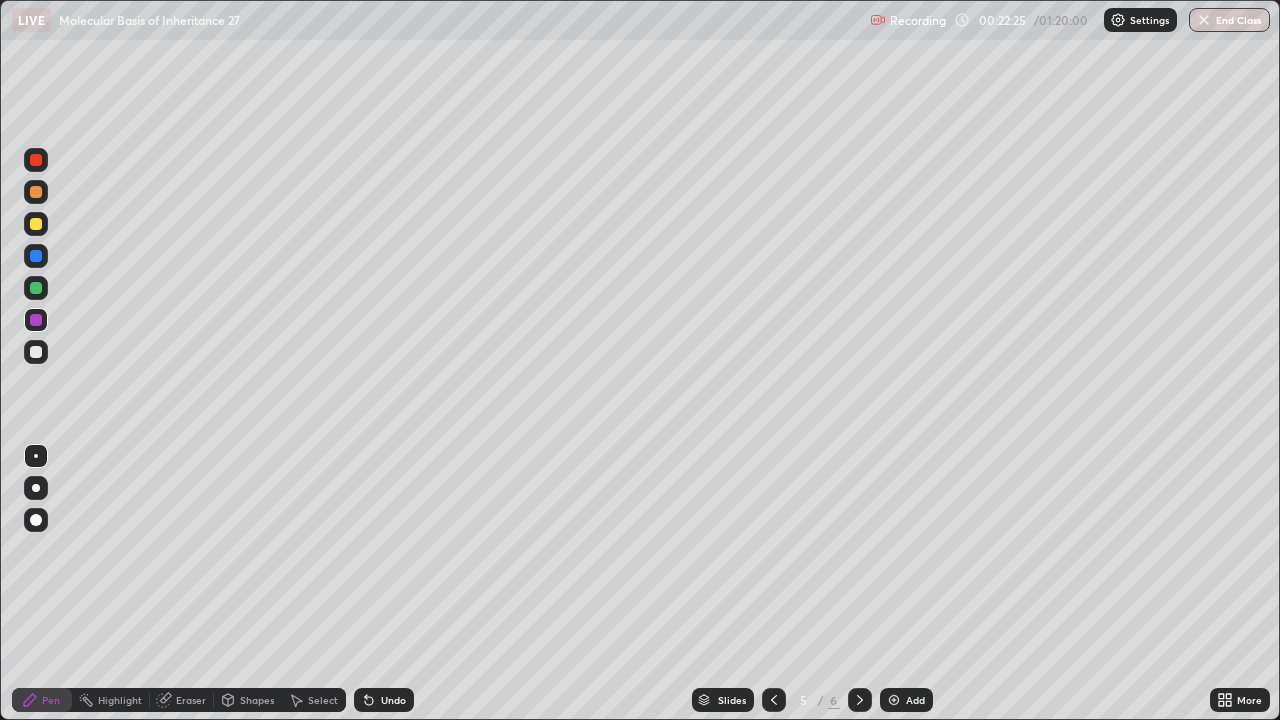click at bounding box center [36, 352] 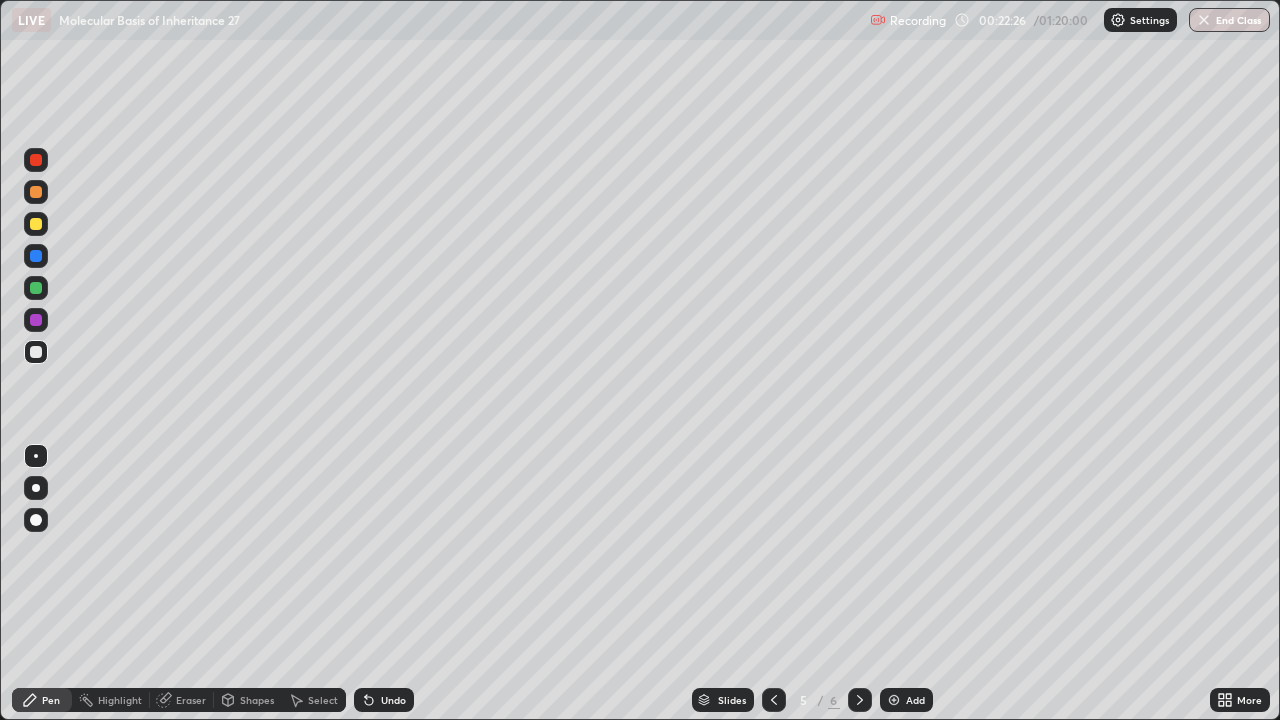click at bounding box center [36, 288] 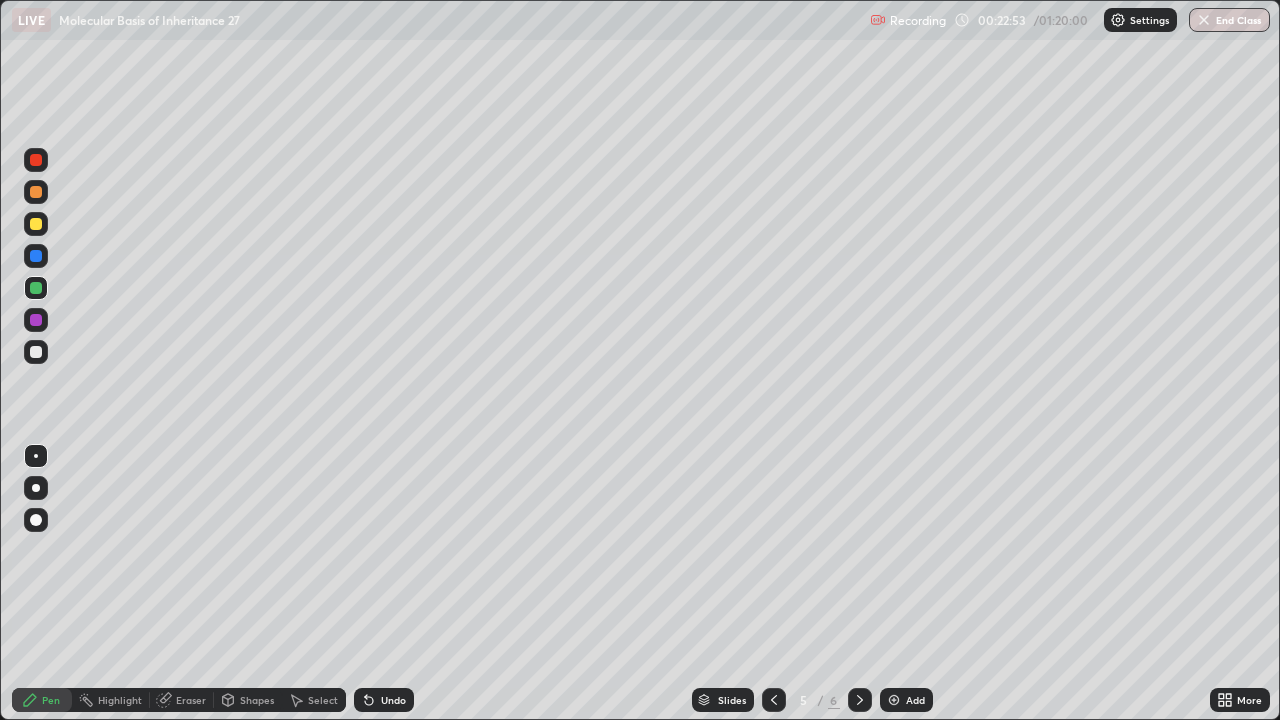 click at bounding box center [36, 256] 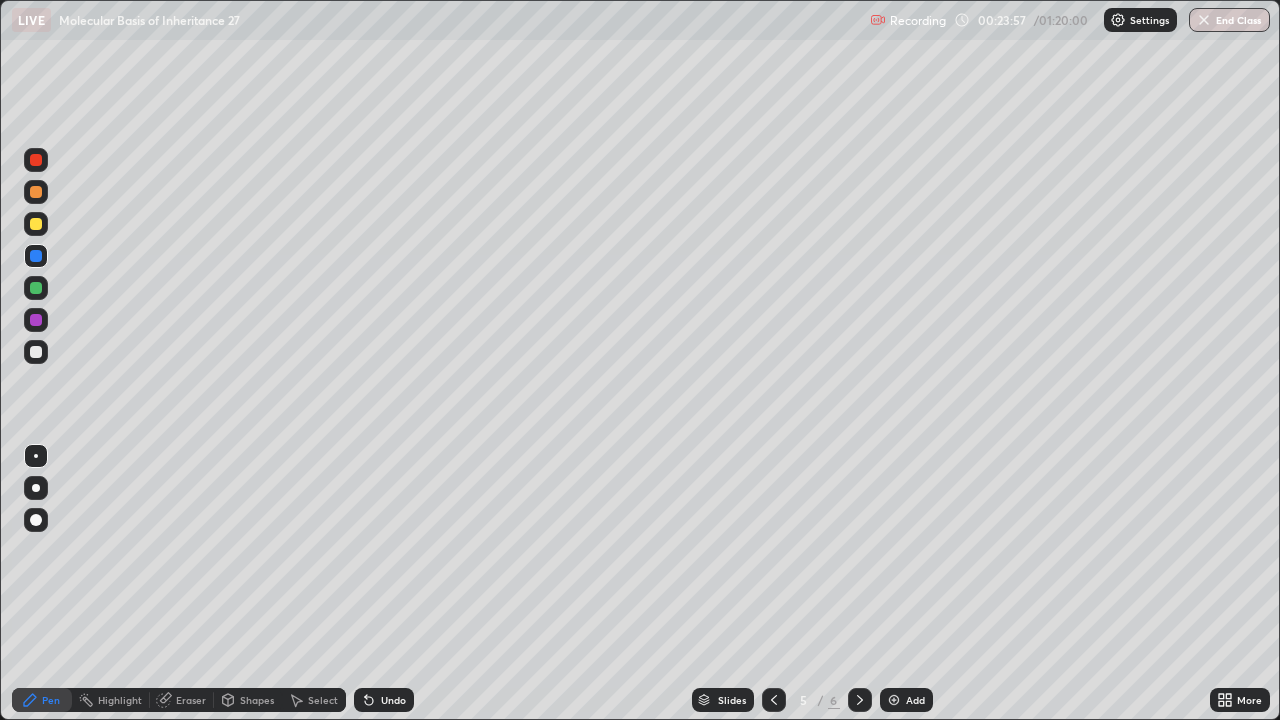 click on "Pen" at bounding box center (42, 700) 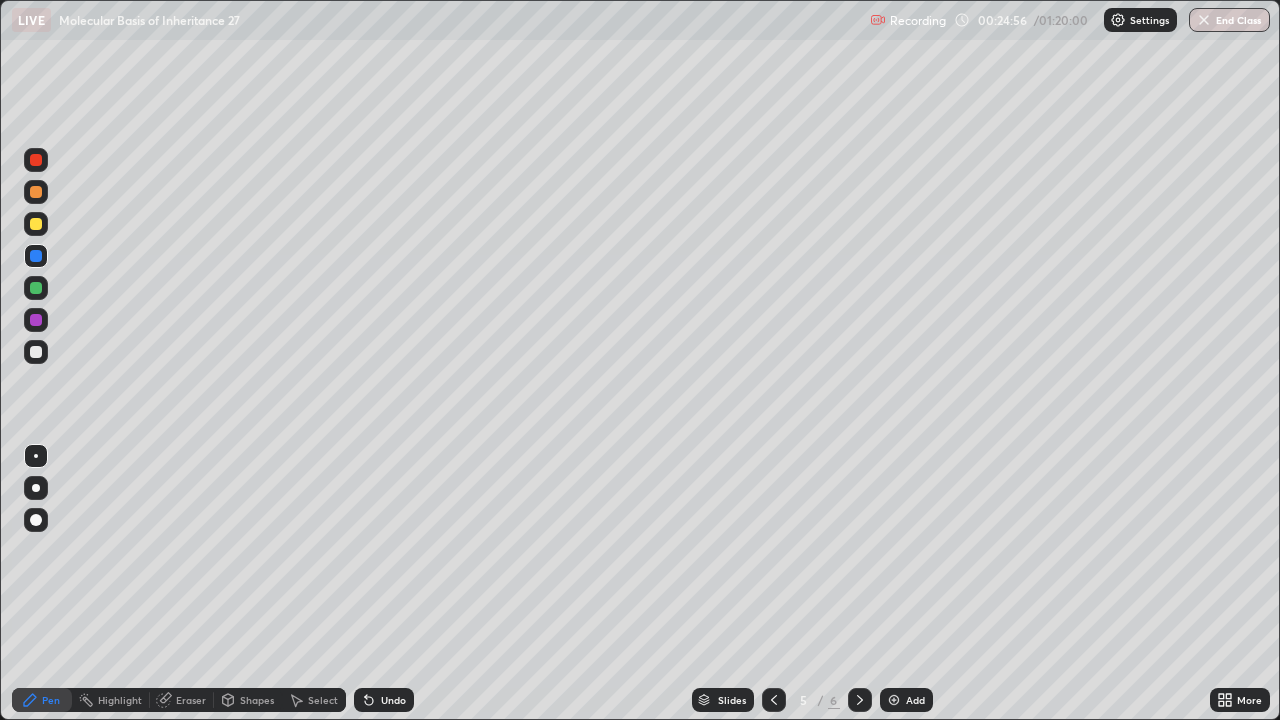 click 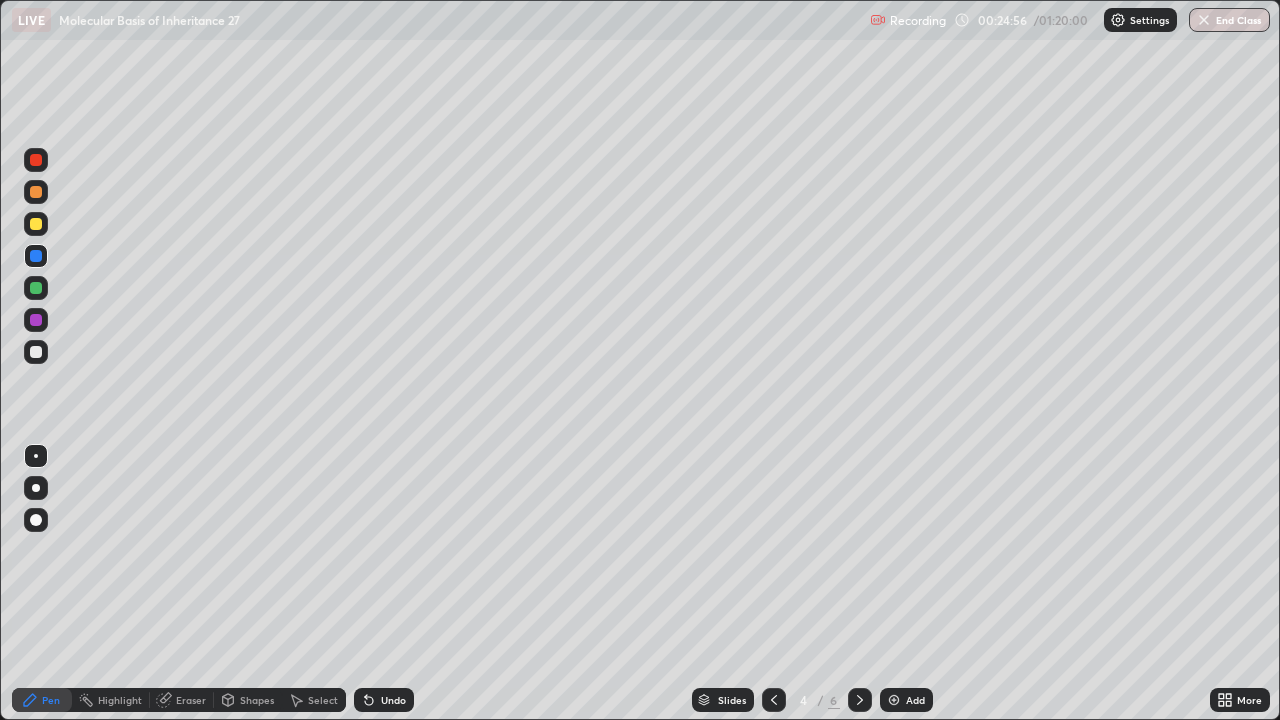 click 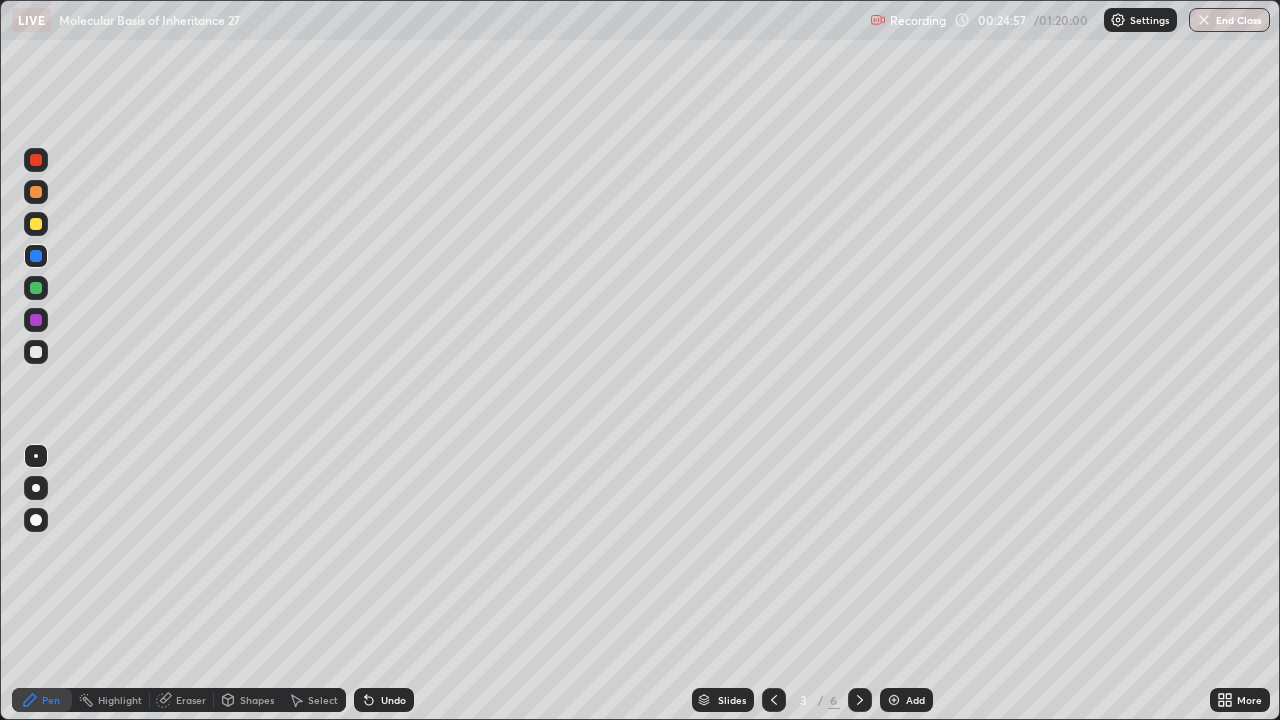 click at bounding box center [774, 700] 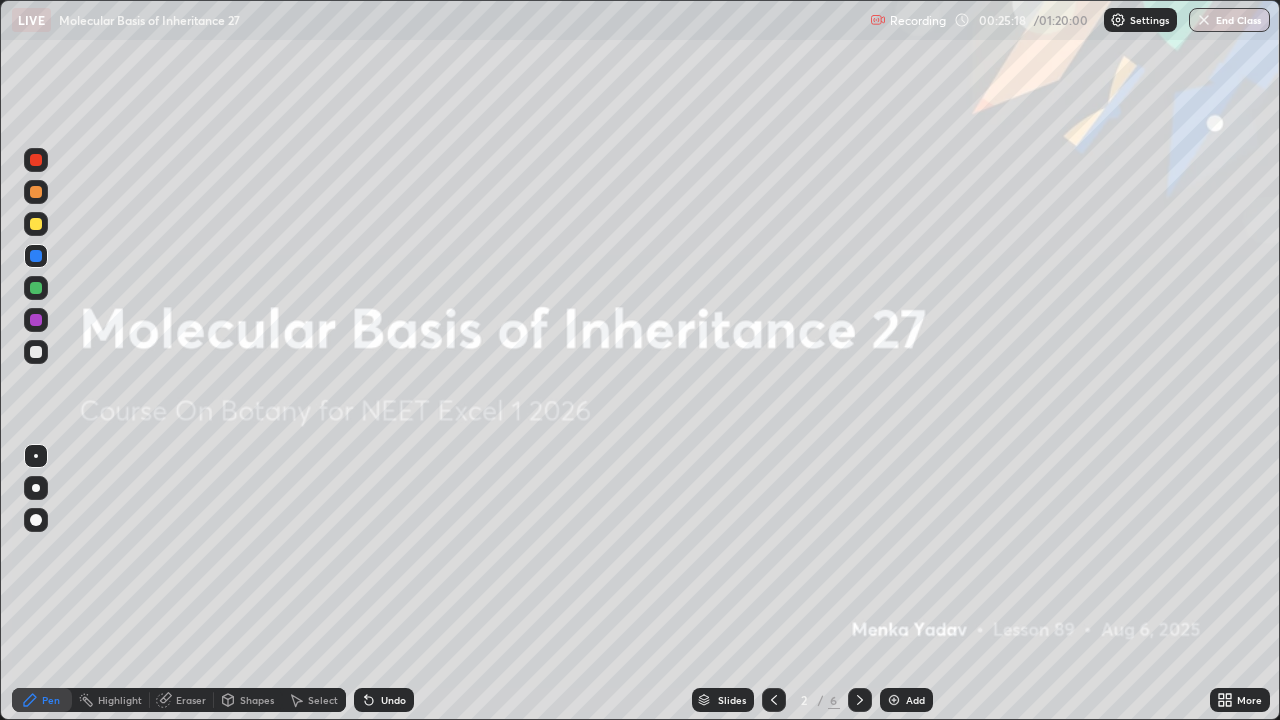 click 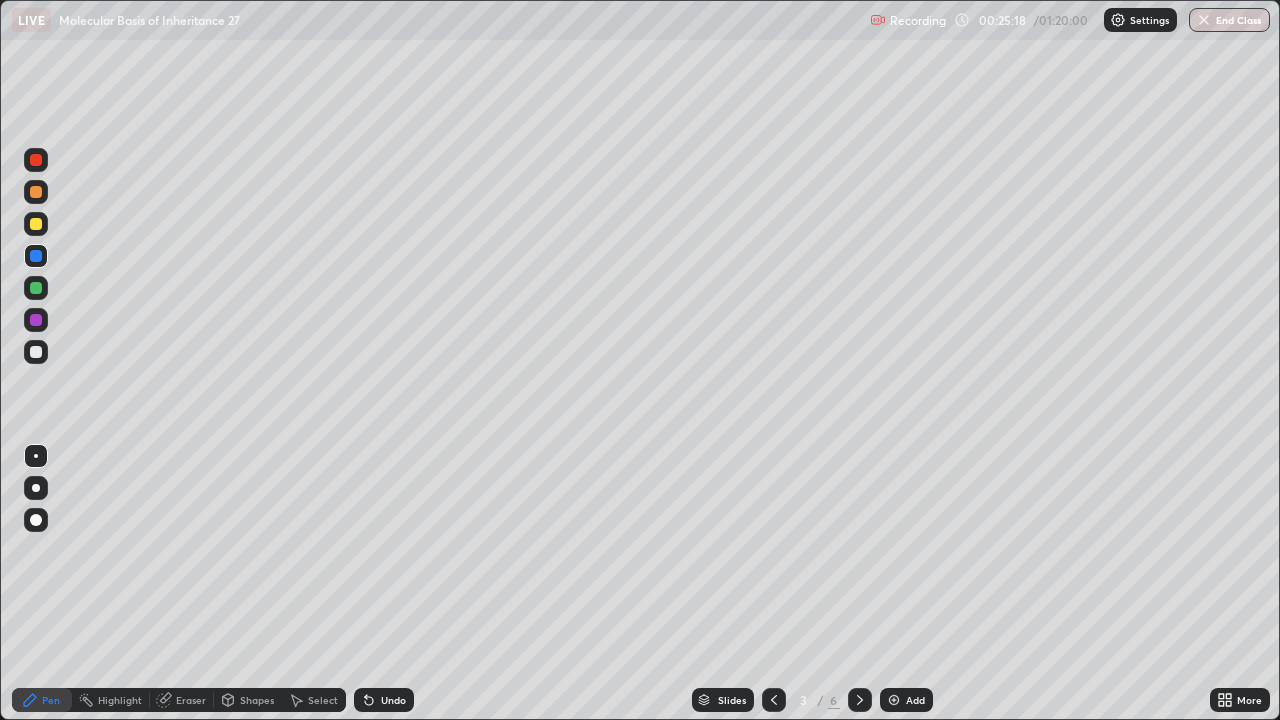 click 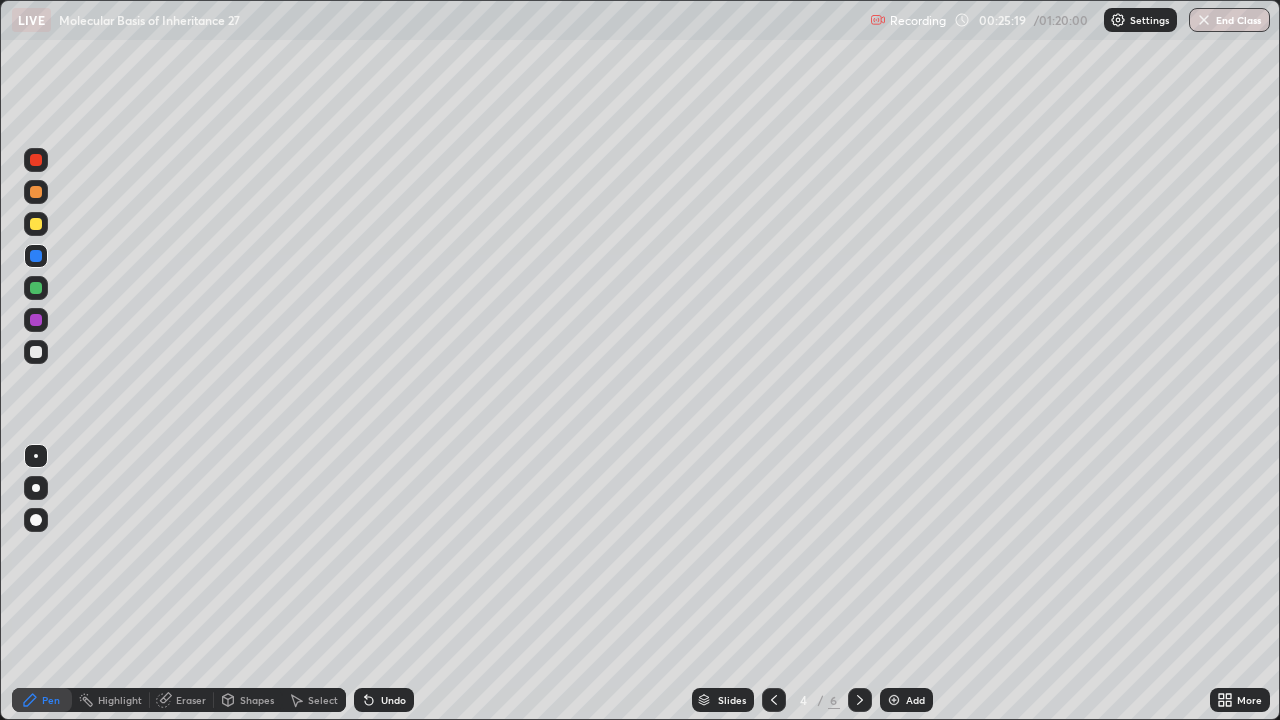 click 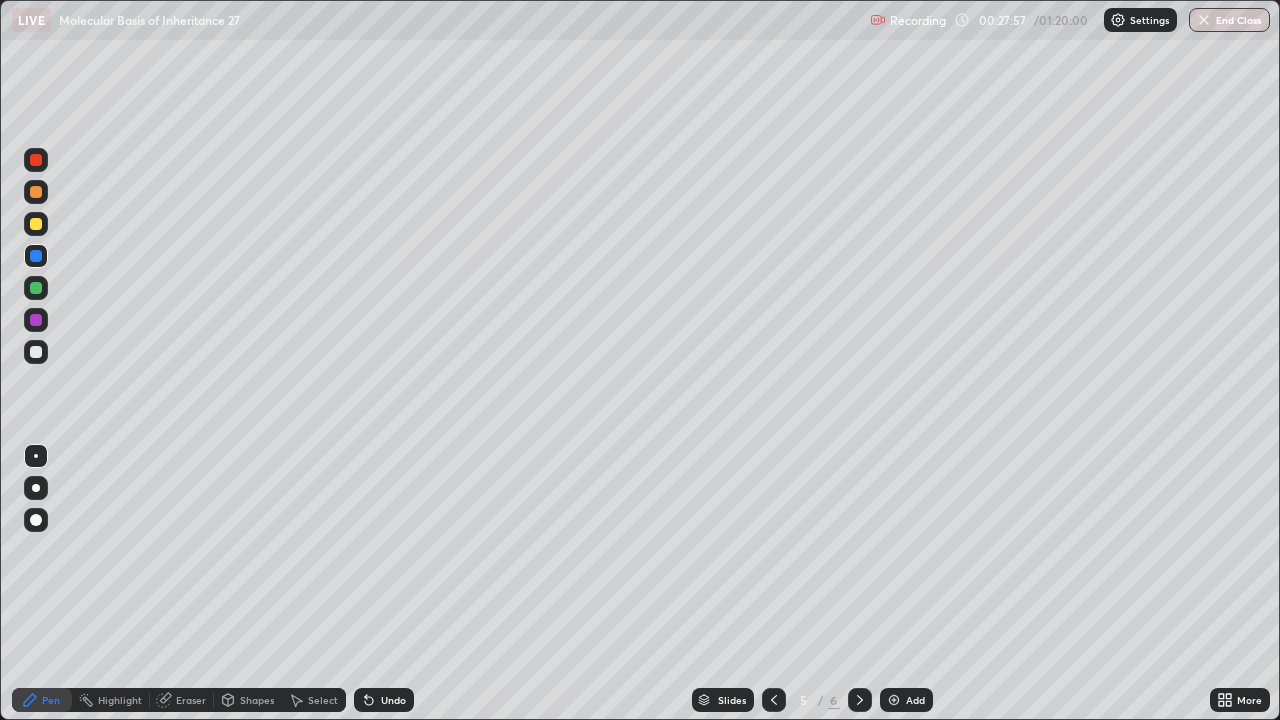 click on "Add" at bounding box center [915, 700] 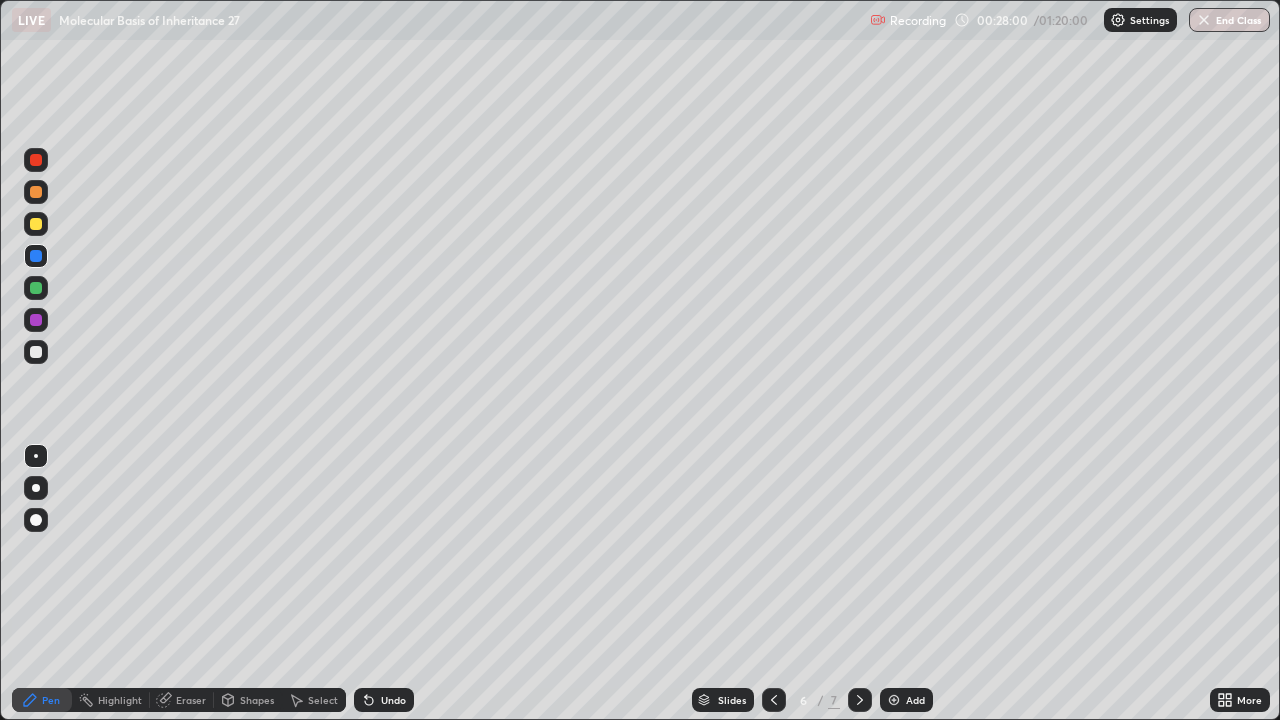 click at bounding box center [36, 288] 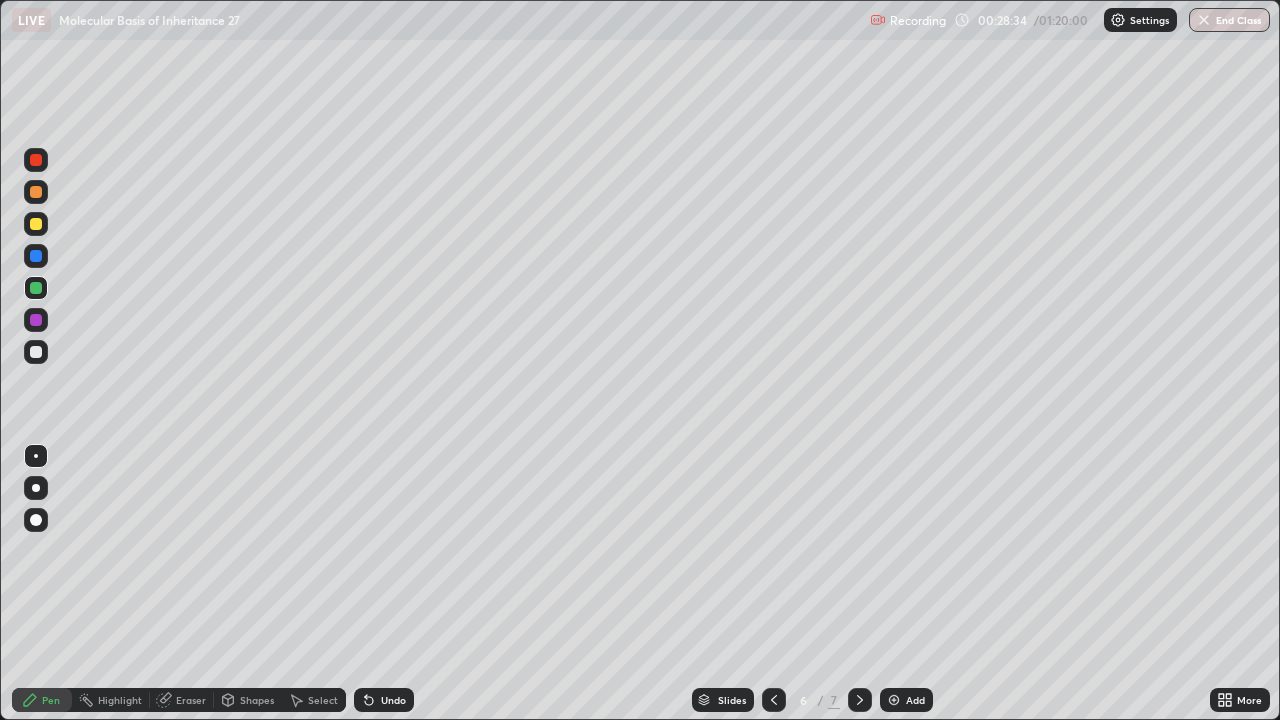 click at bounding box center (36, 320) 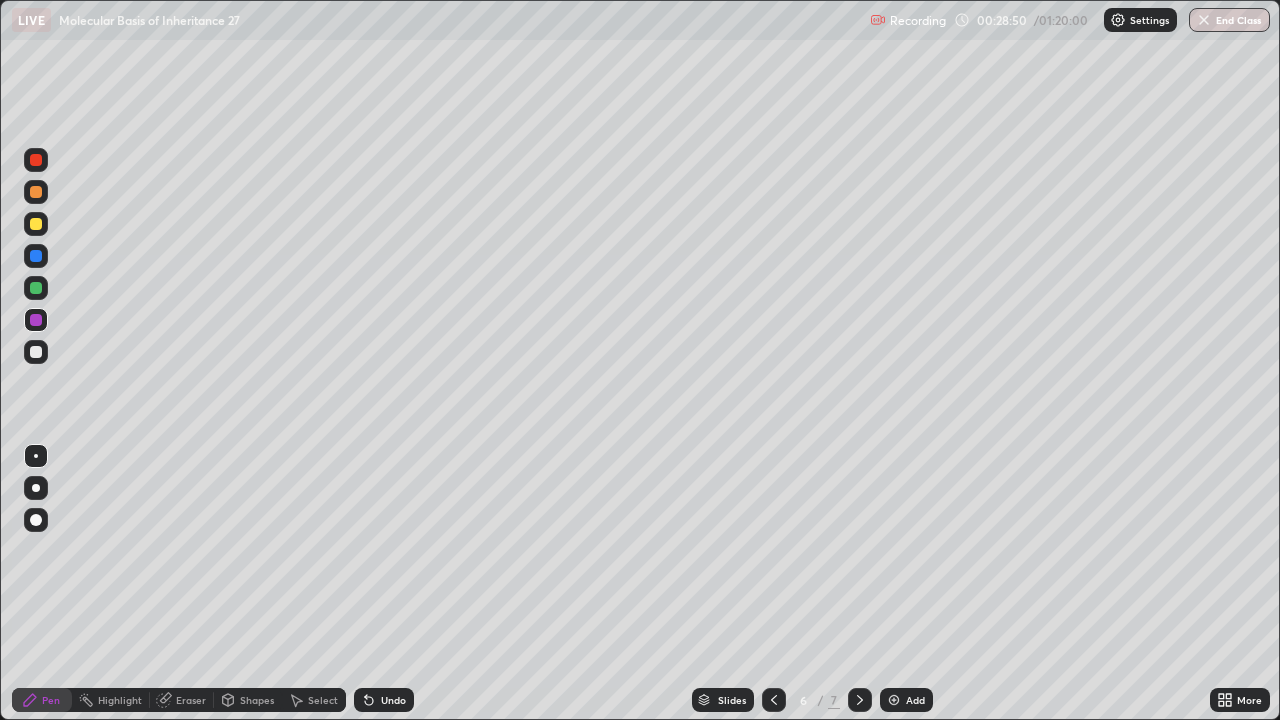 click at bounding box center (36, 560) 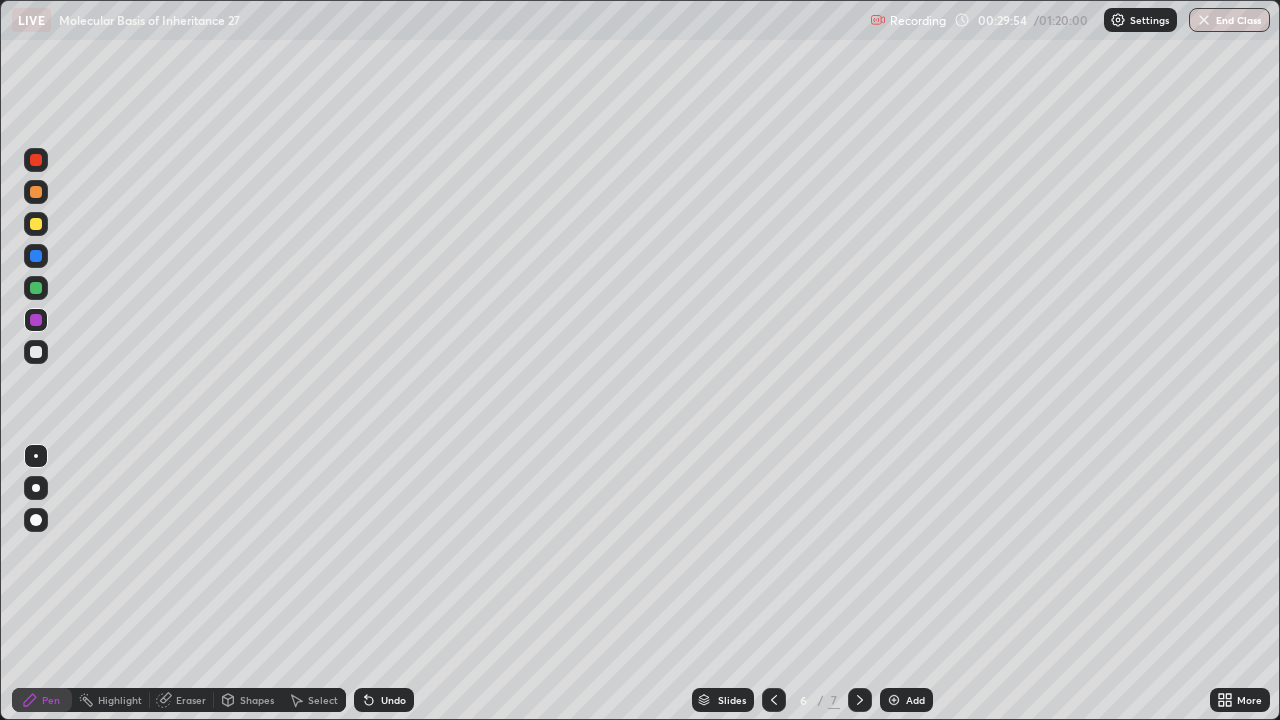 click at bounding box center [36, 256] 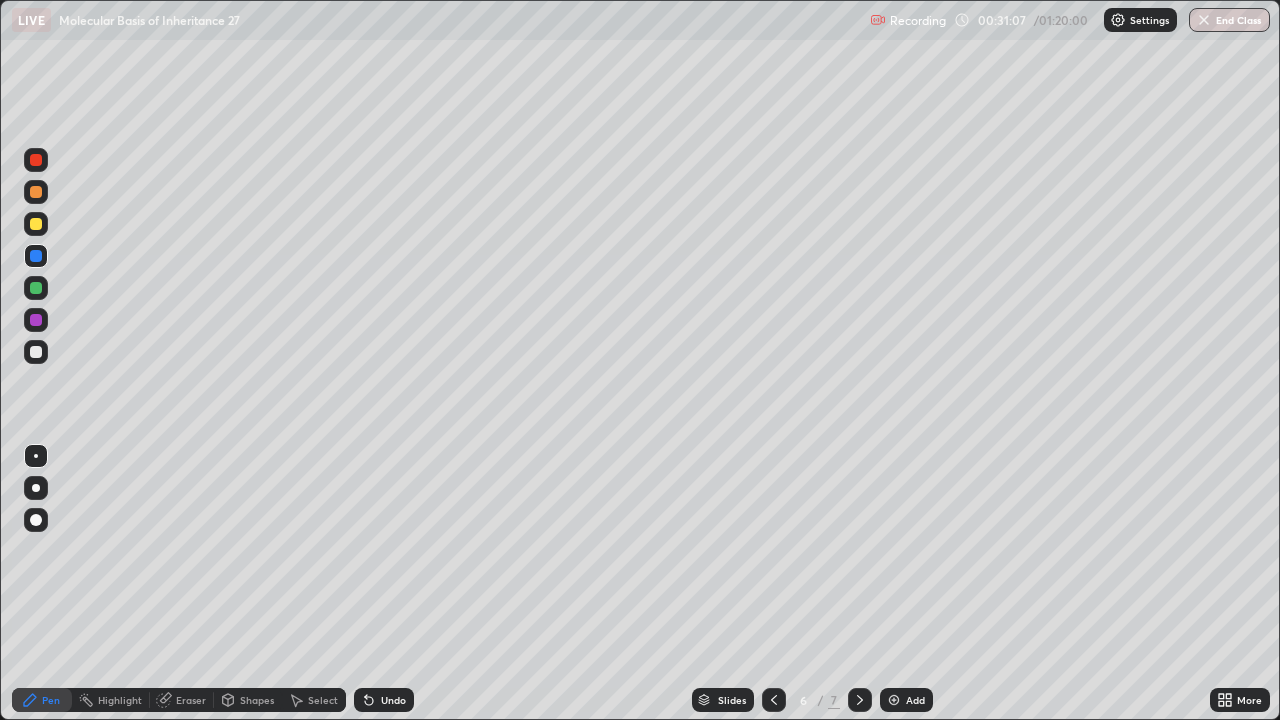 click 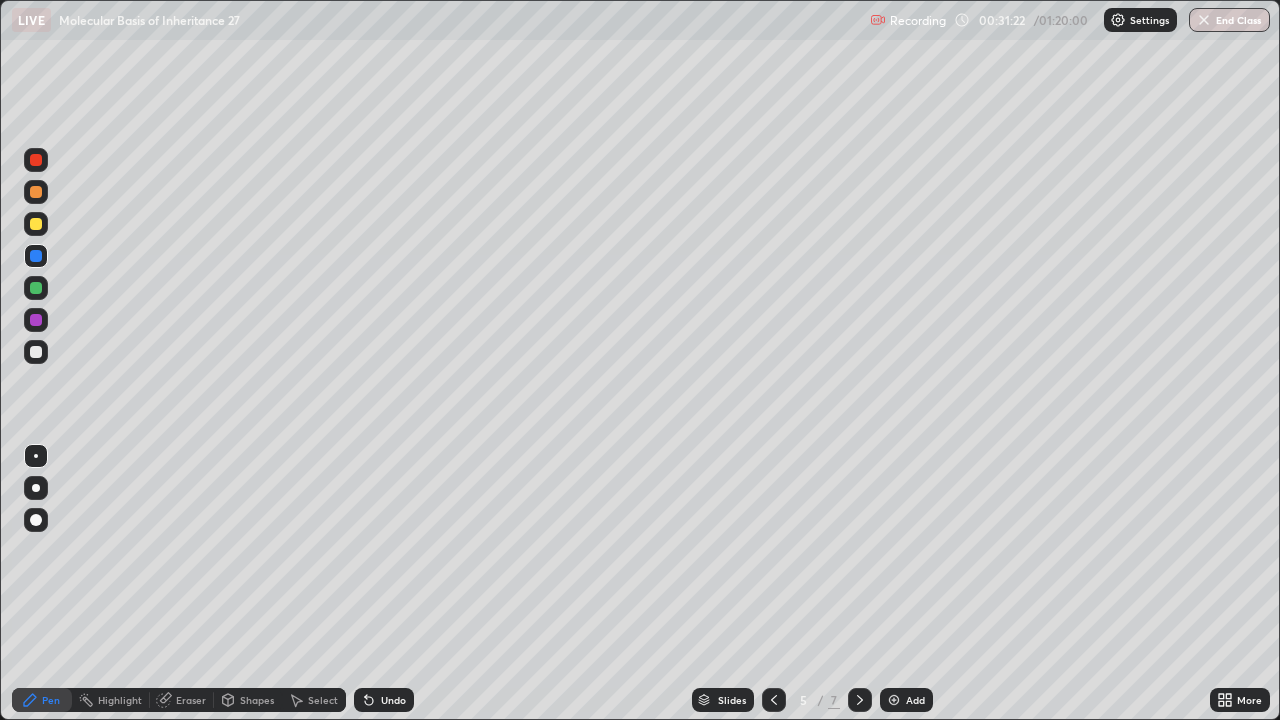 click on "Undo" at bounding box center [393, 700] 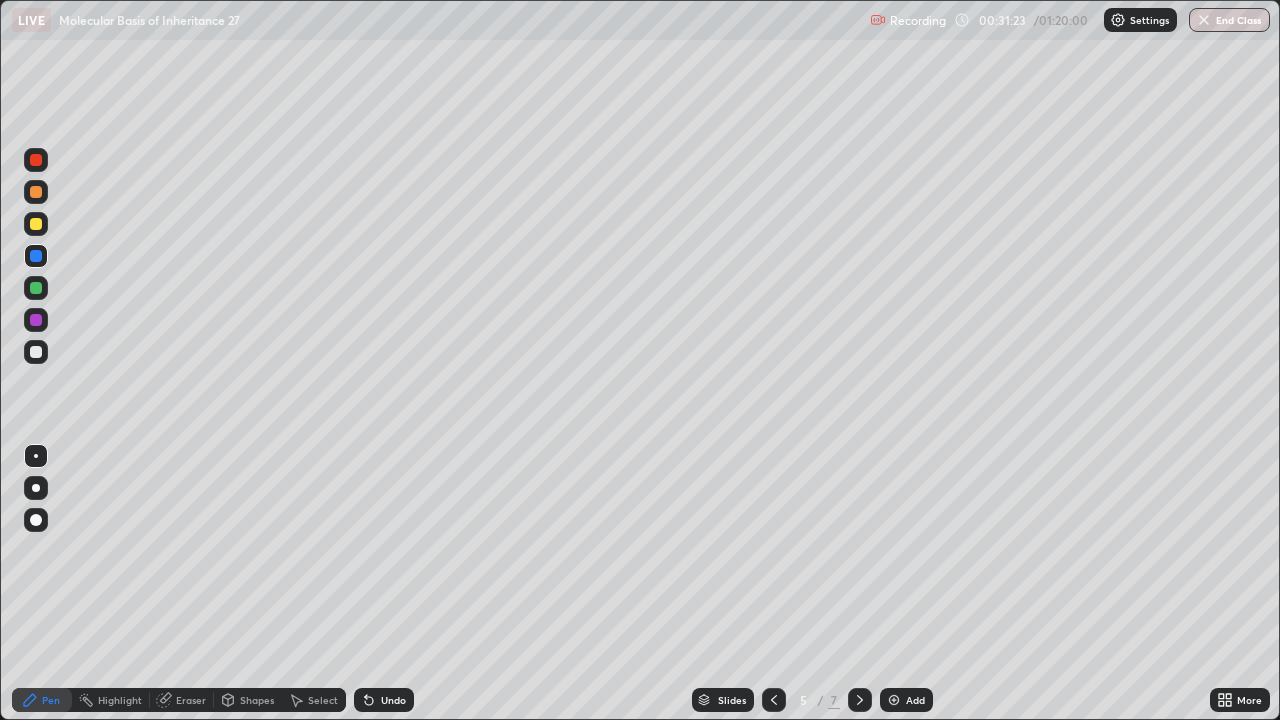 click on "Undo" at bounding box center (393, 700) 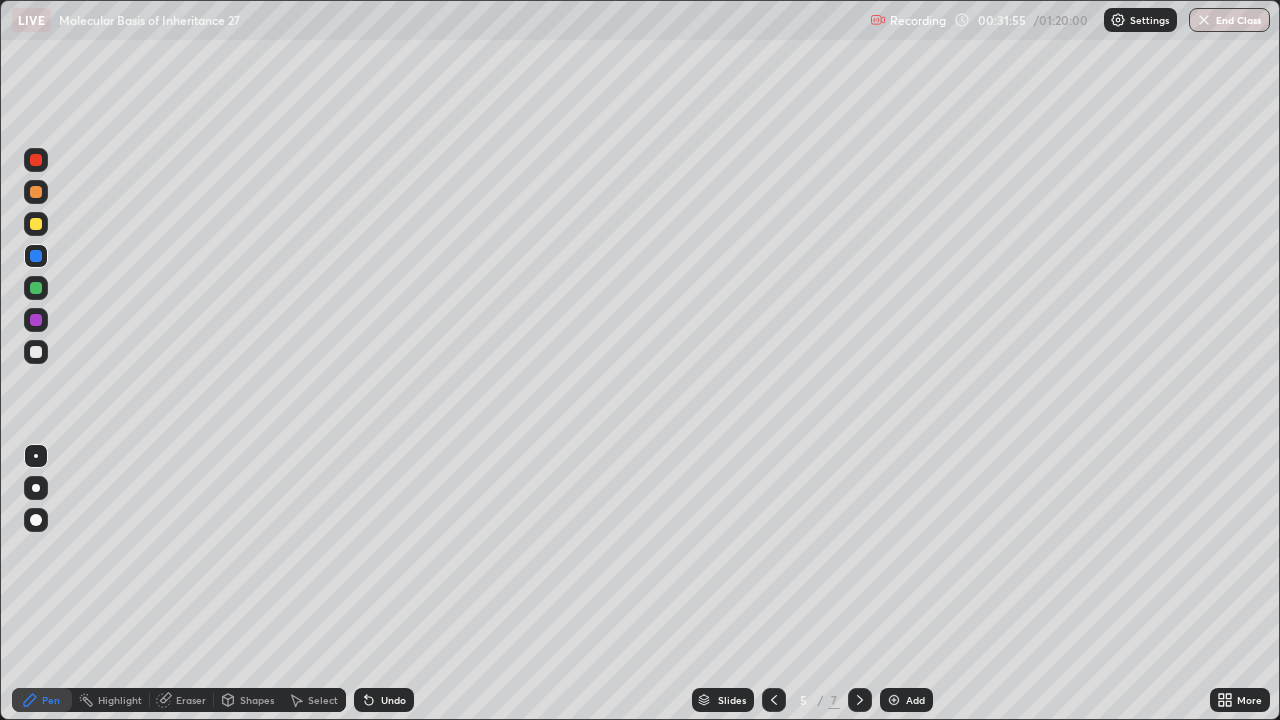 click 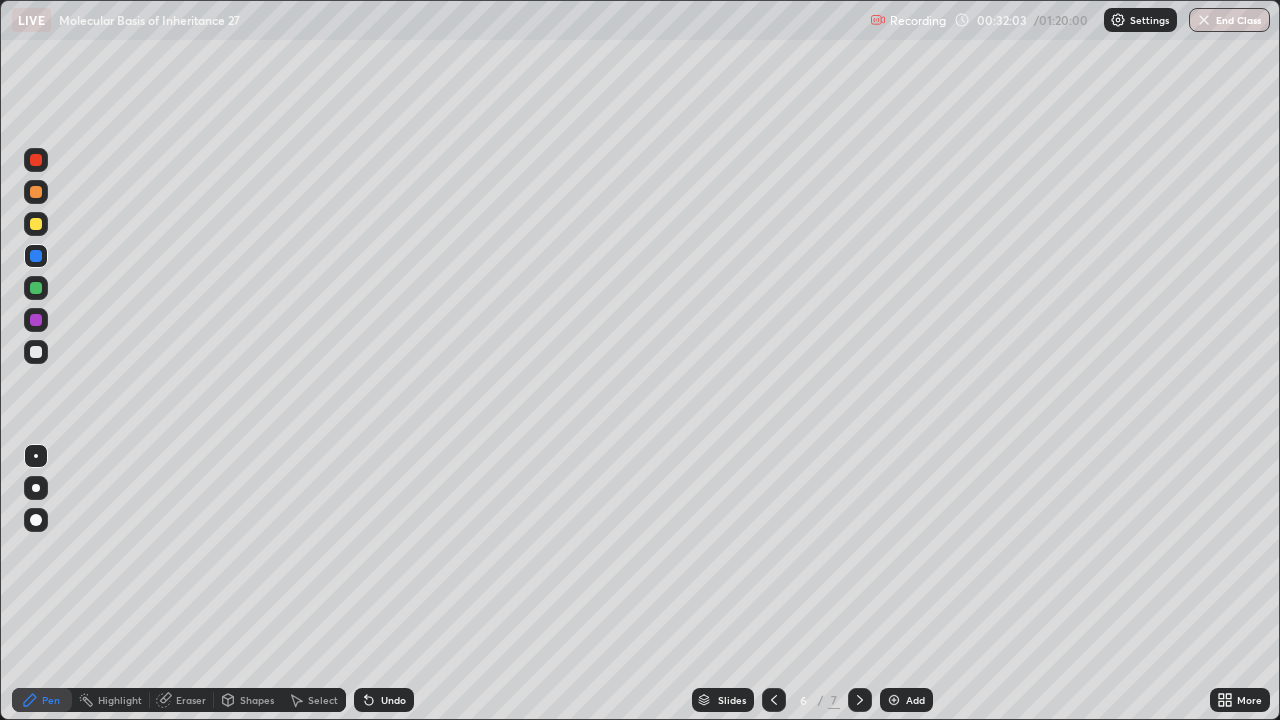 click at bounding box center [36, 352] 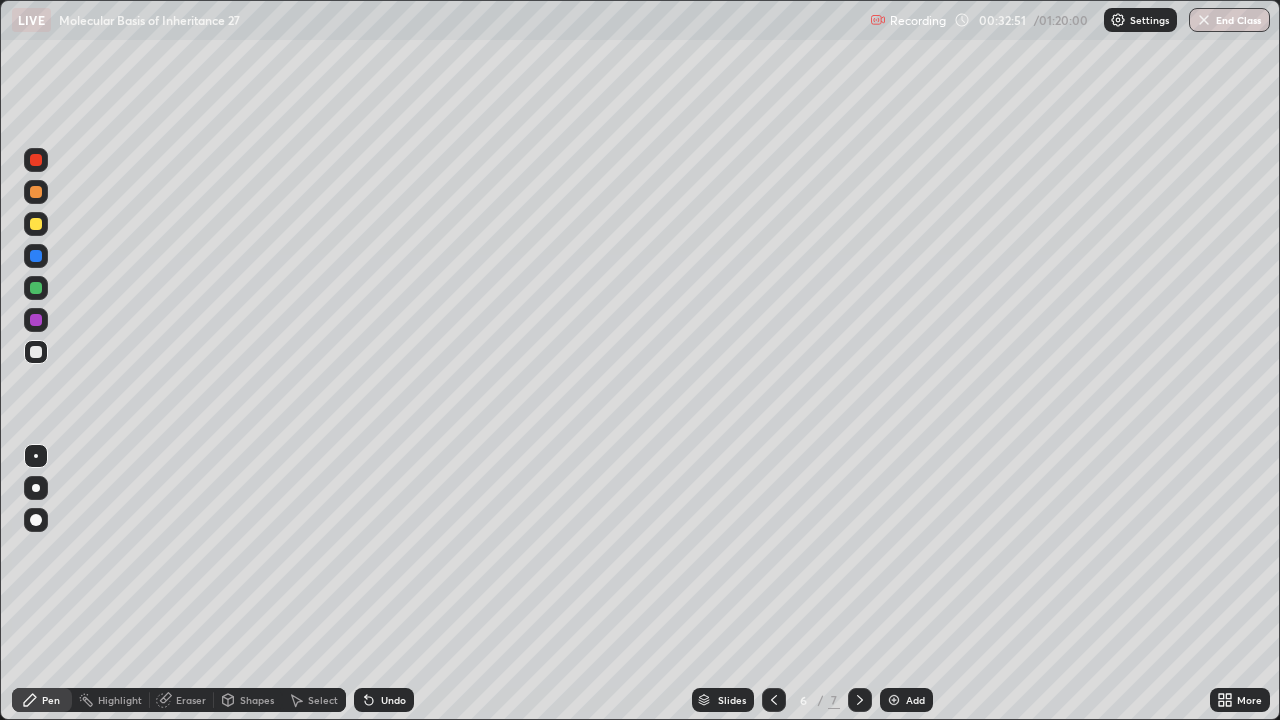 click 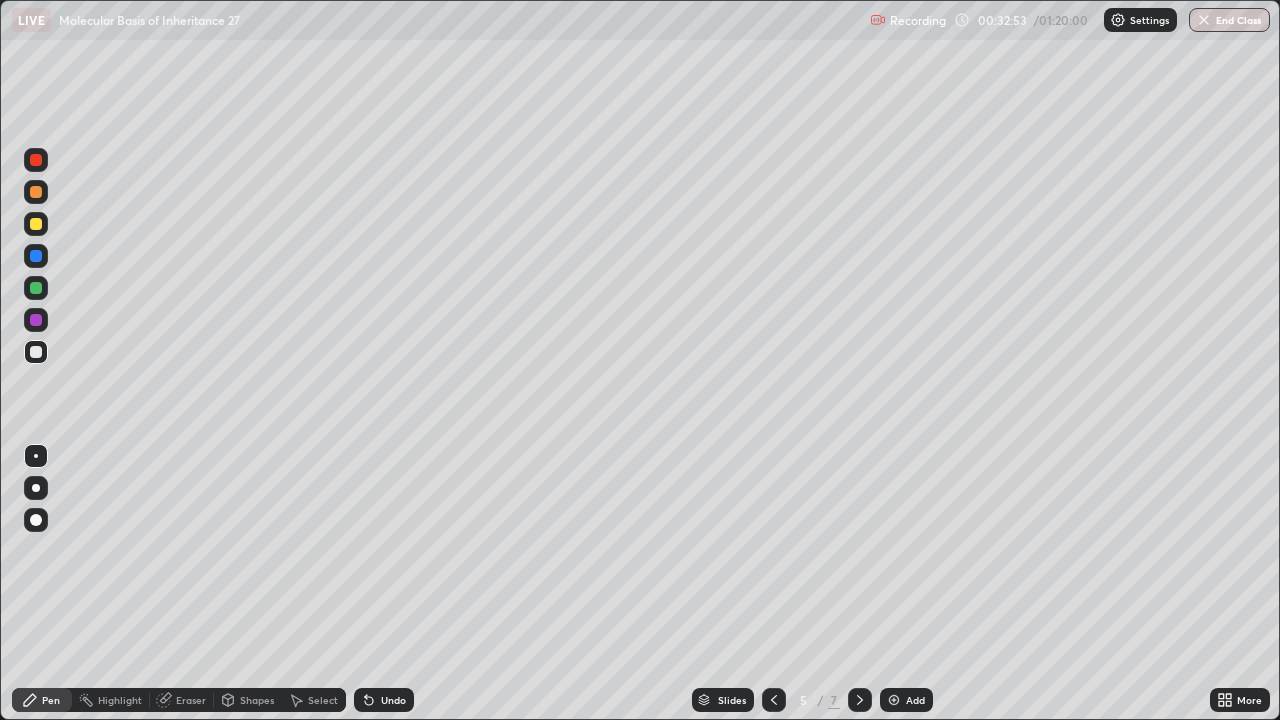 click 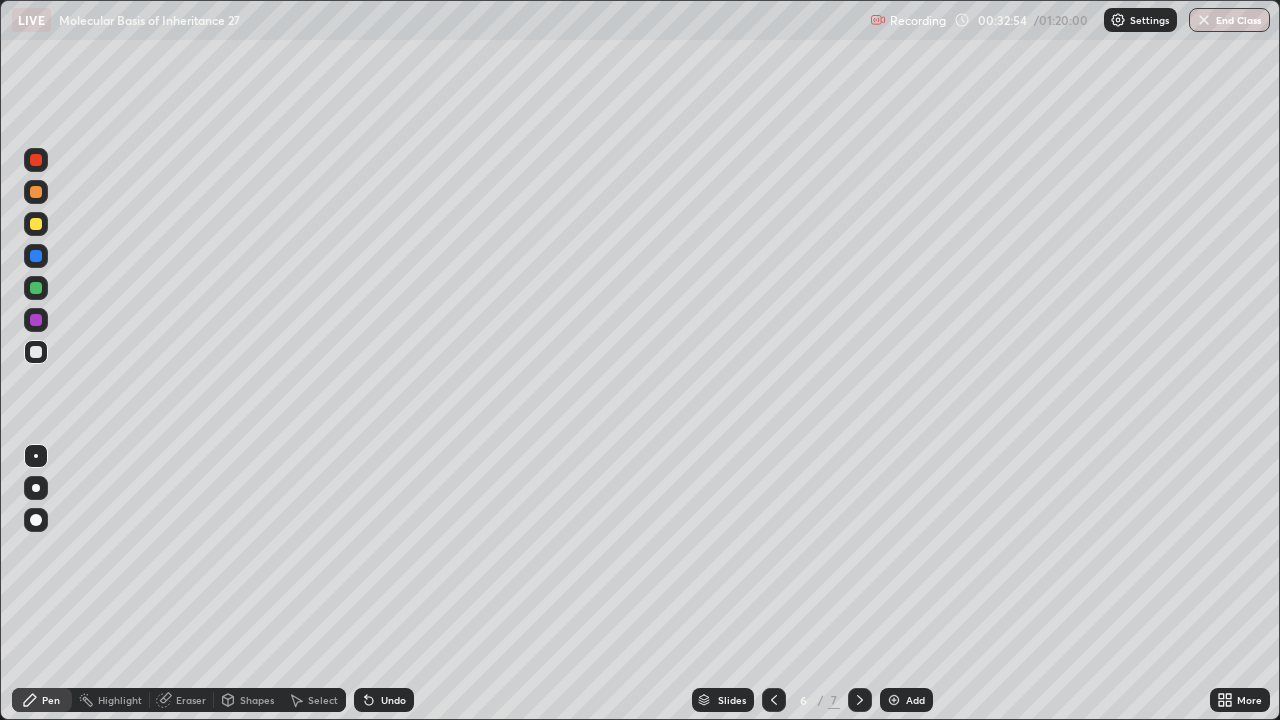 click on "Add" at bounding box center (915, 700) 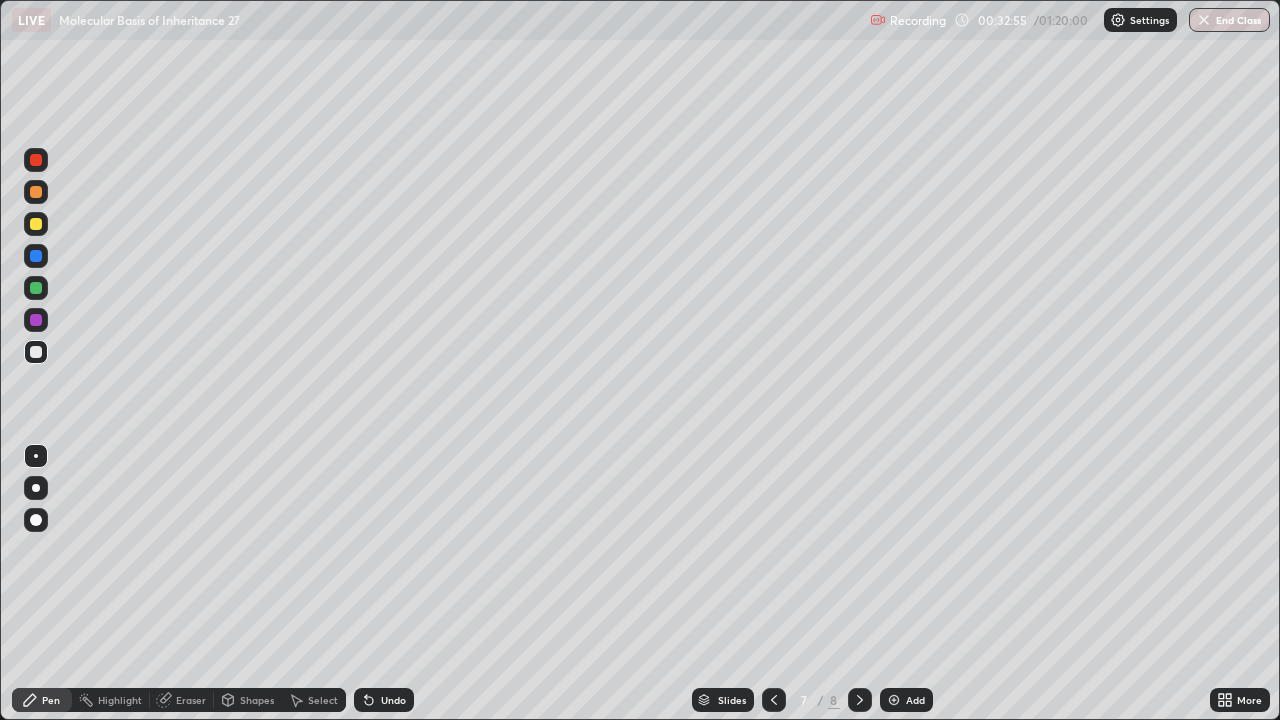 click on "Eraser" at bounding box center [191, 700] 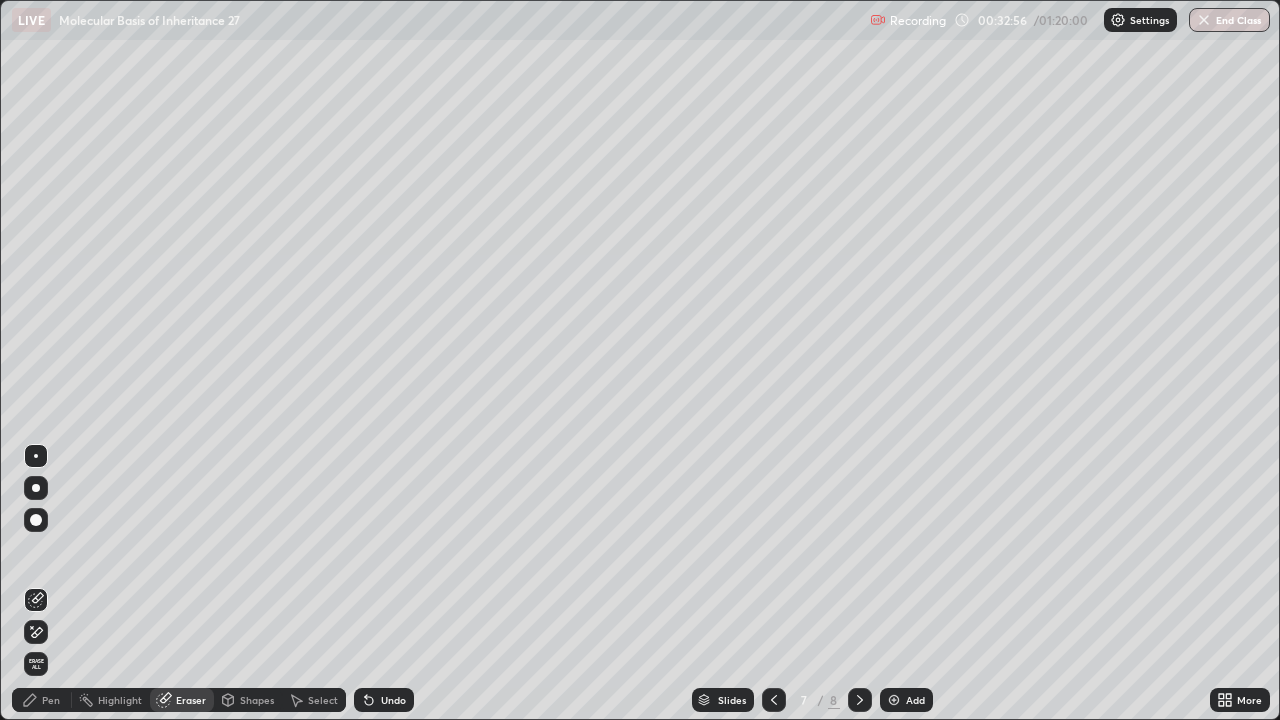 click on "Shapes" at bounding box center [257, 700] 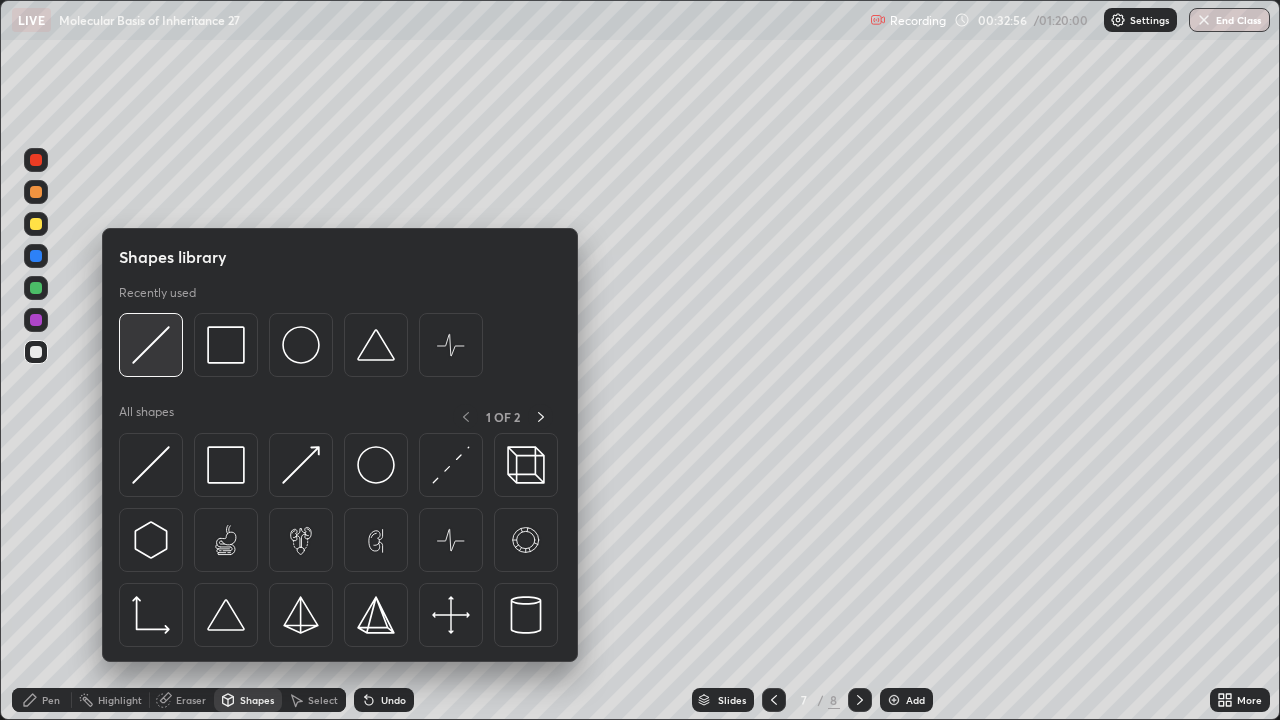 click at bounding box center (151, 345) 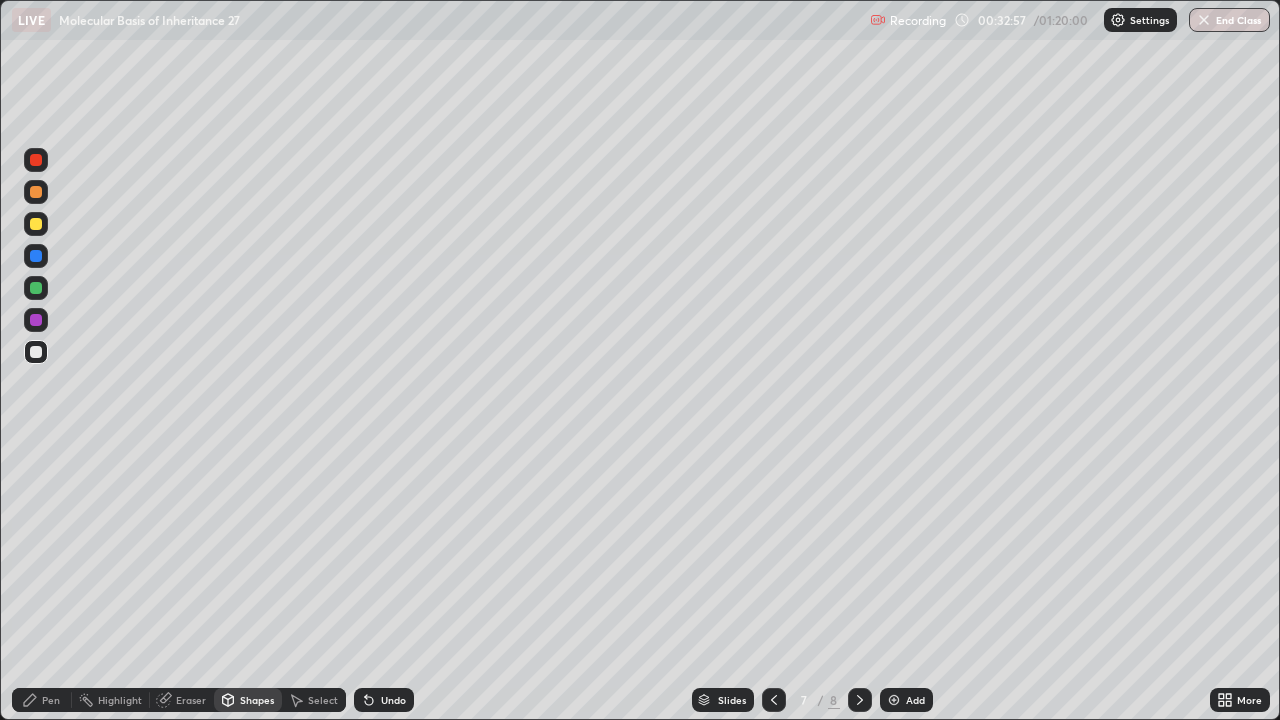 click at bounding box center (36, 288) 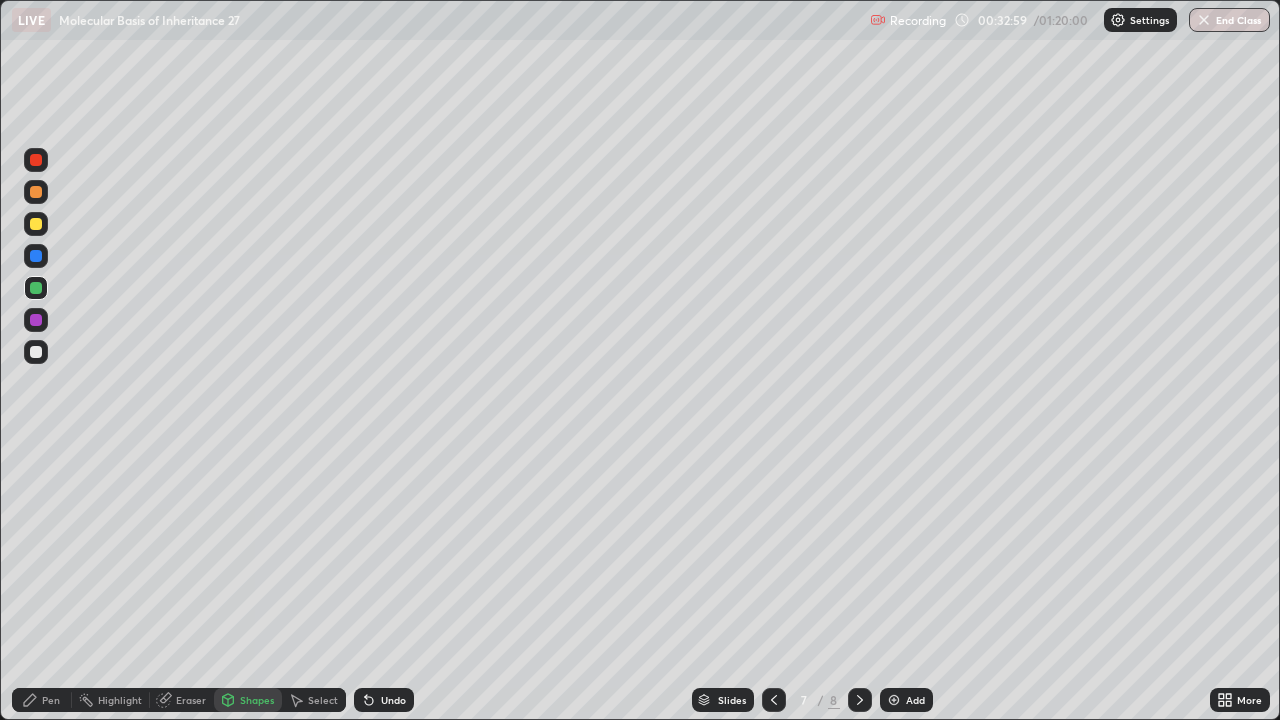 click at bounding box center [36, 352] 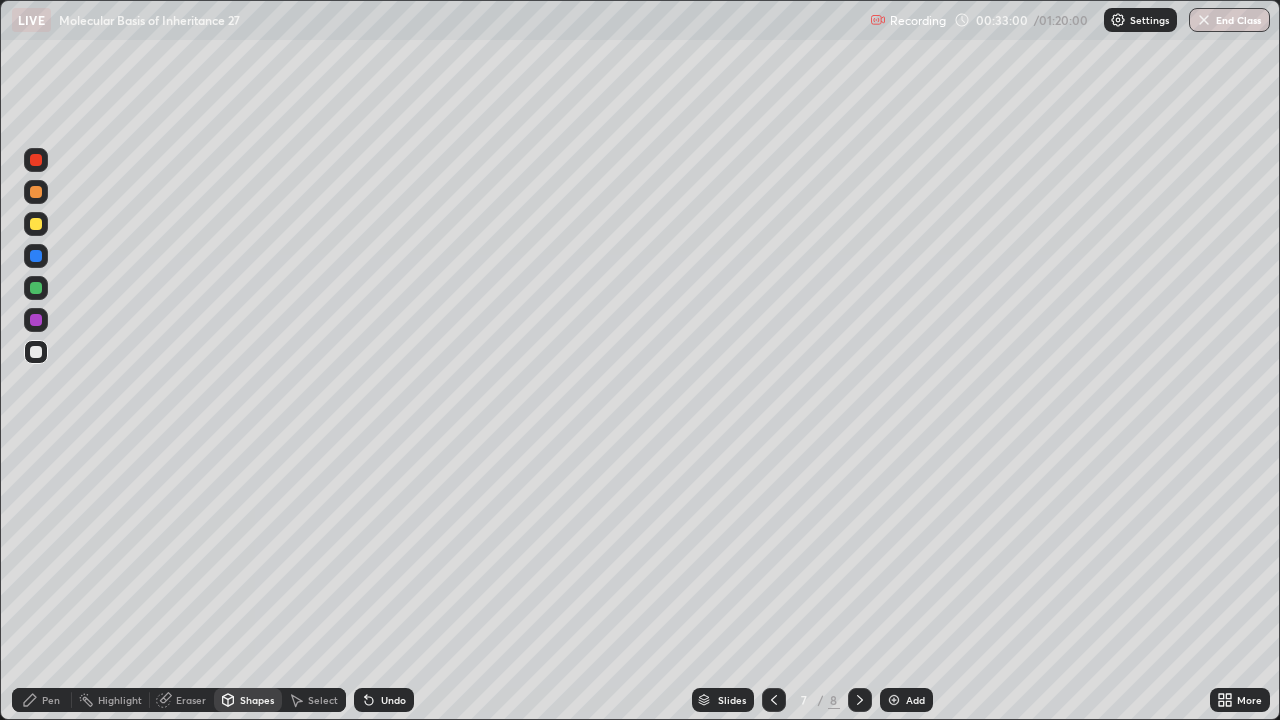 click on "Undo" at bounding box center [384, 700] 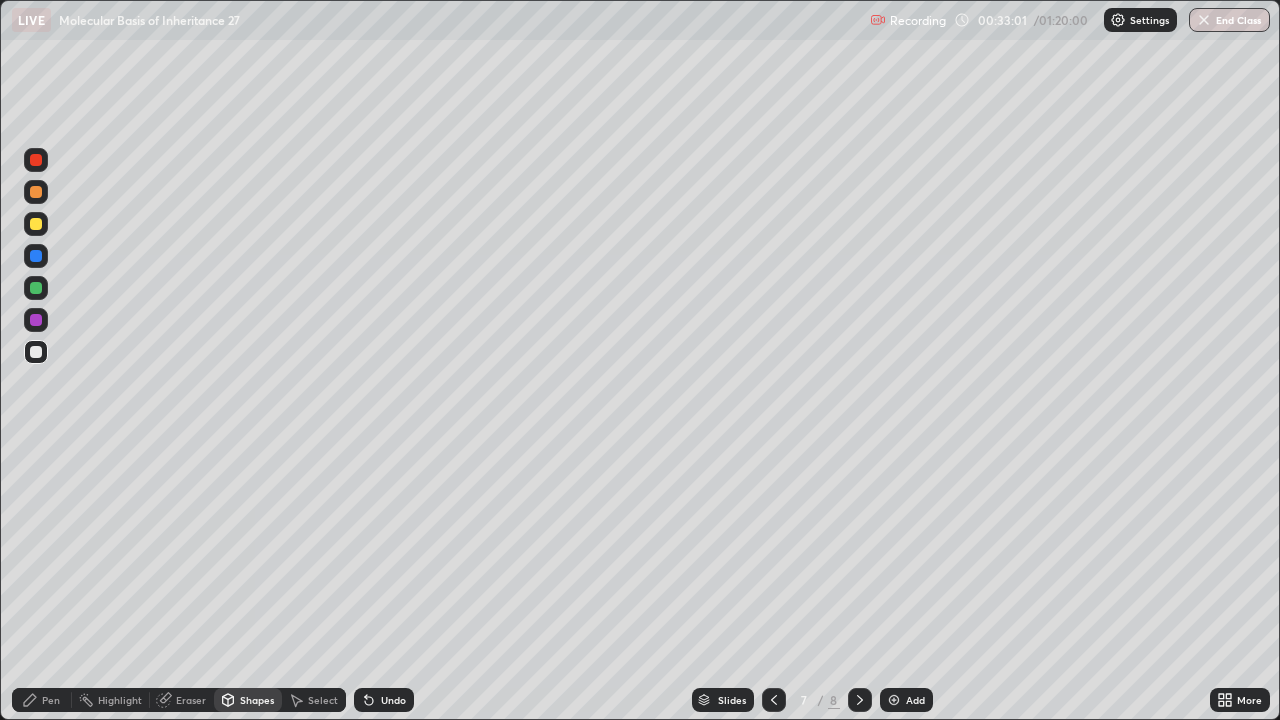 click on "Undo" at bounding box center [384, 700] 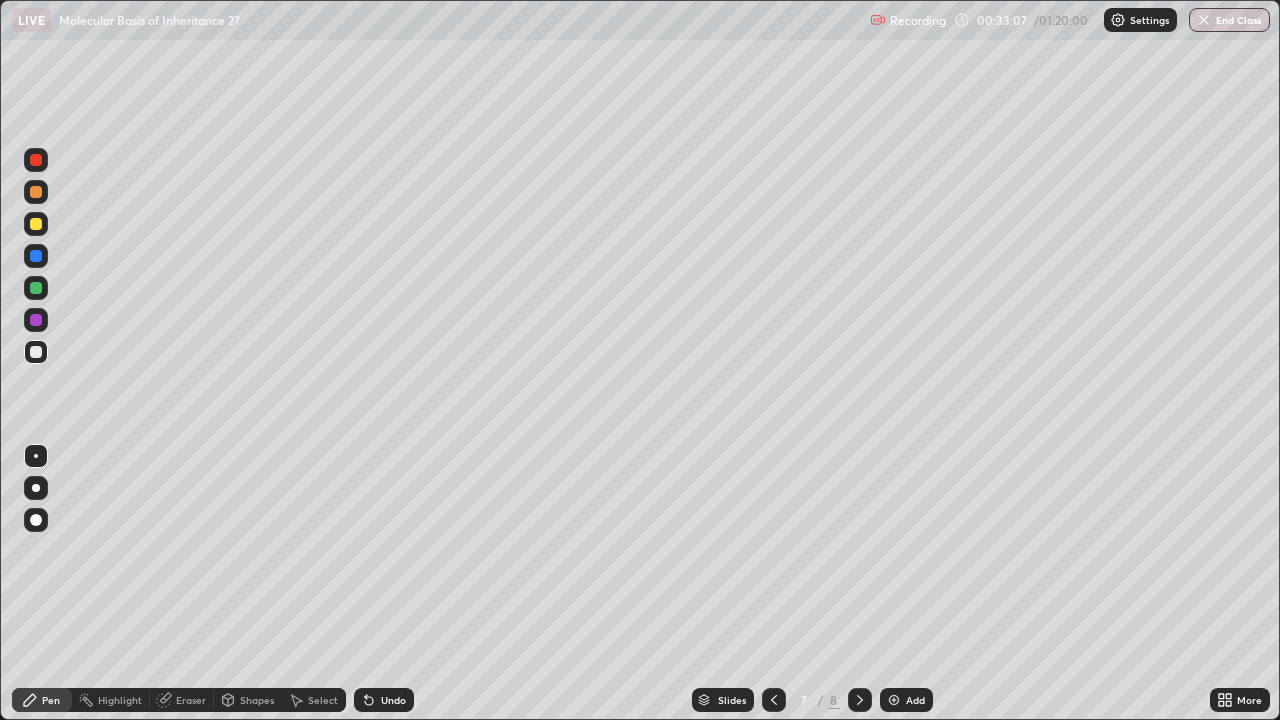 click at bounding box center [36, 288] 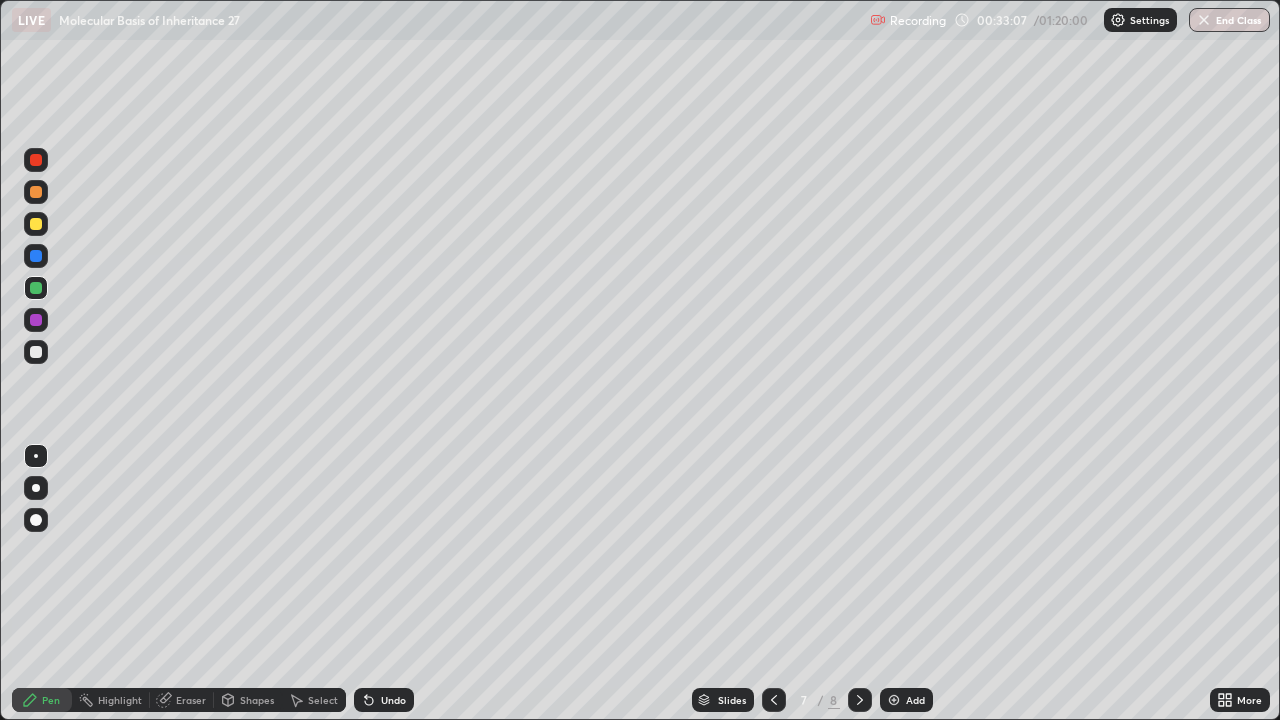 click at bounding box center [36, 256] 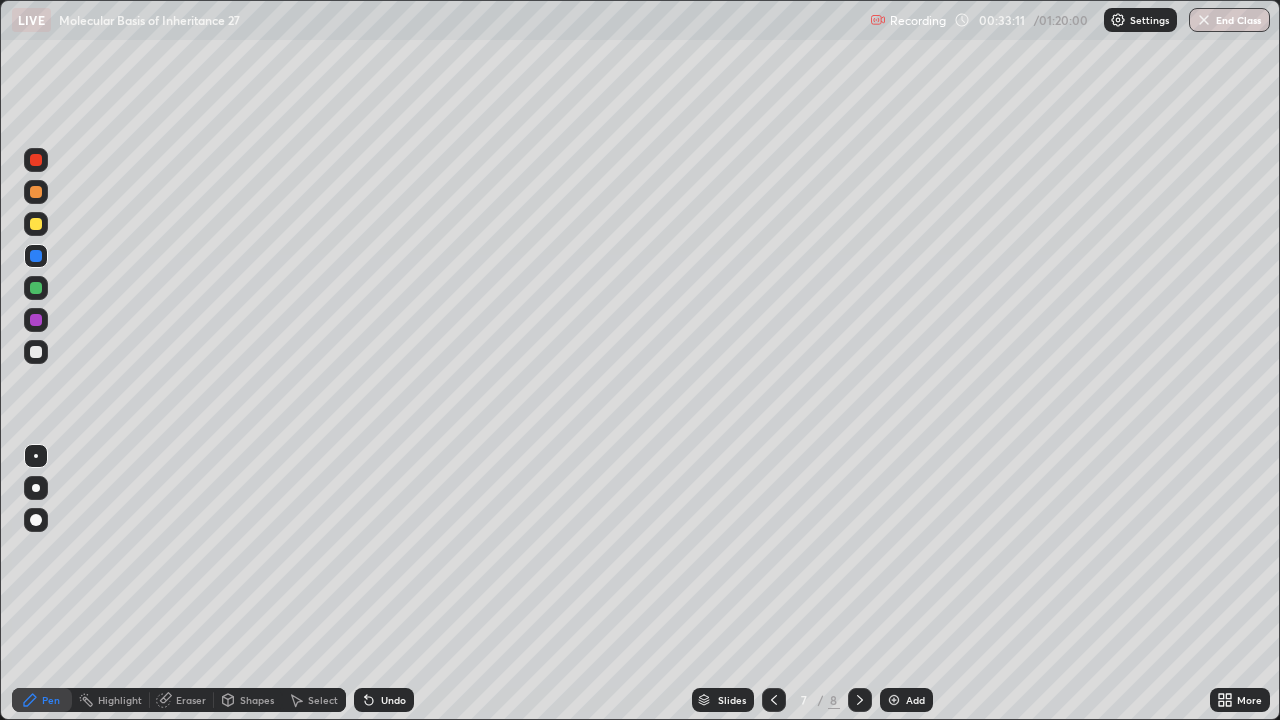click at bounding box center [36, 352] 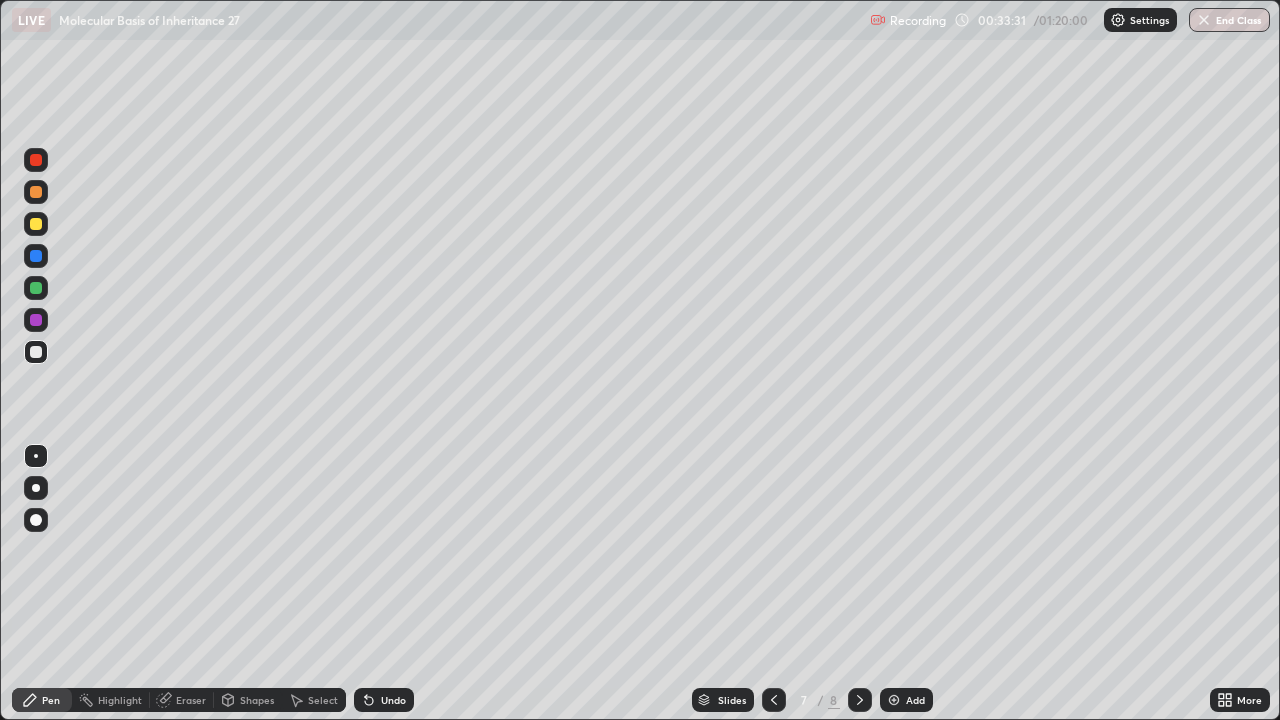 click at bounding box center (36, 320) 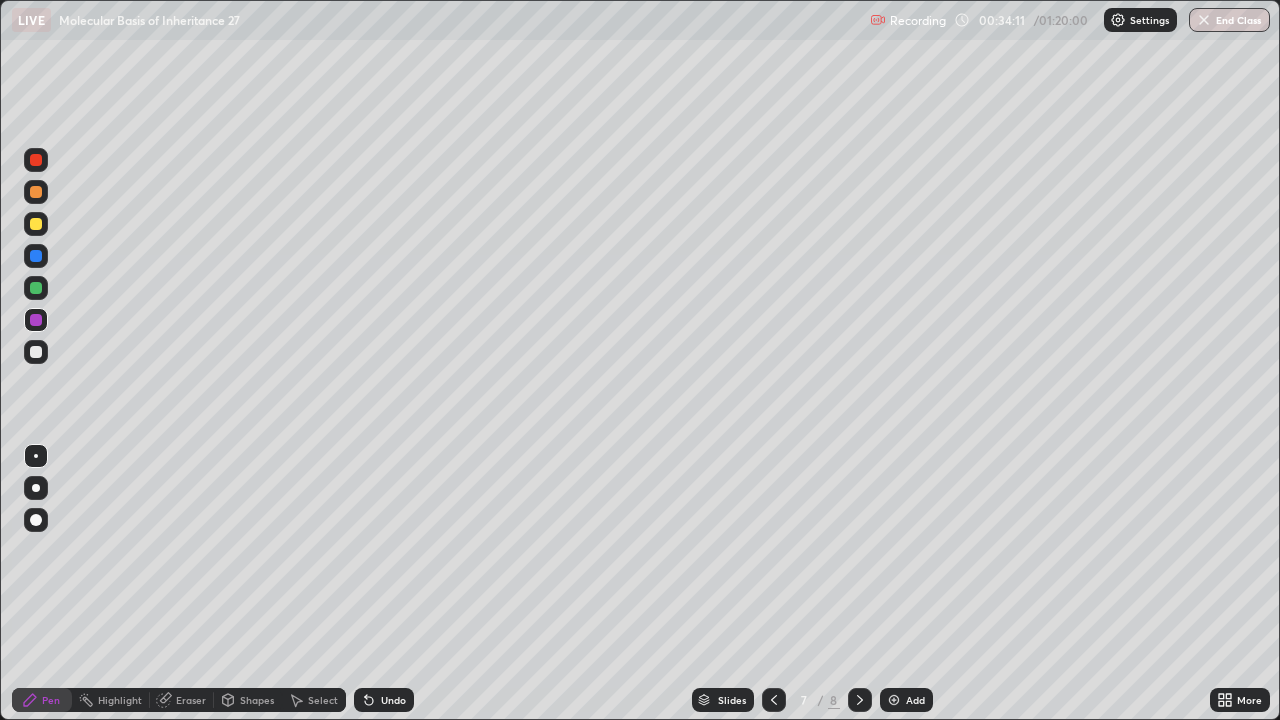 click at bounding box center [36, 256] 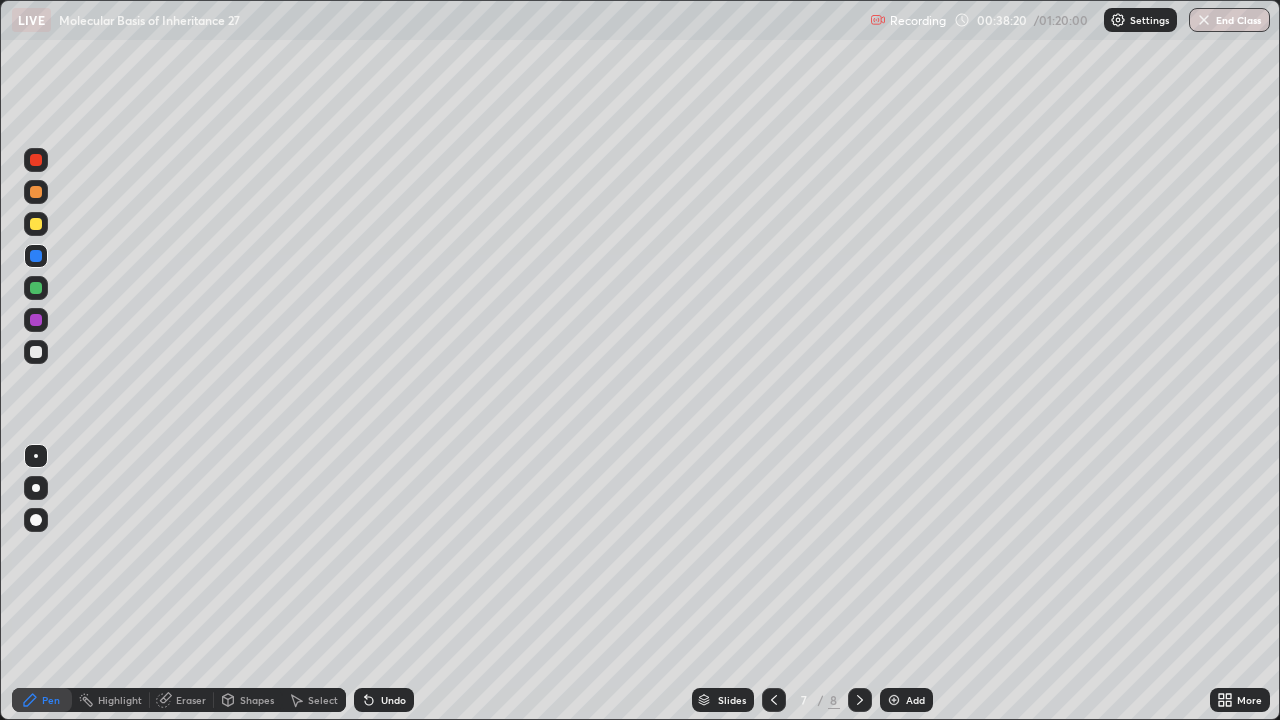 click at bounding box center [36, 352] 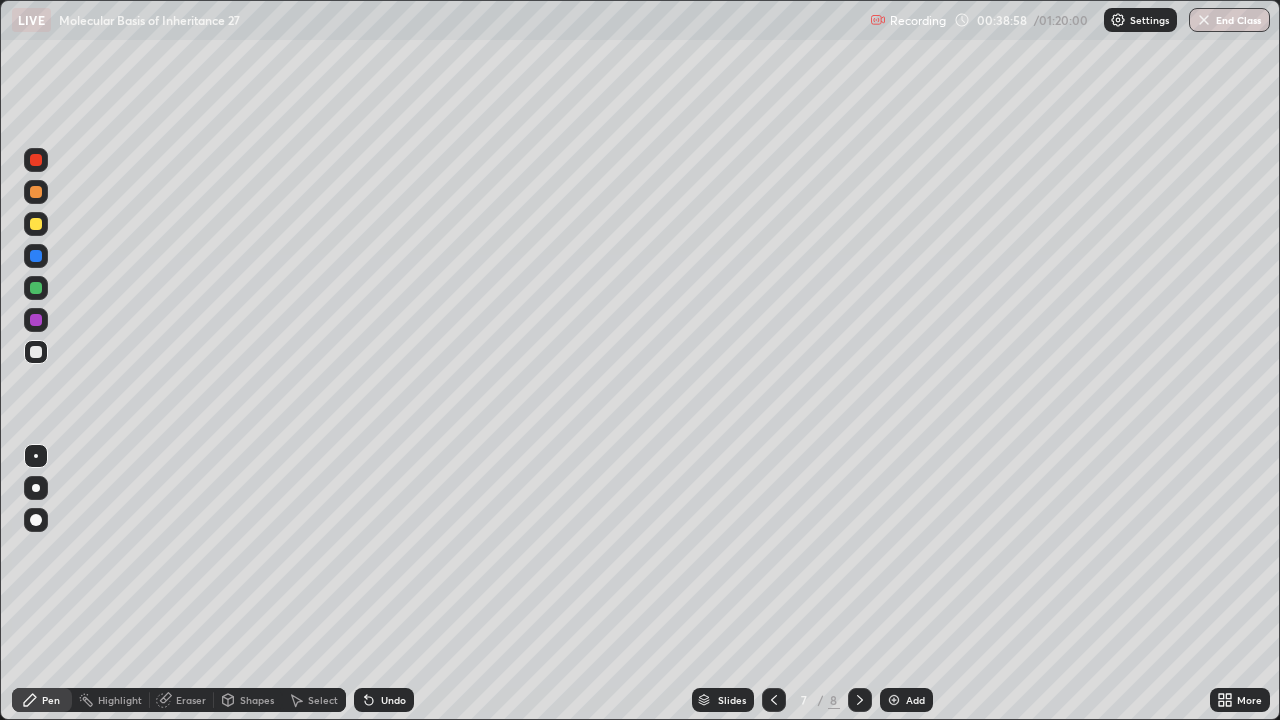 click 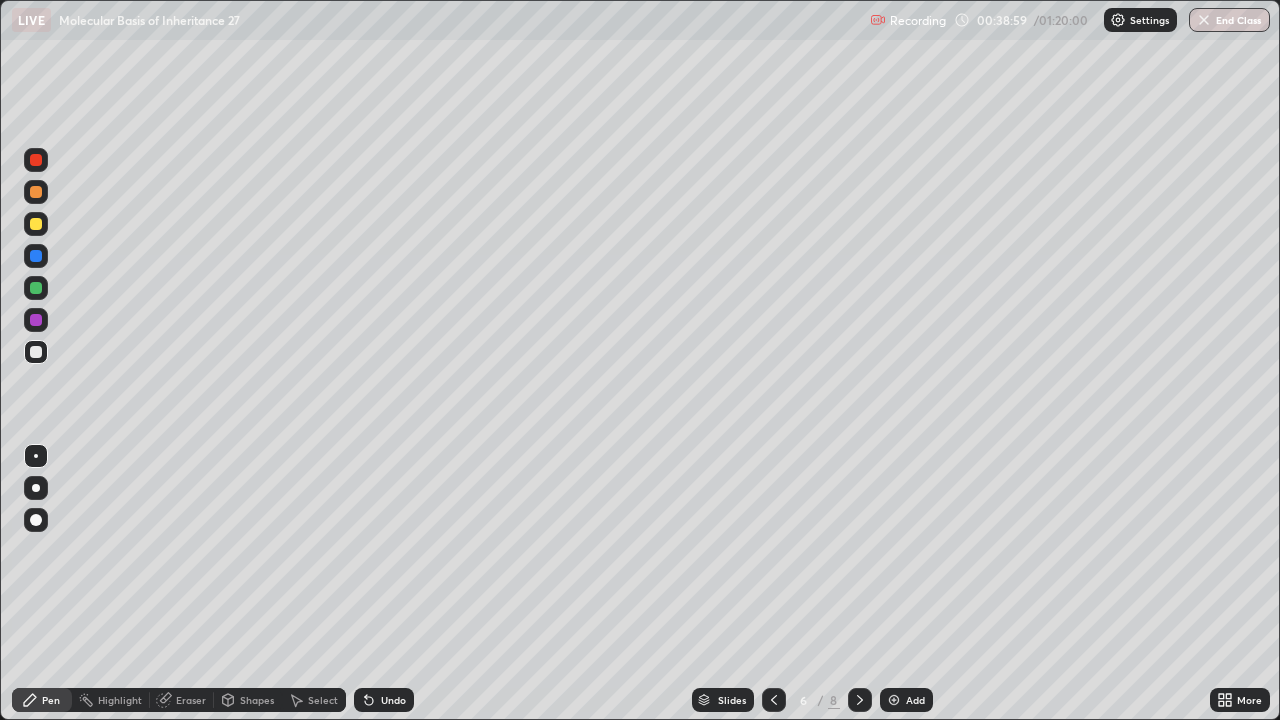 click 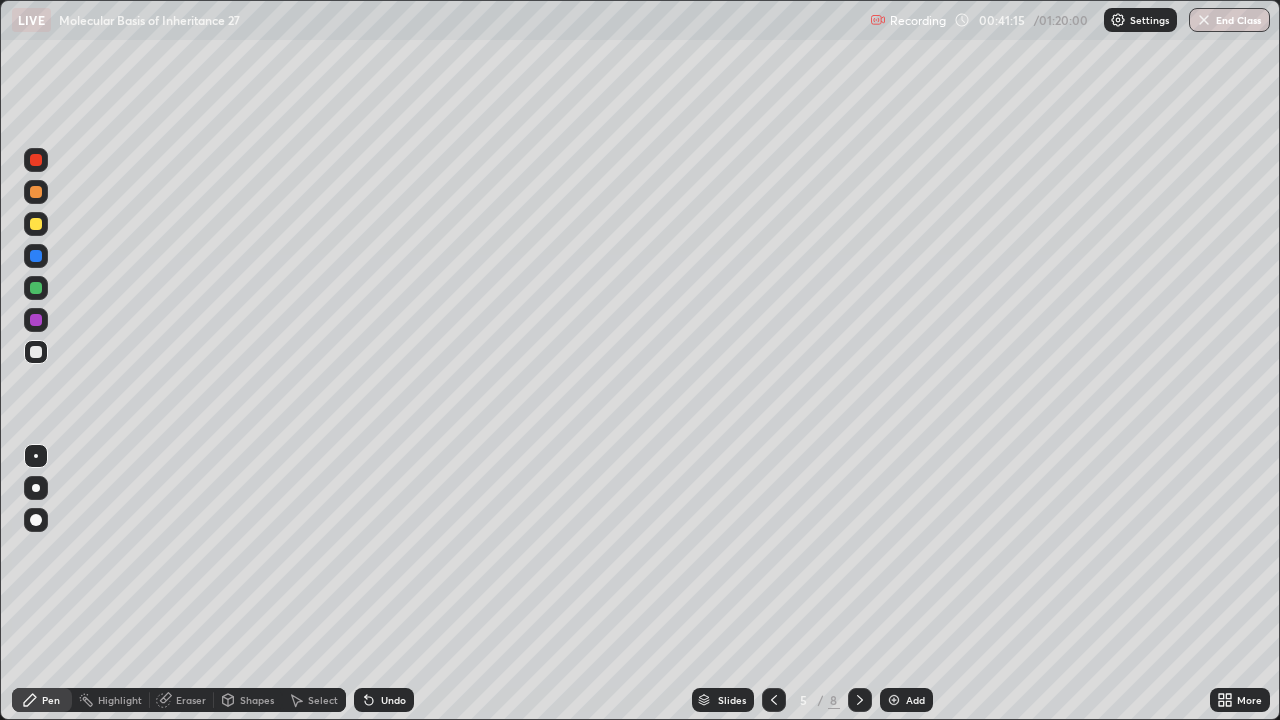 click at bounding box center [860, 700] 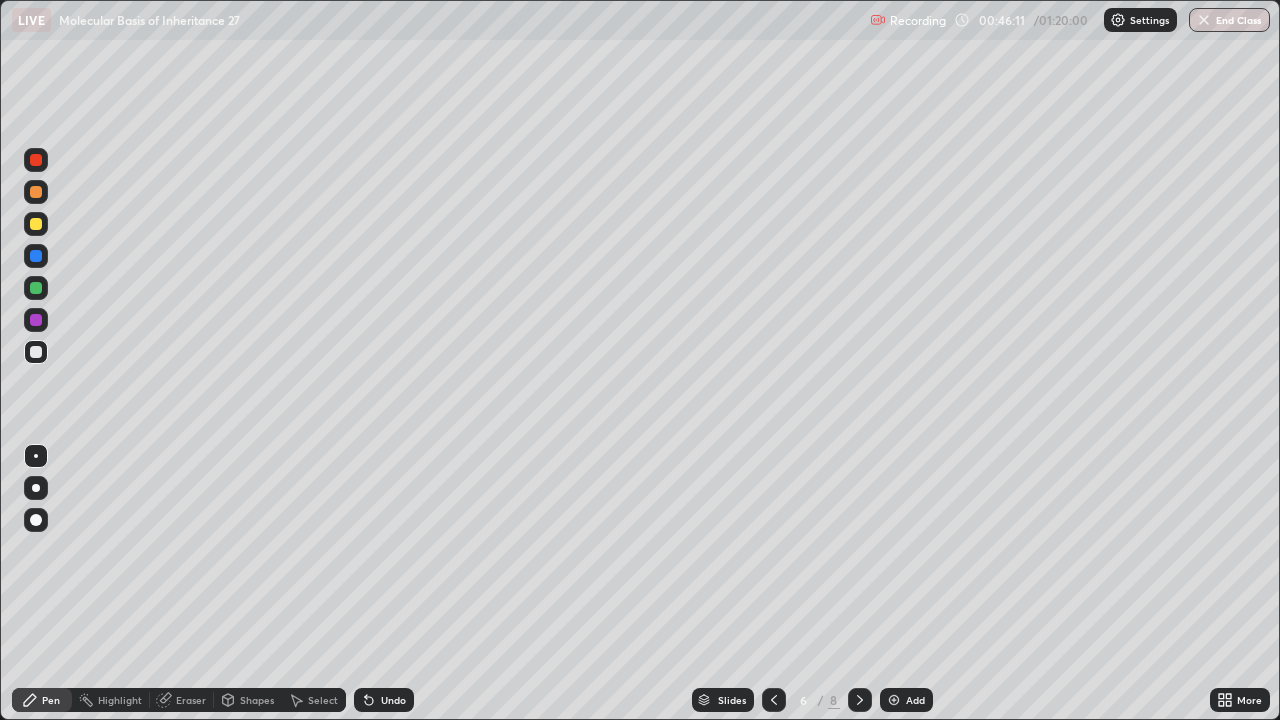 click at bounding box center (860, 700) 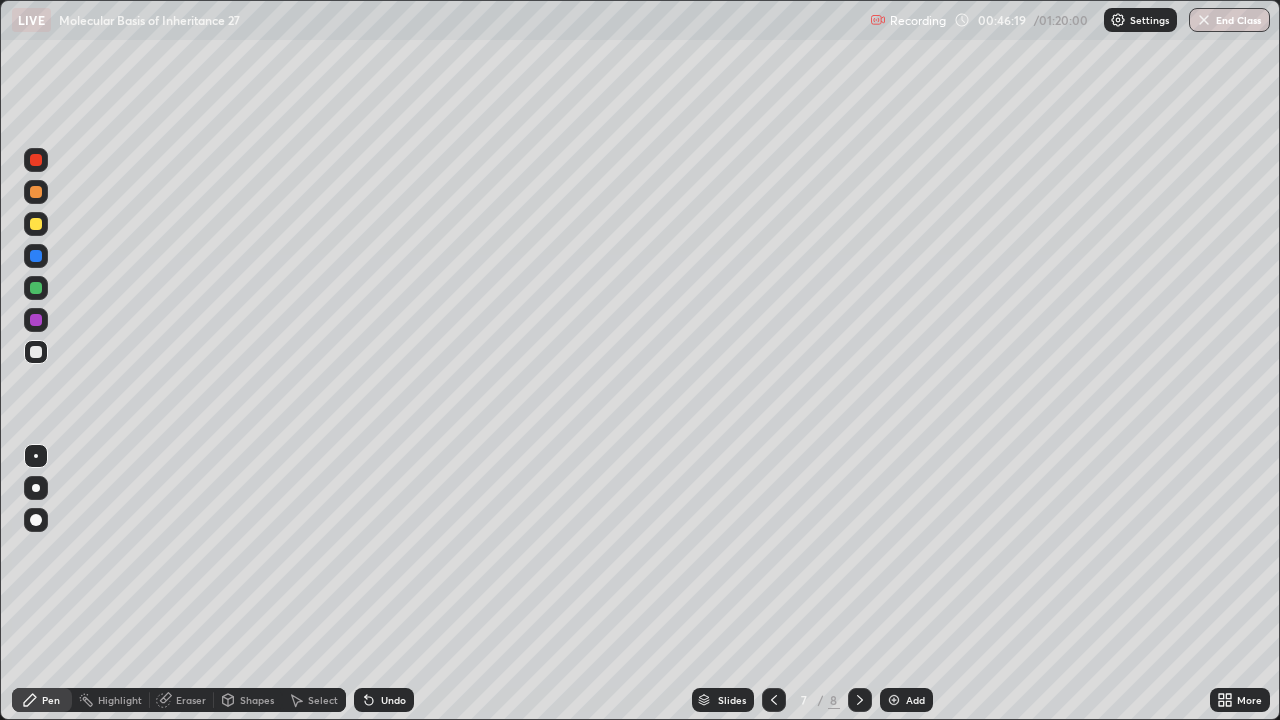 click on "Eraser" at bounding box center [191, 700] 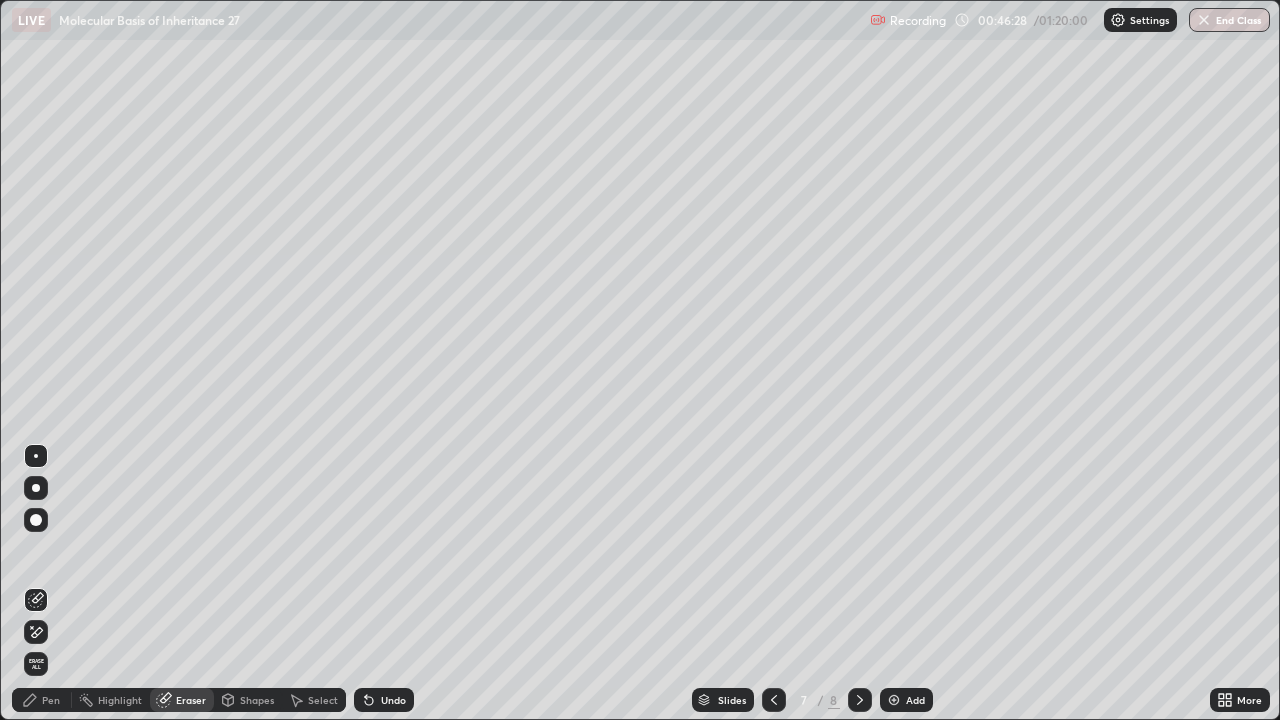 click on "Undo" at bounding box center [384, 700] 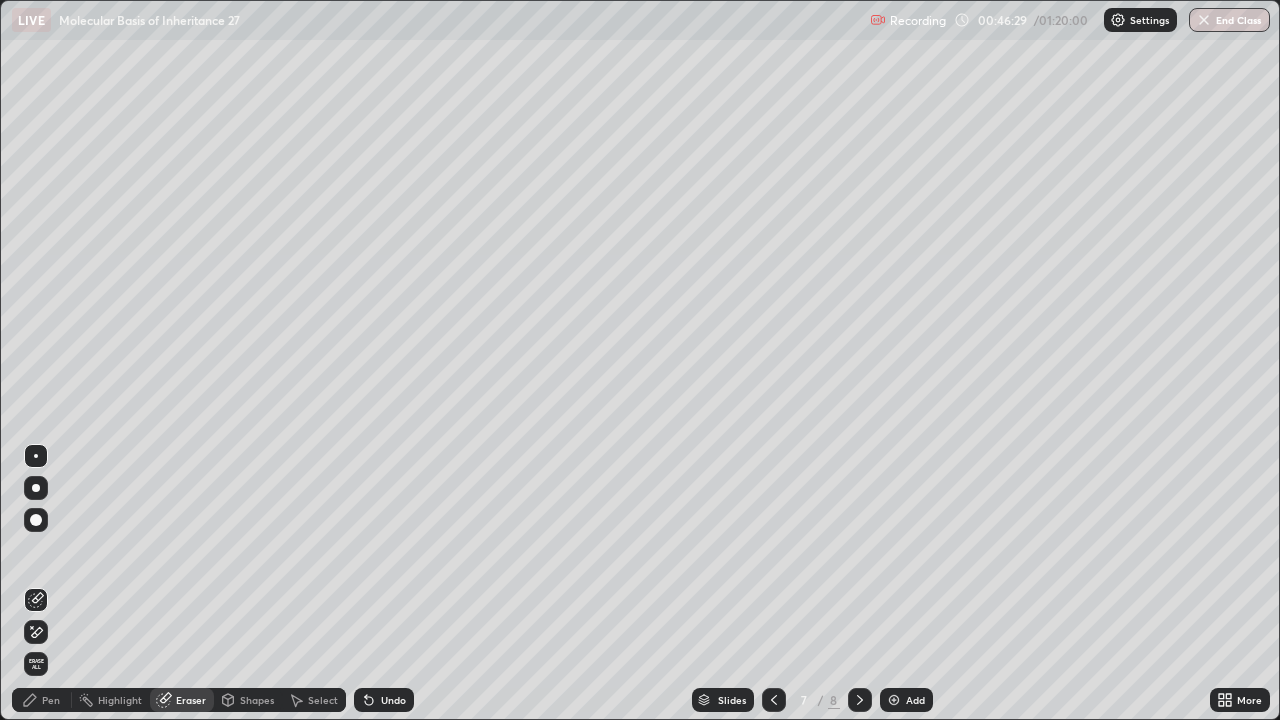 click on "Undo" at bounding box center (384, 700) 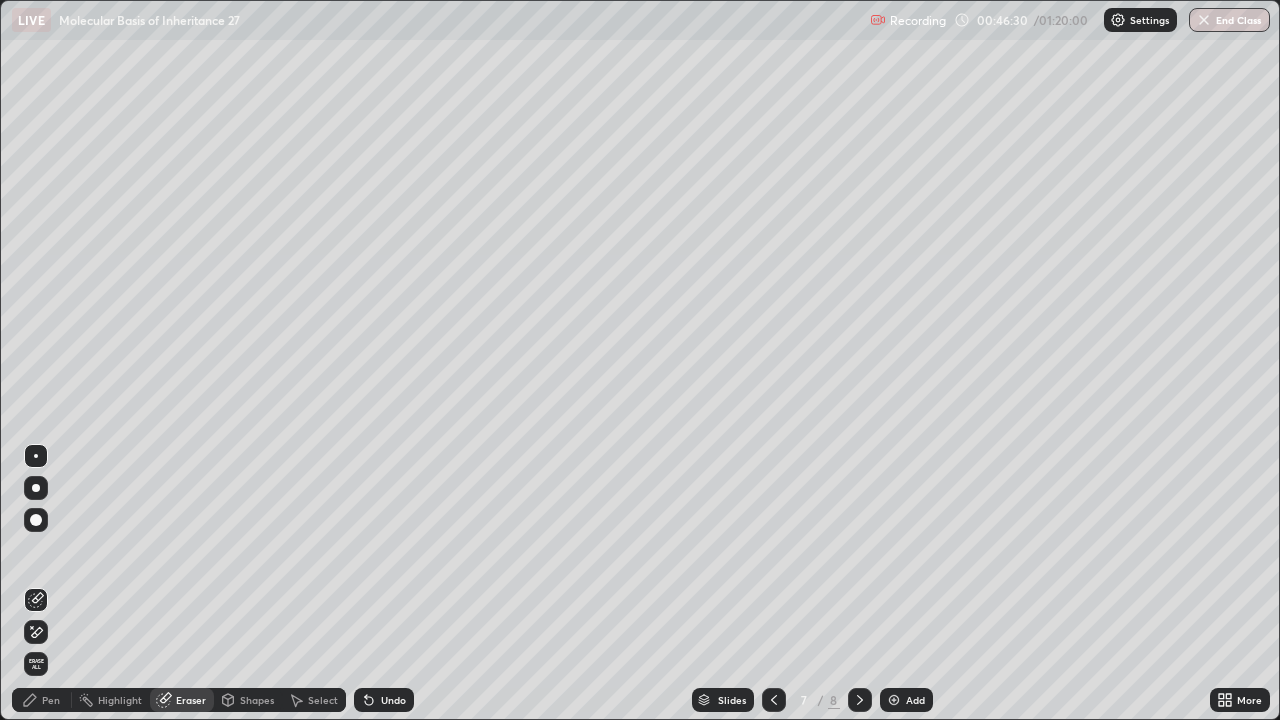 click on "Undo" at bounding box center [384, 700] 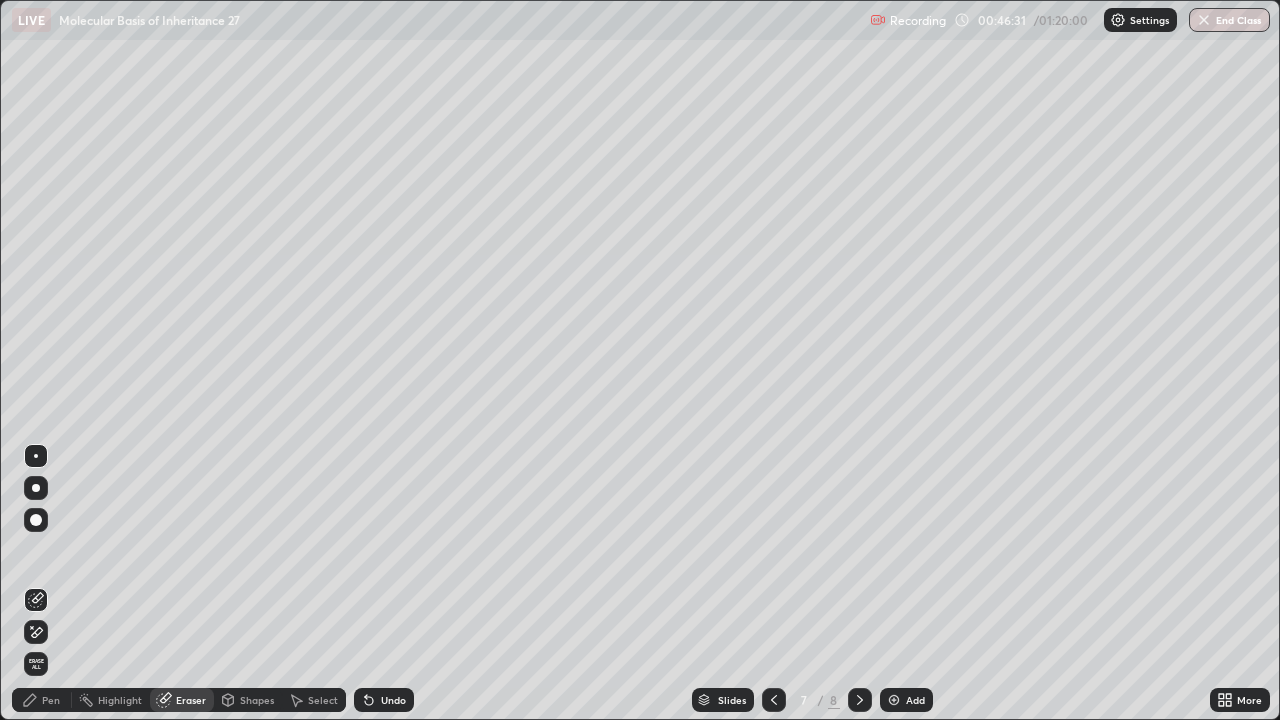 click on "Undo" at bounding box center (384, 700) 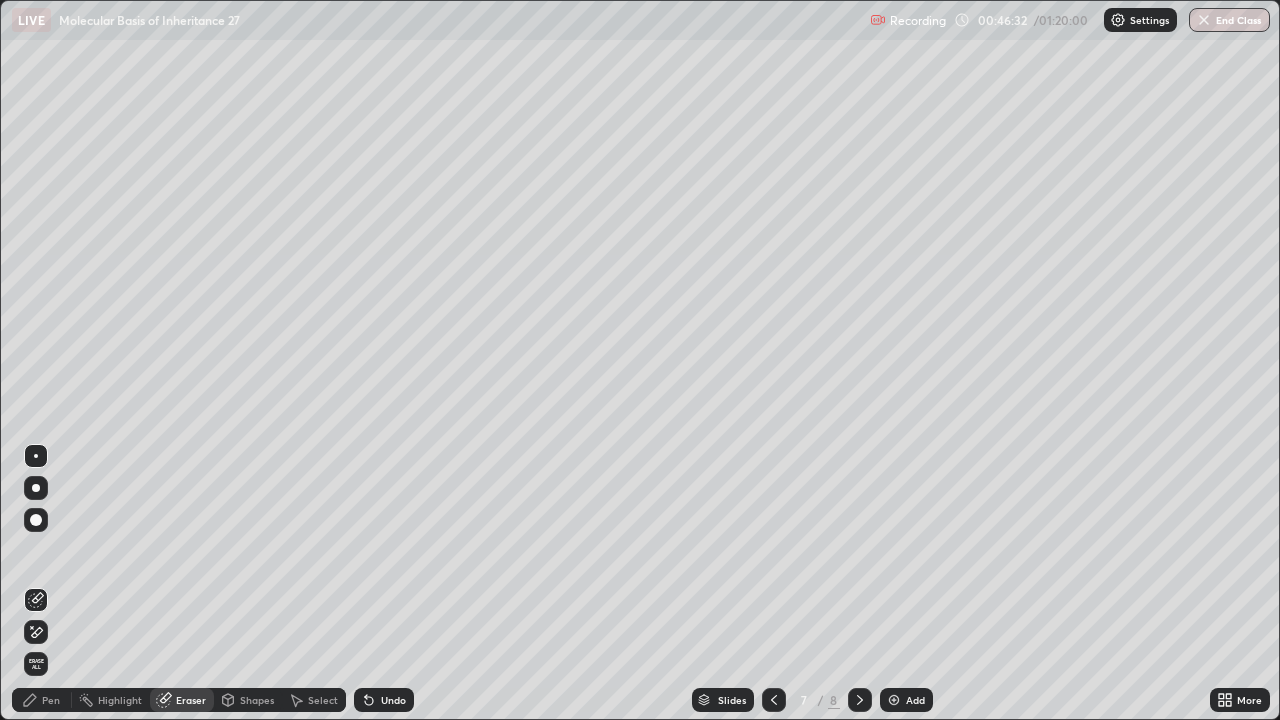click on "Undo" at bounding box center [384, 700] 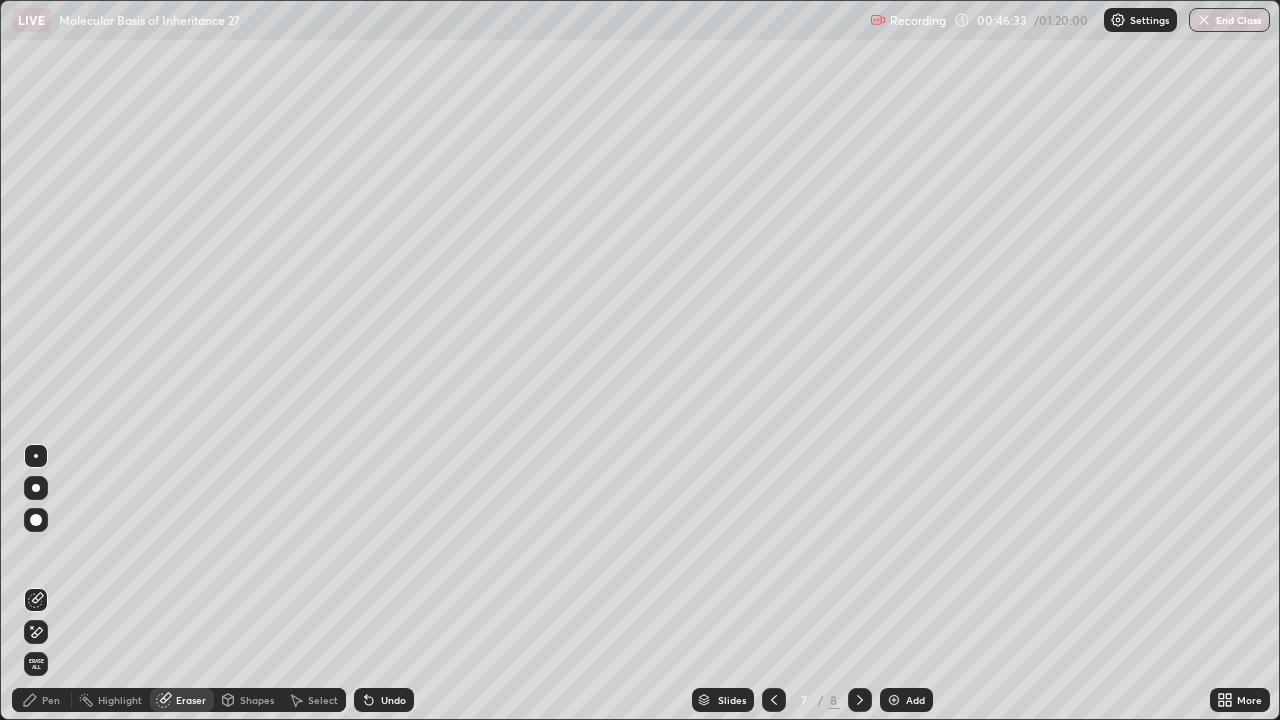 click on "Undo" at bounding box center [384, 700] 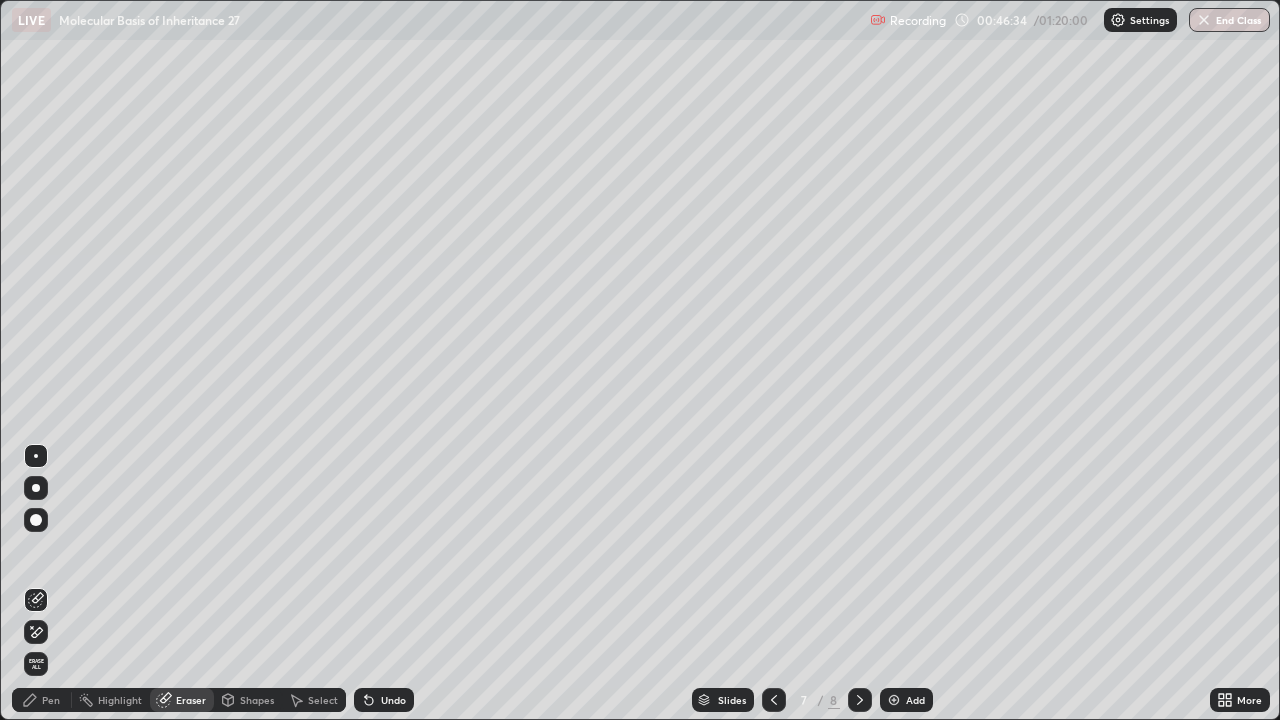 click on "Undo" at bounding box center [384, 700] 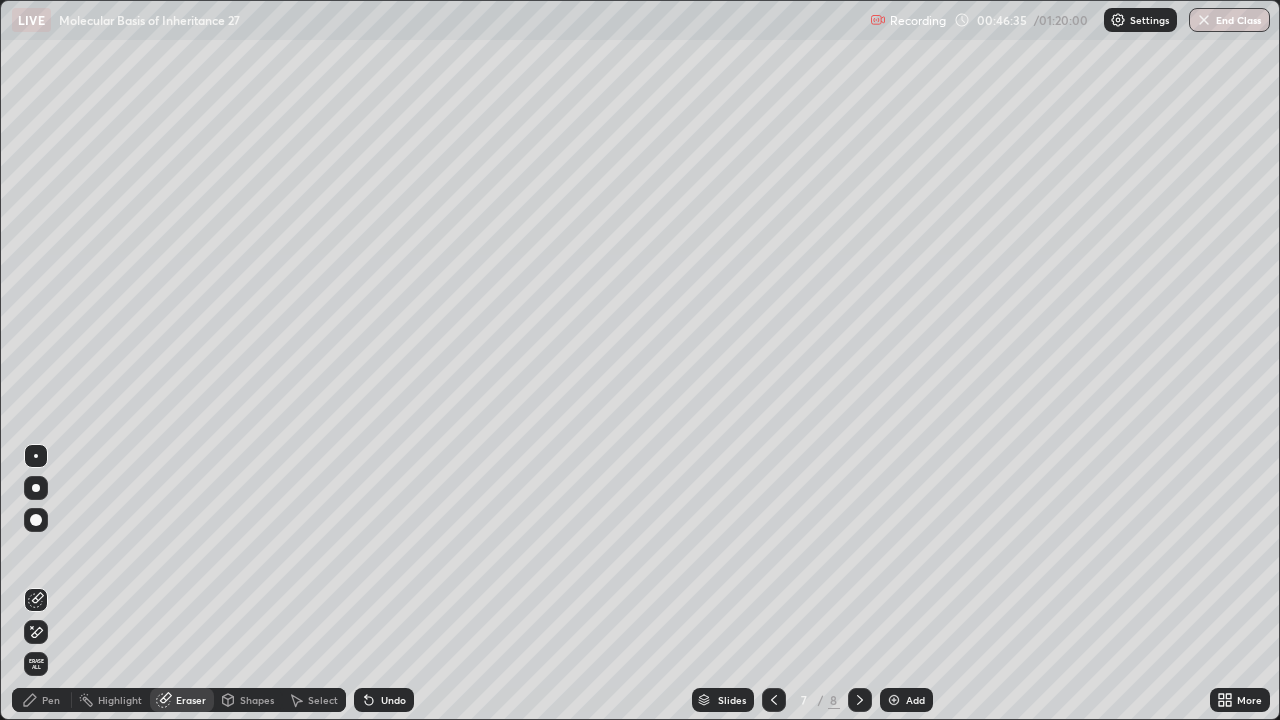 click on "Undo" at bounding box center (384, 700) 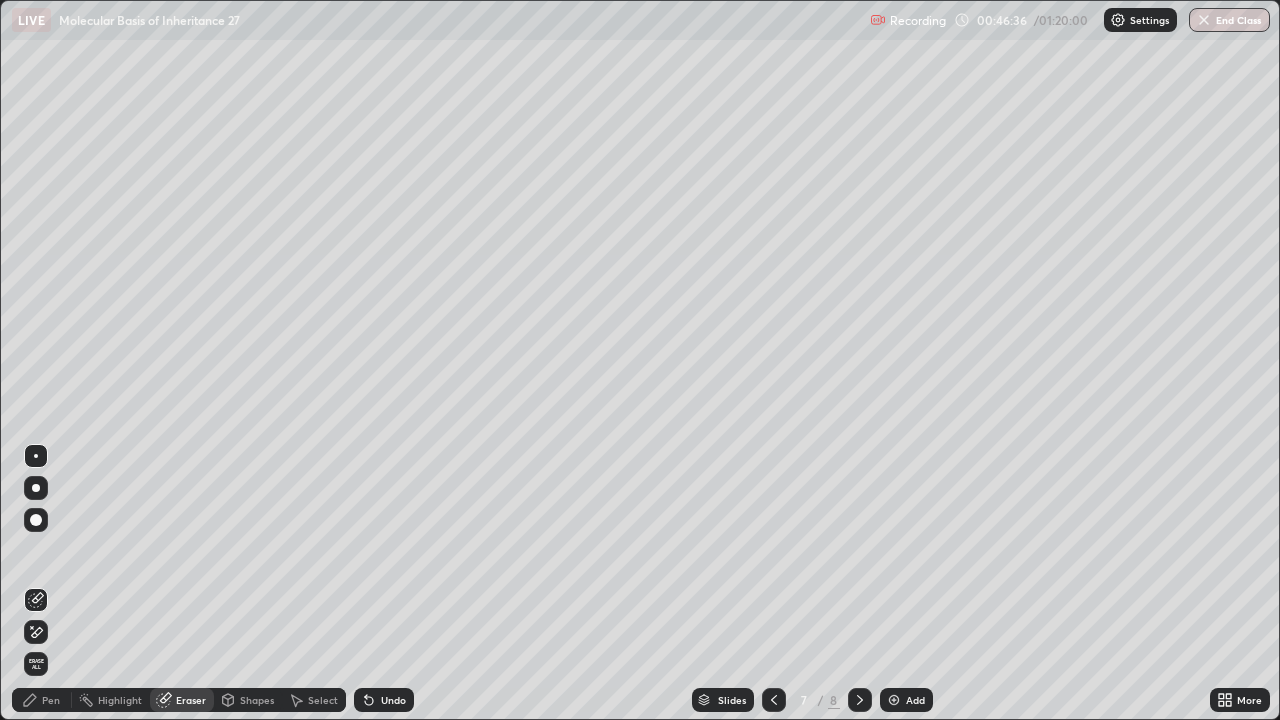 click on "Undo" at bounding box center [384, 700] 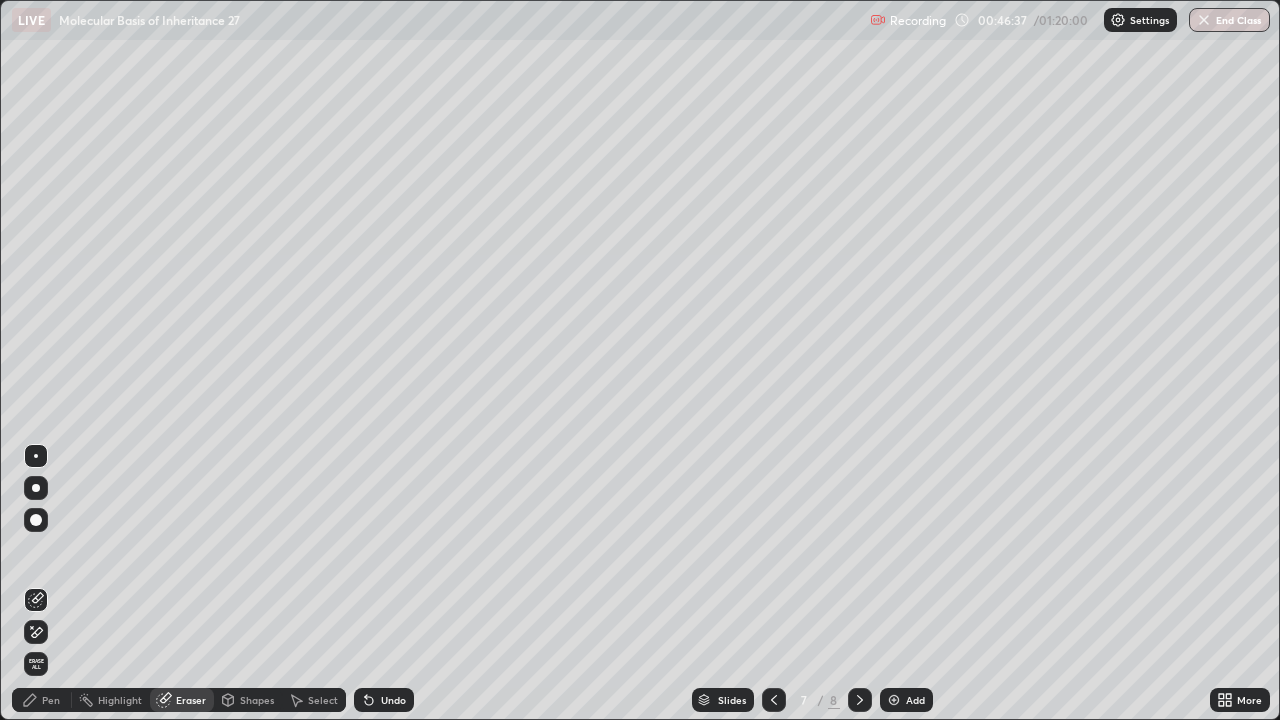 click on "Undo" at bounding box center [393, 700] 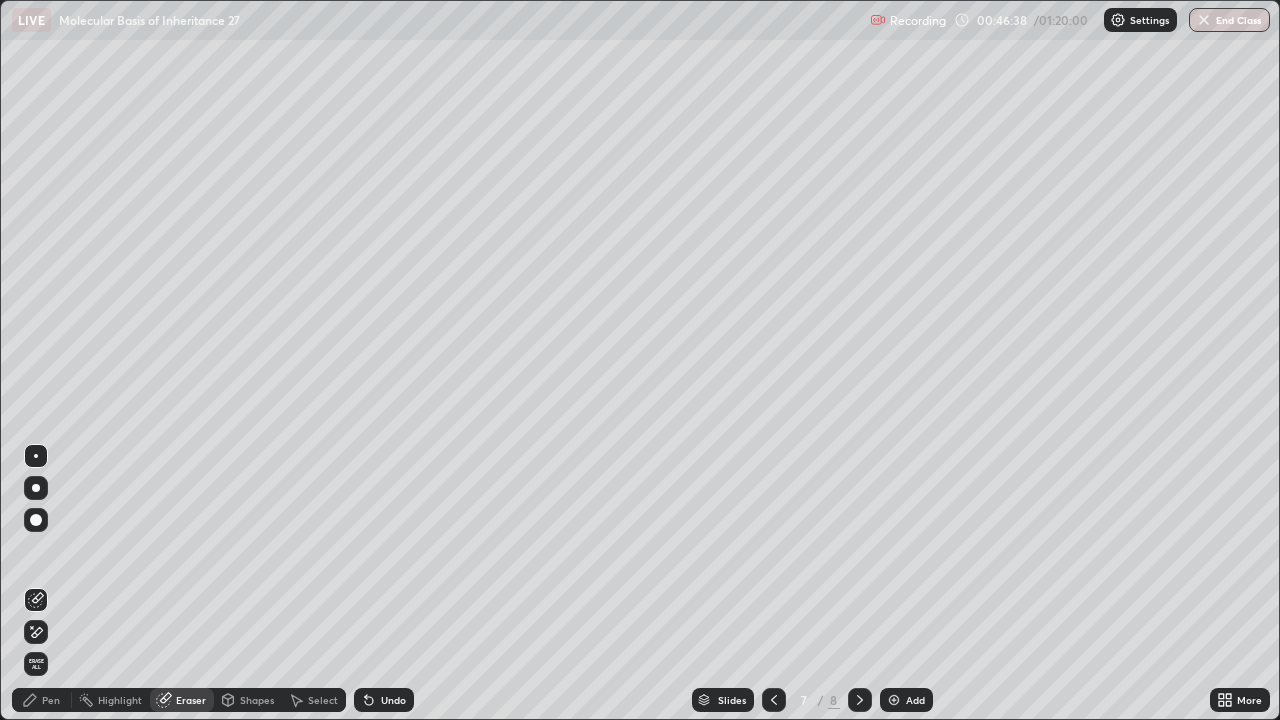 click on "Undo" at bounding box center (384, 700) 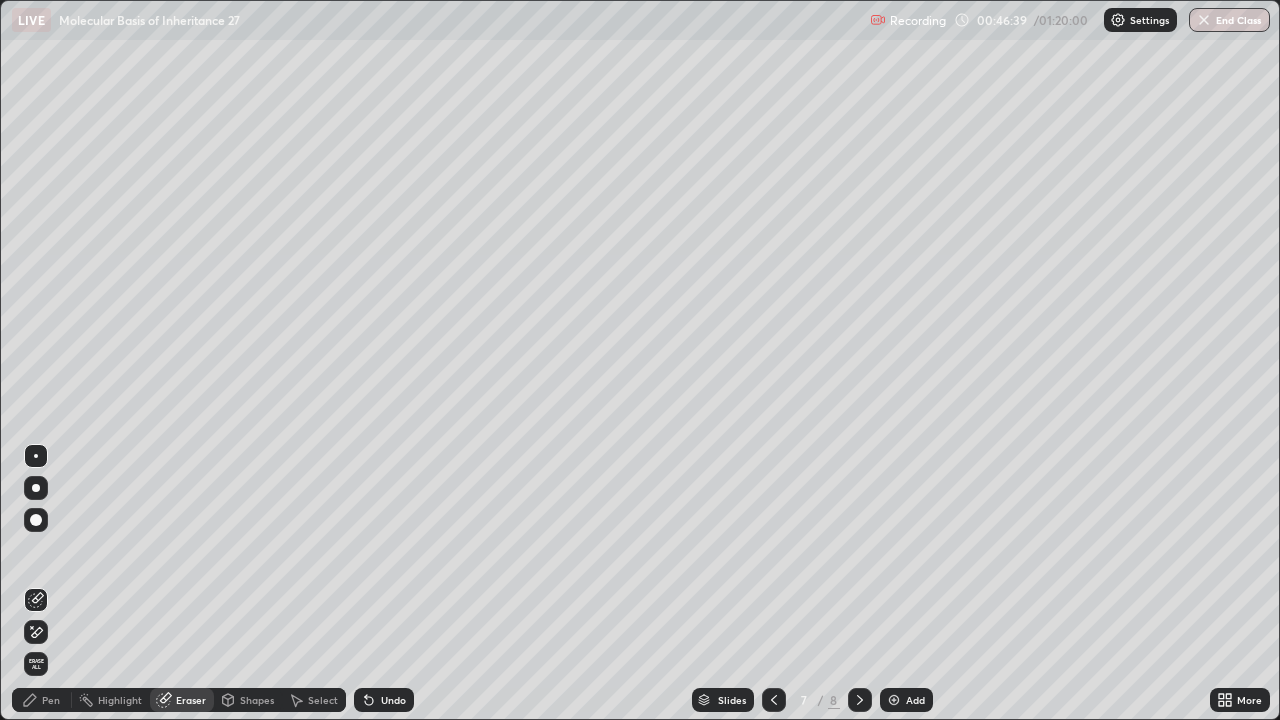 click 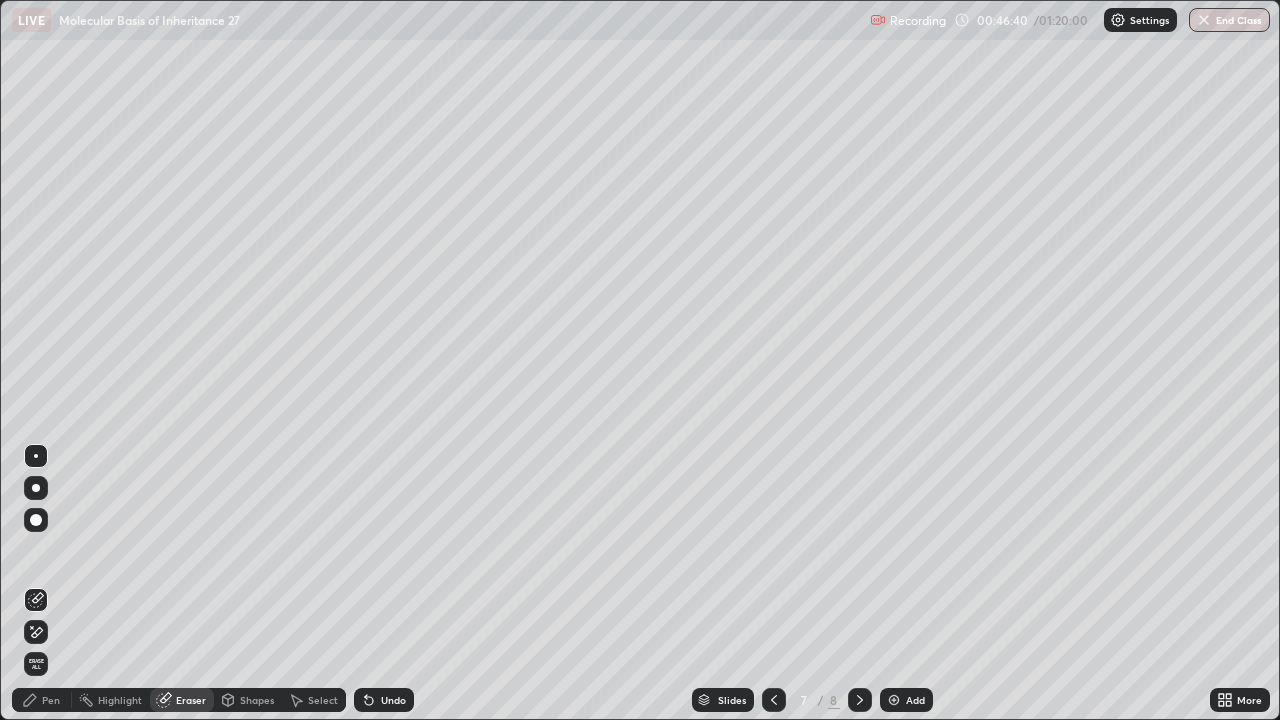click on "Undo" at bounding box center [384, 700] 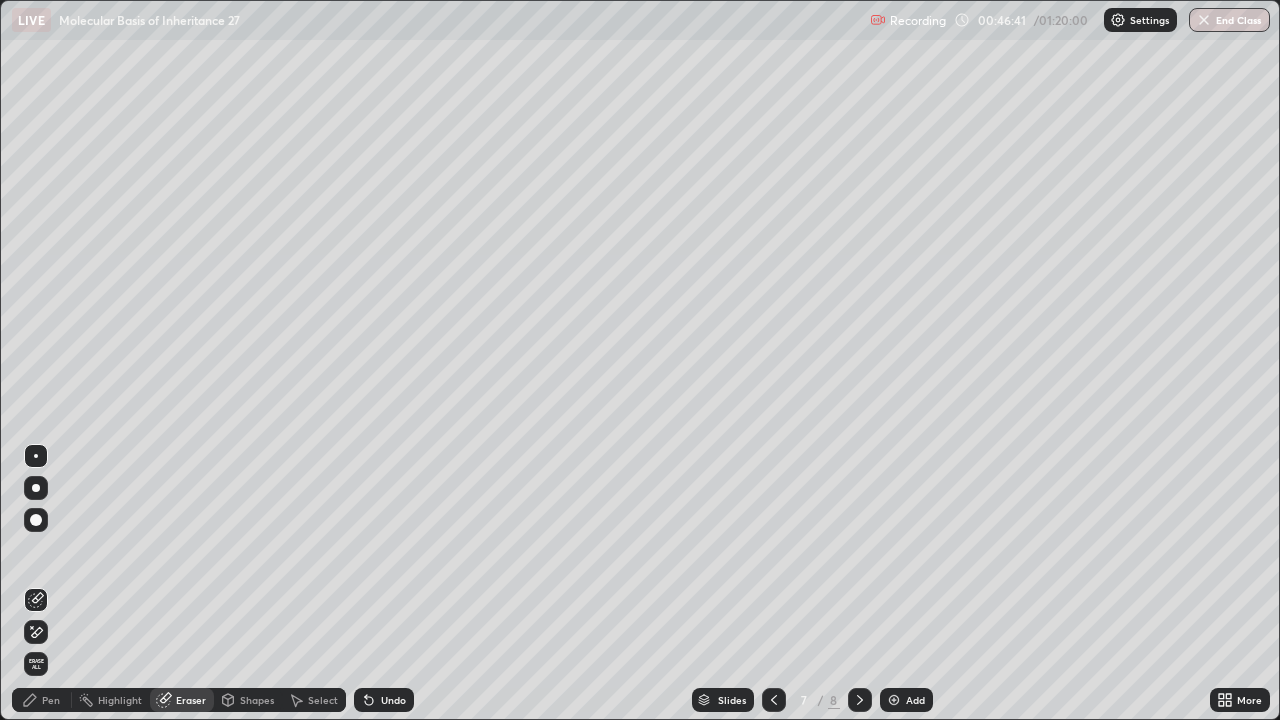 click on "Undo" at bounding box center [384, 700] 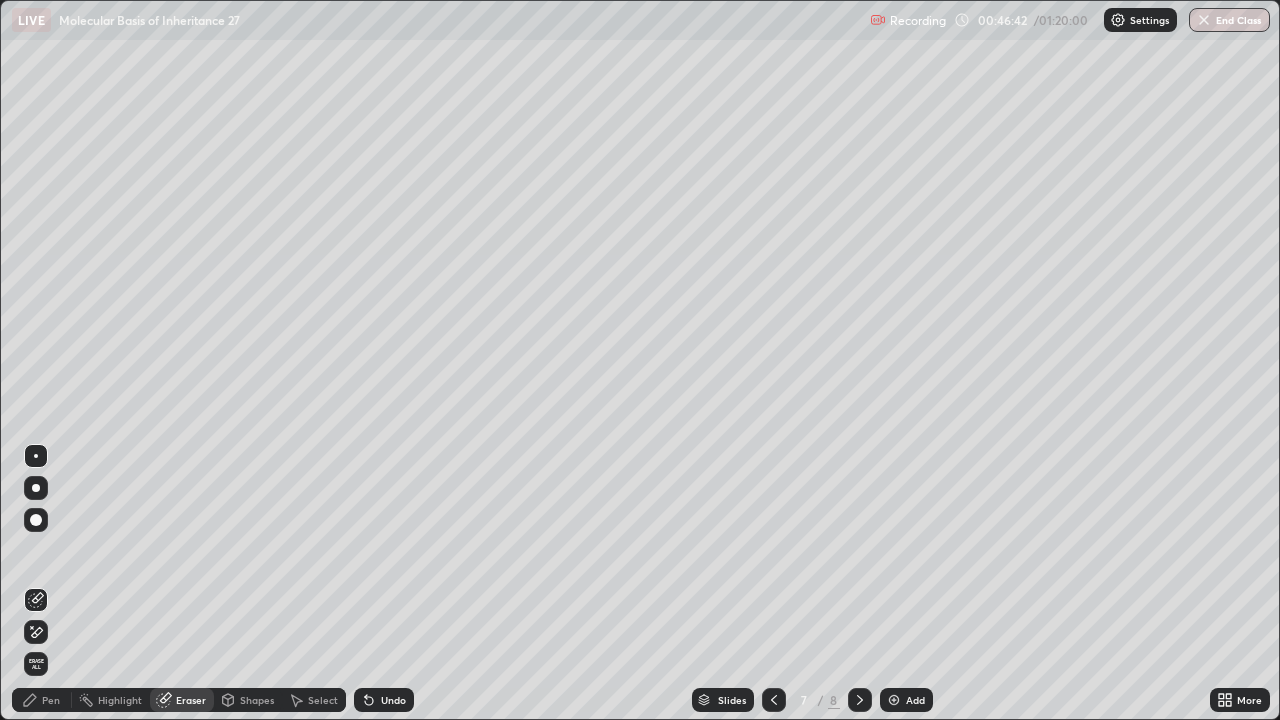 click 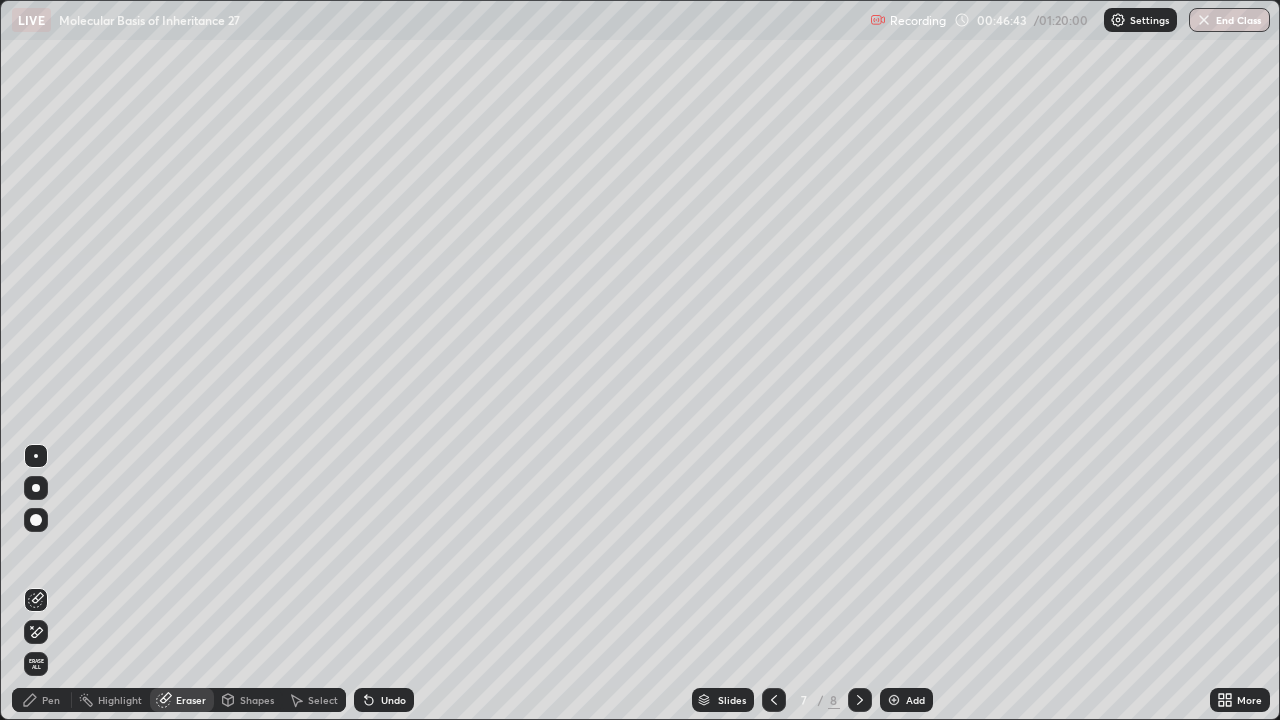 click on "Undo" at bounding box center [384, 700] 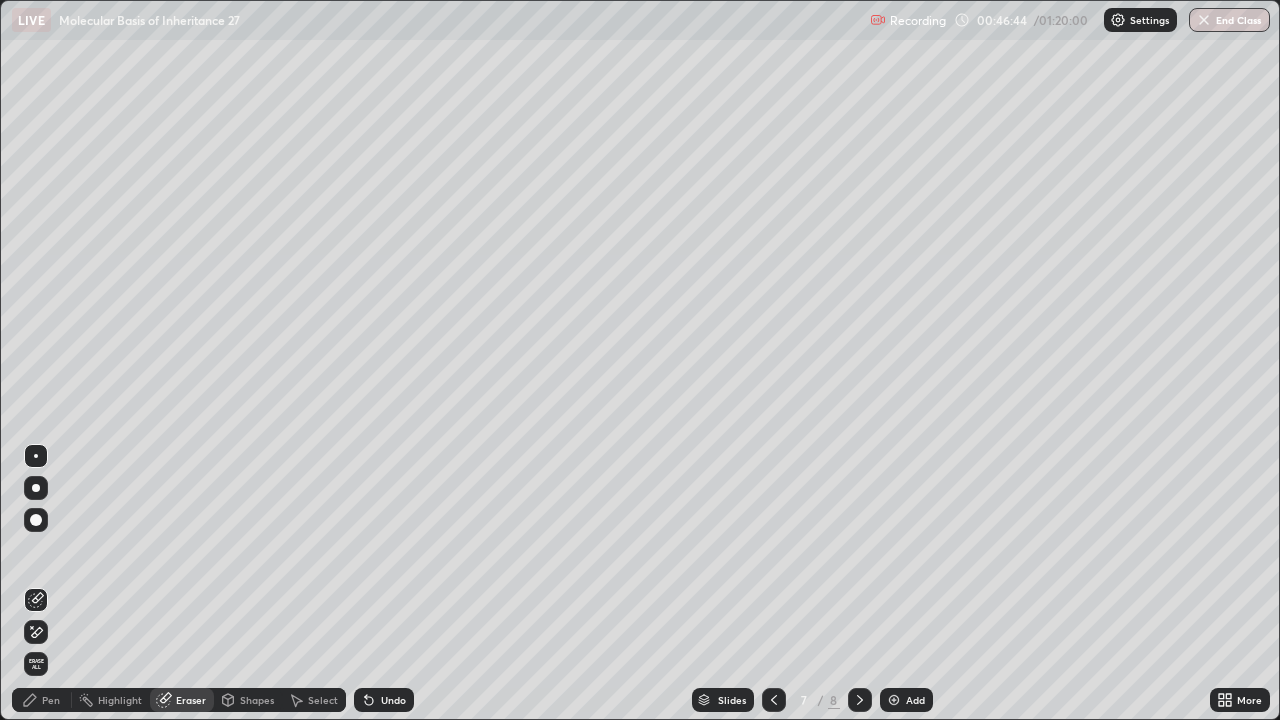 click on "Undo" at bounding box center [384, 700] 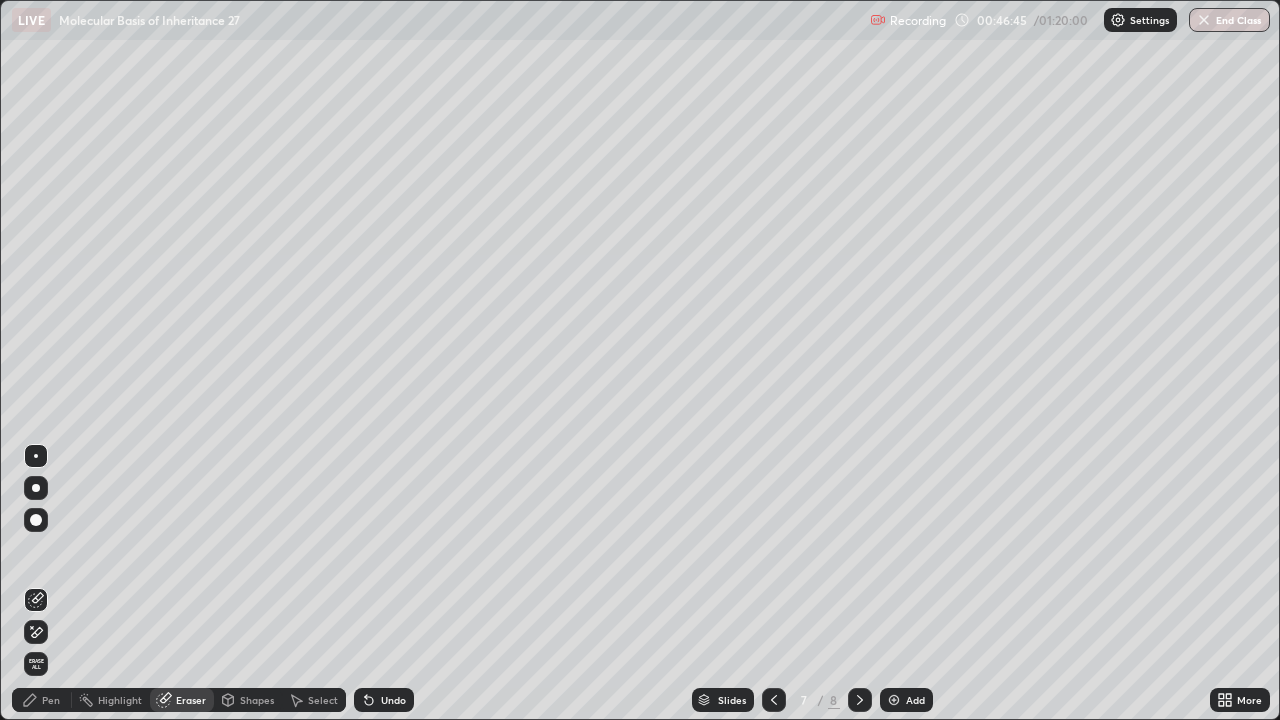 click on "Undo" at bounding box center (384, 700) 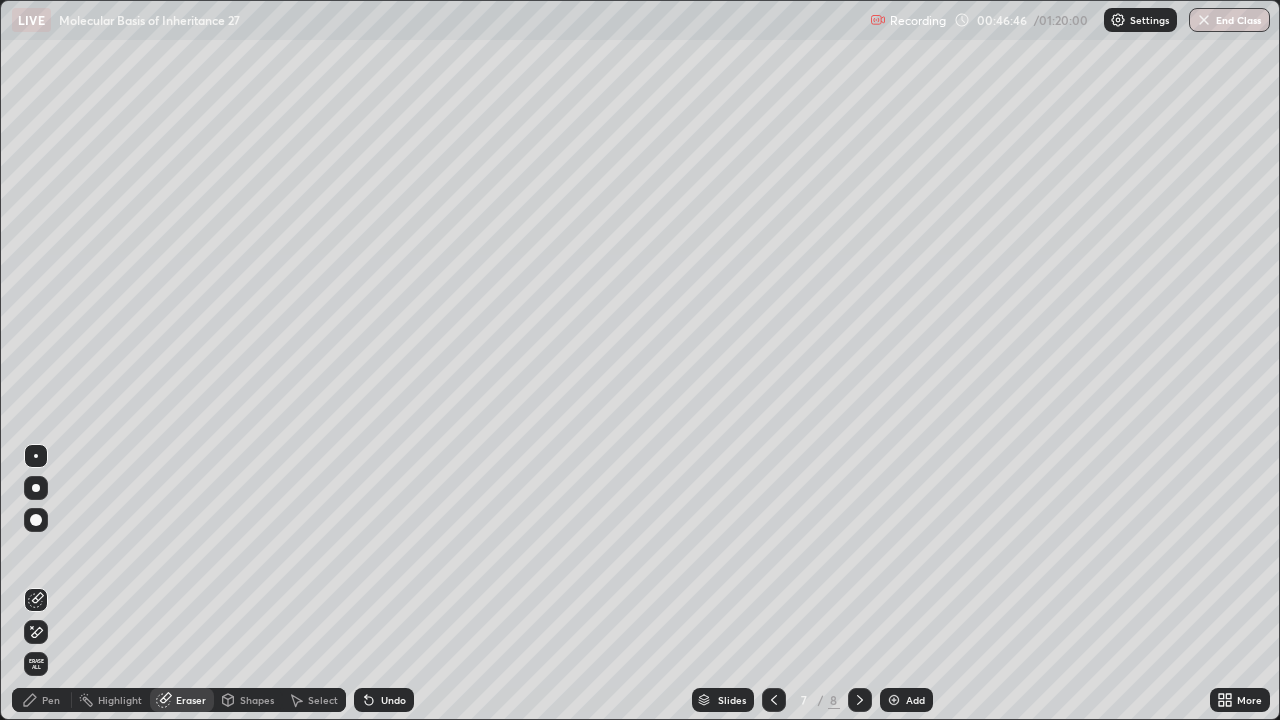 click on "Undo" at bounding box center (384, 700) 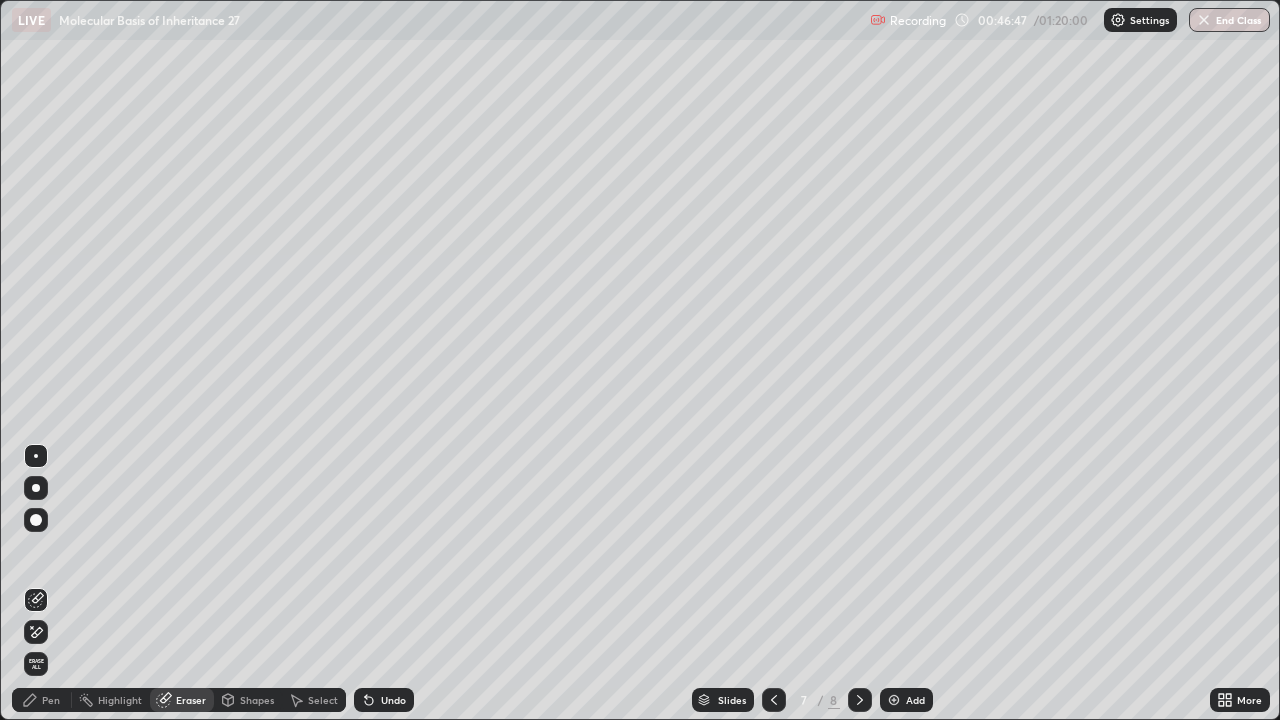 click 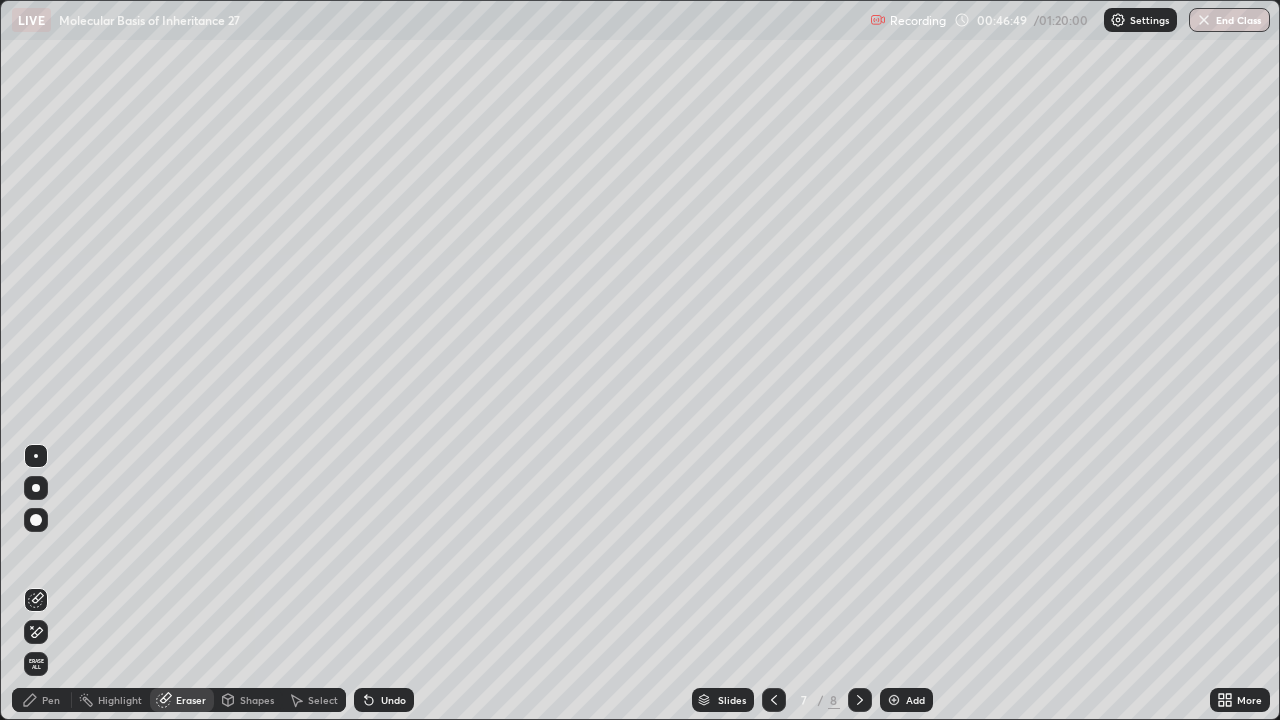 click 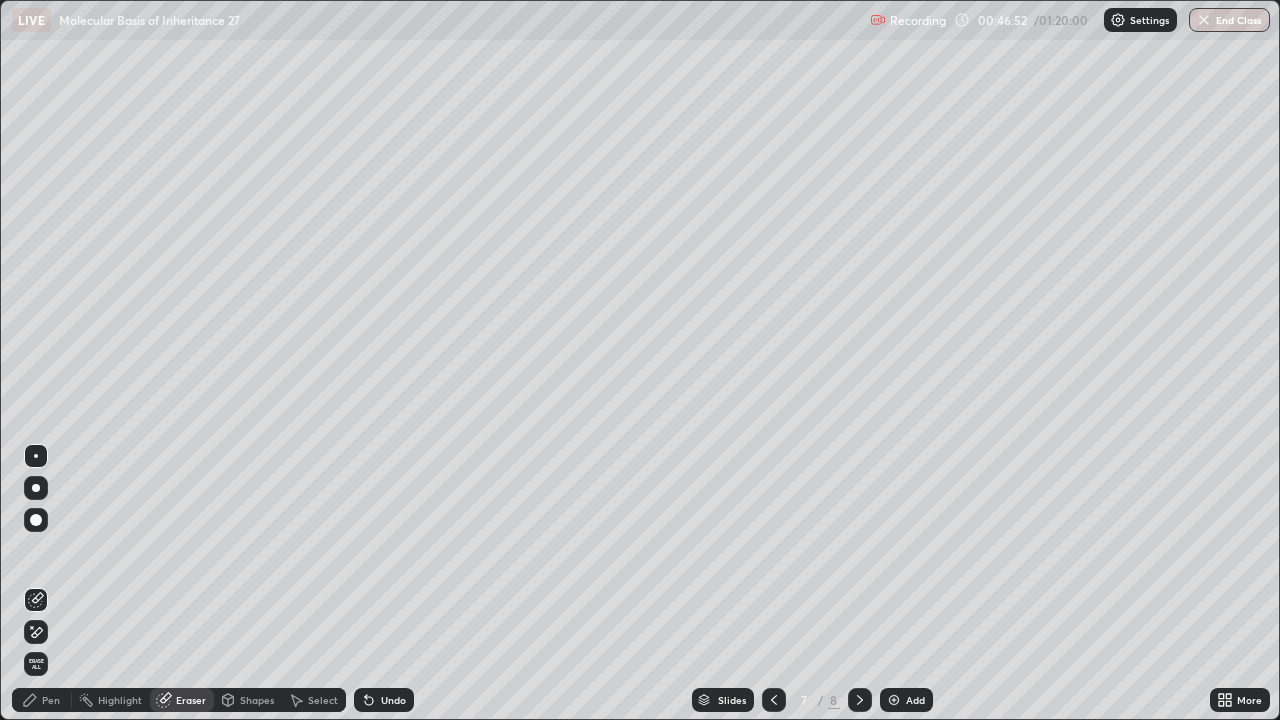 click on "Pen" at bounding box center [51, 700] 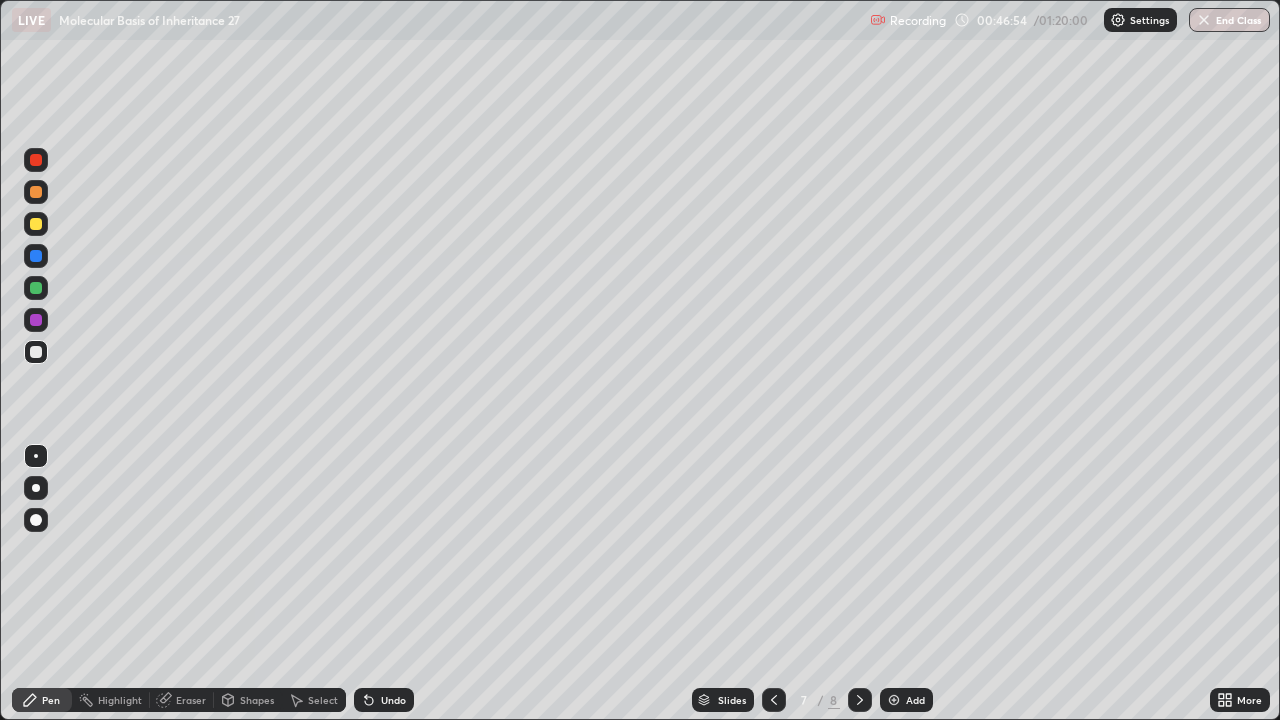 click at bounding box center [36, 256] 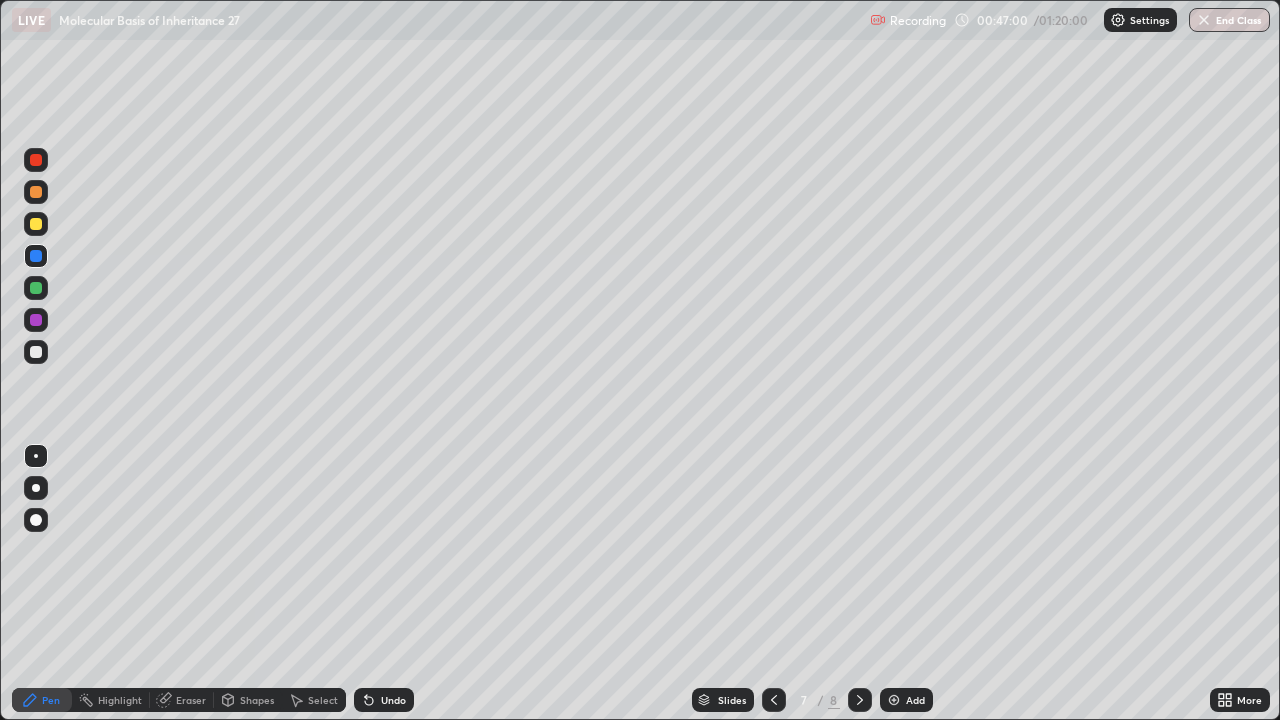 click at bounding box center (36, 320) 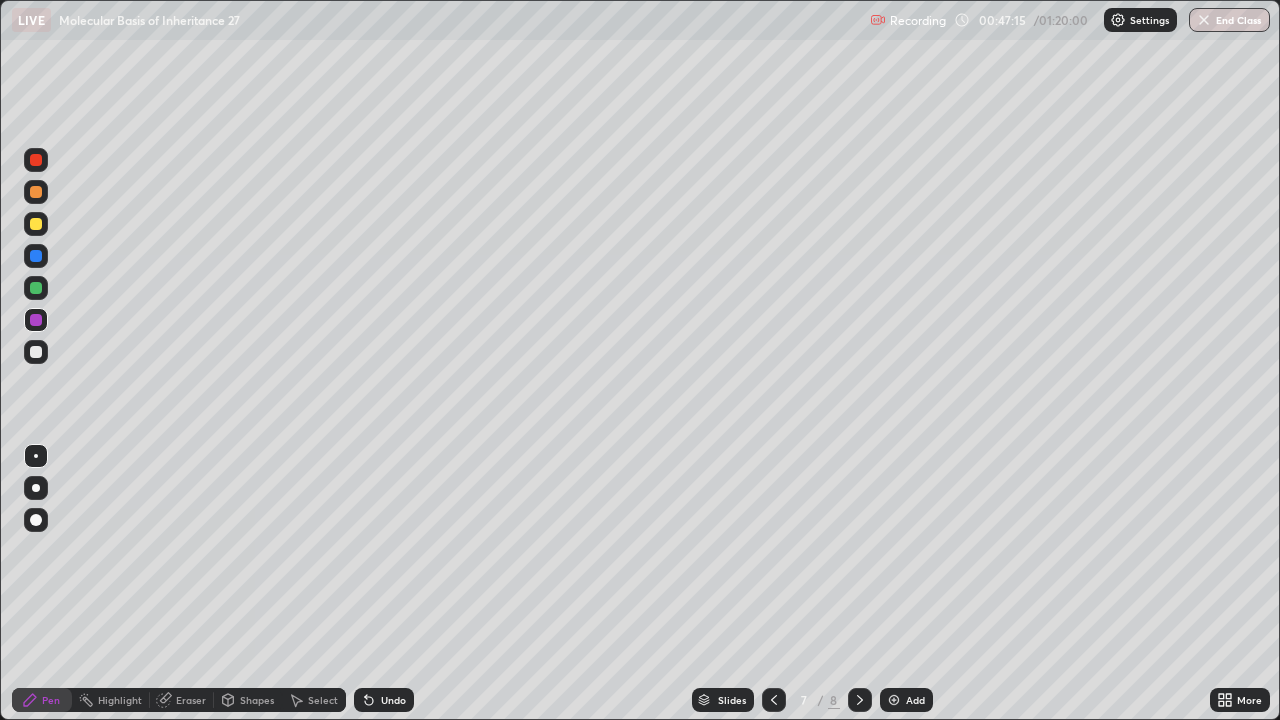 click at bounding box center (36, 352) 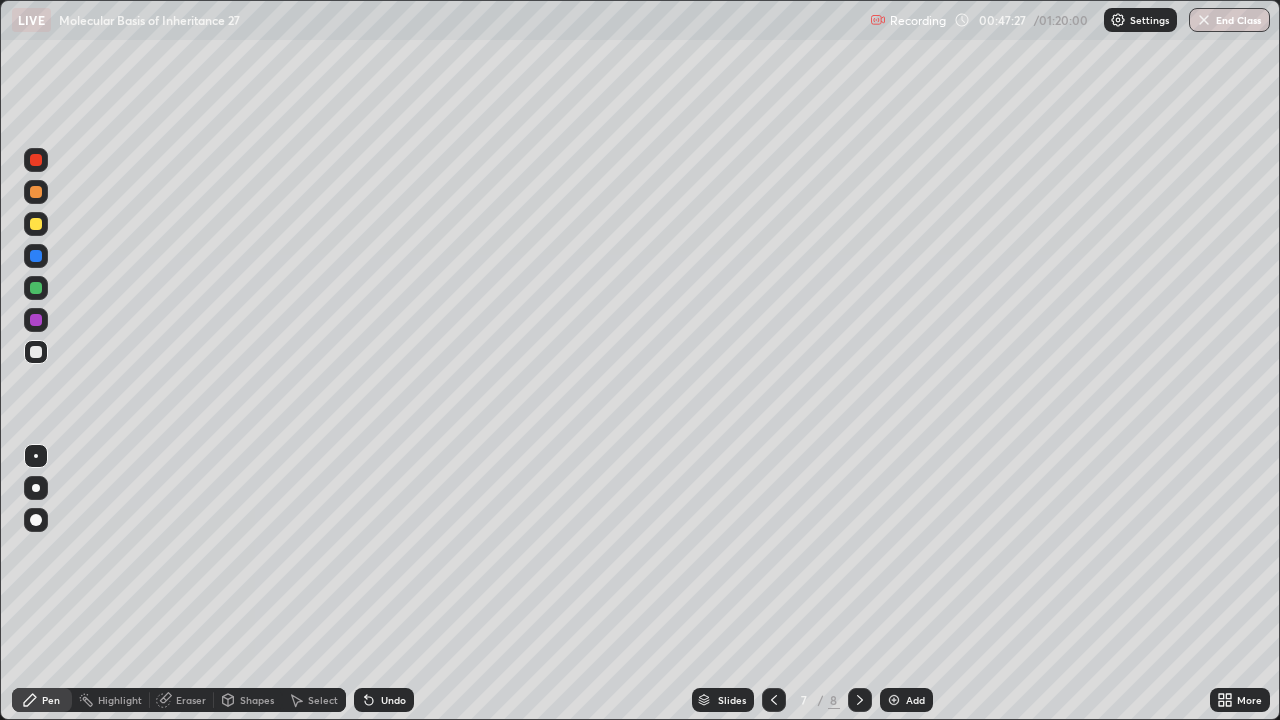 click at bounding box center (36, 288) 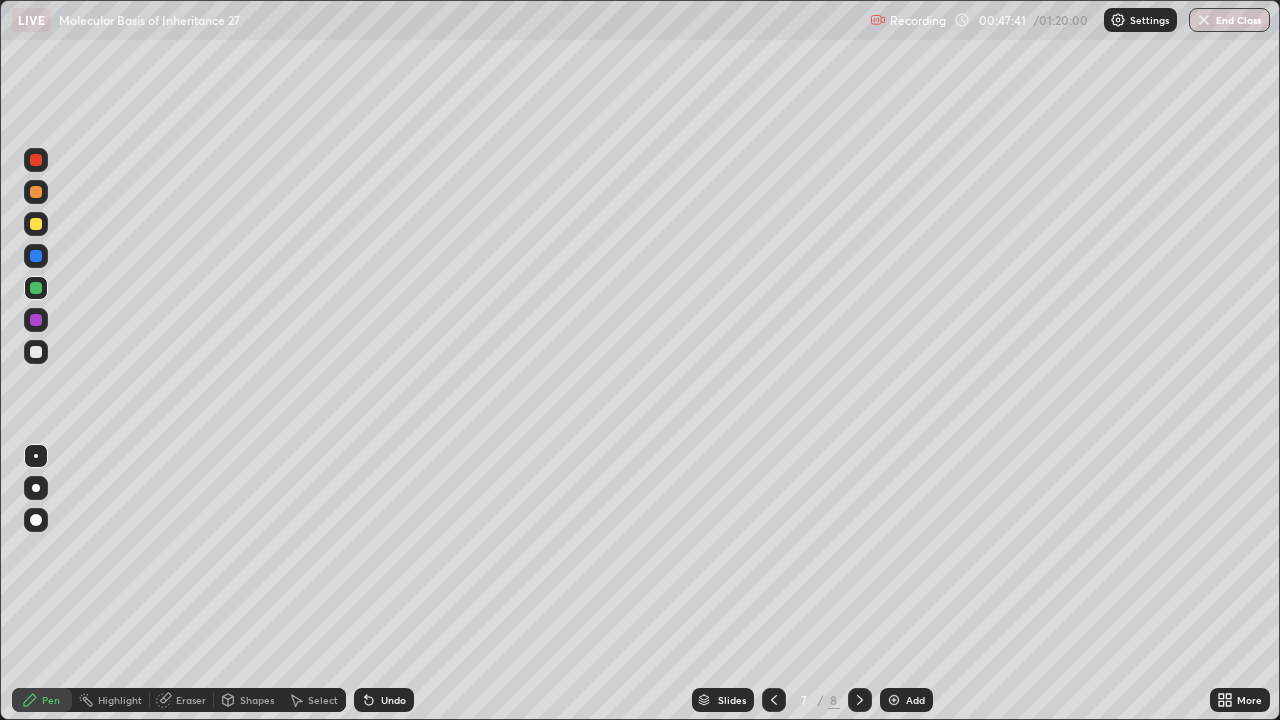 click at bounding box center (36, 256) 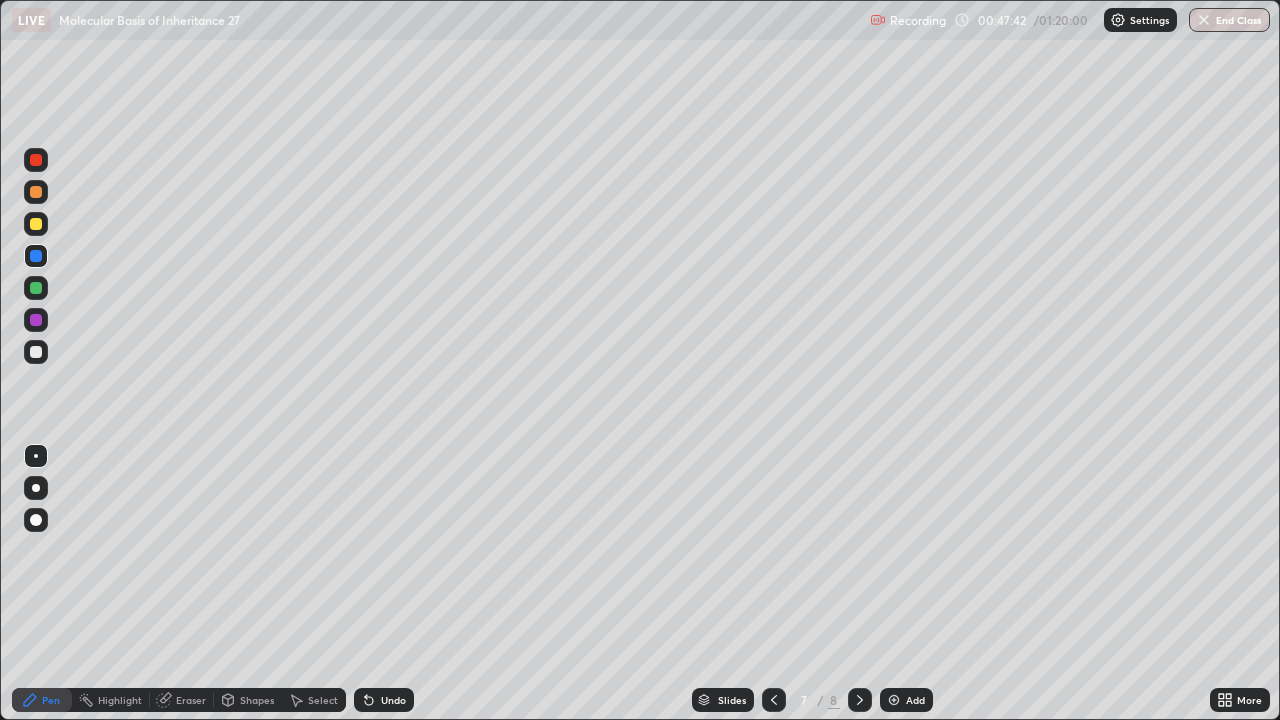 click at bounding box center (36, 224) 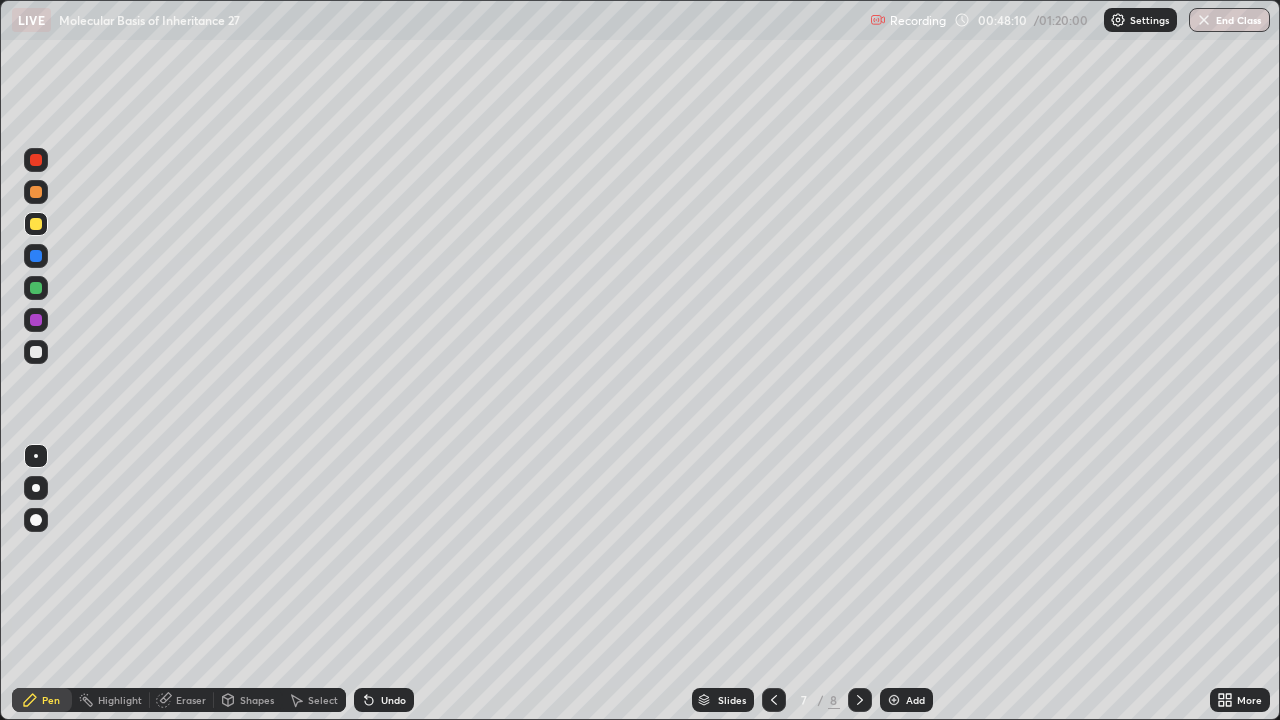 click at bounding box center (36, 288) 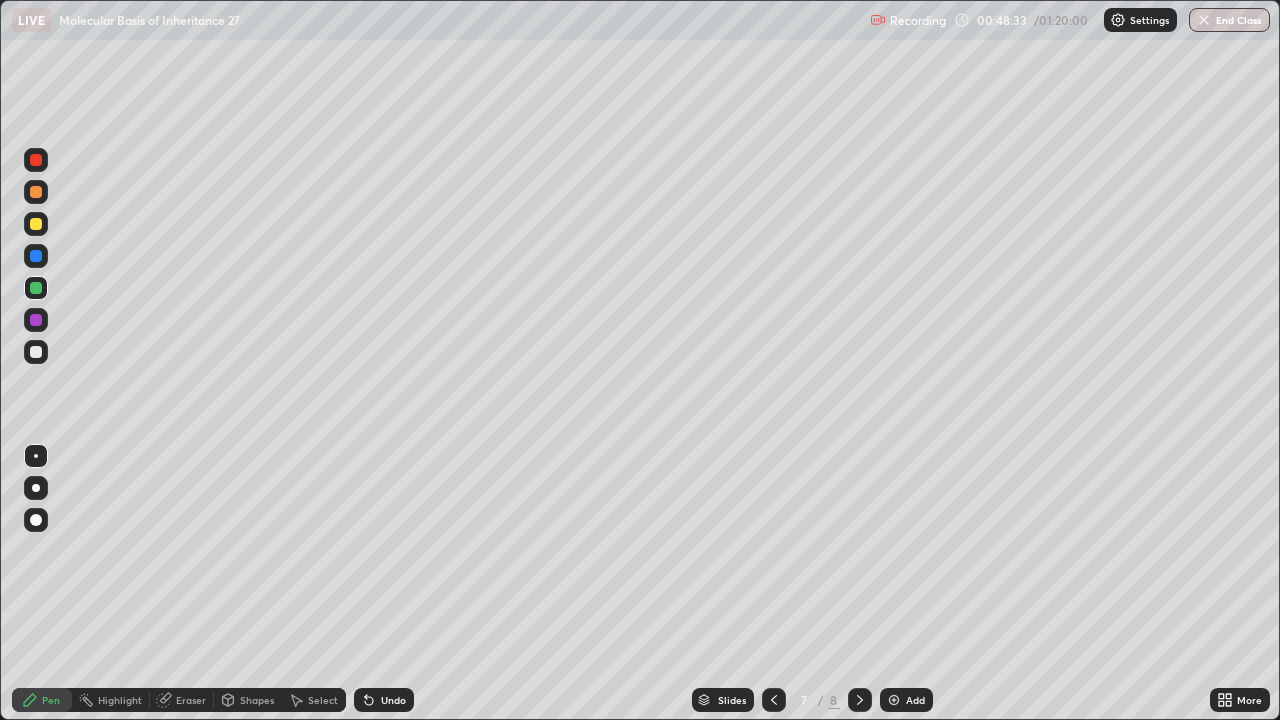 click at bounding box center (36, 256) 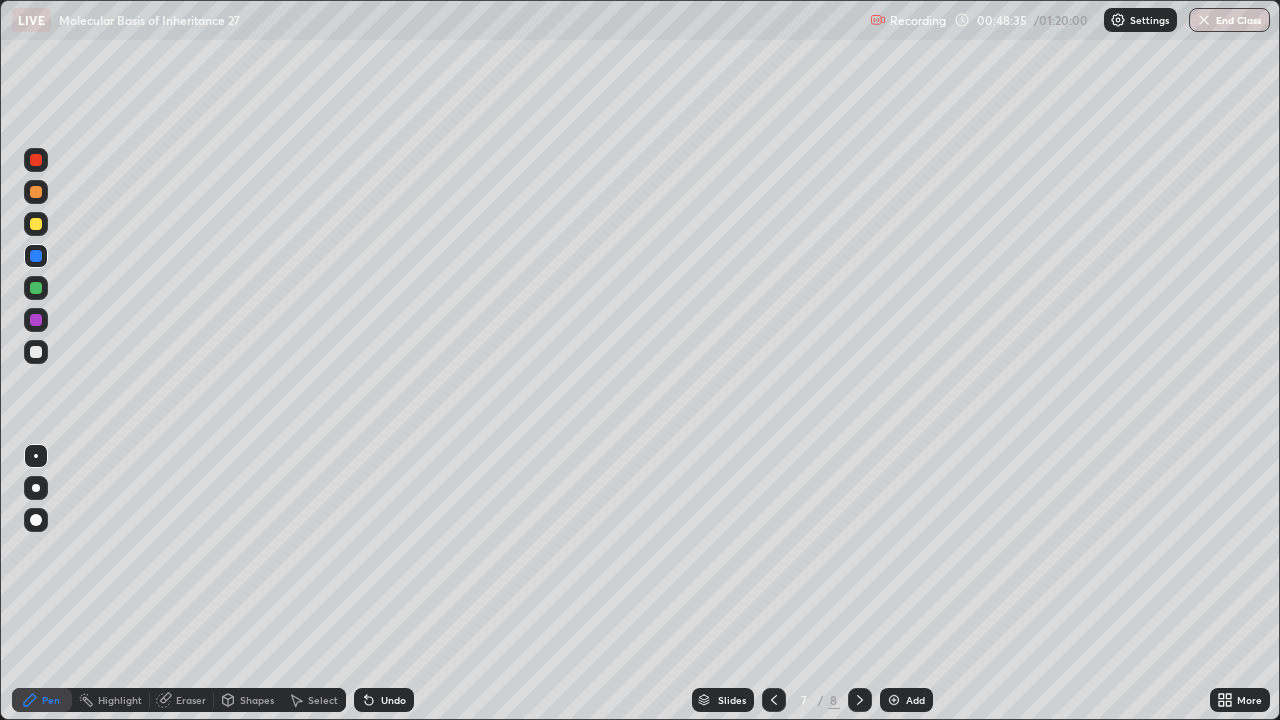 click at bounding box center [36, 192] 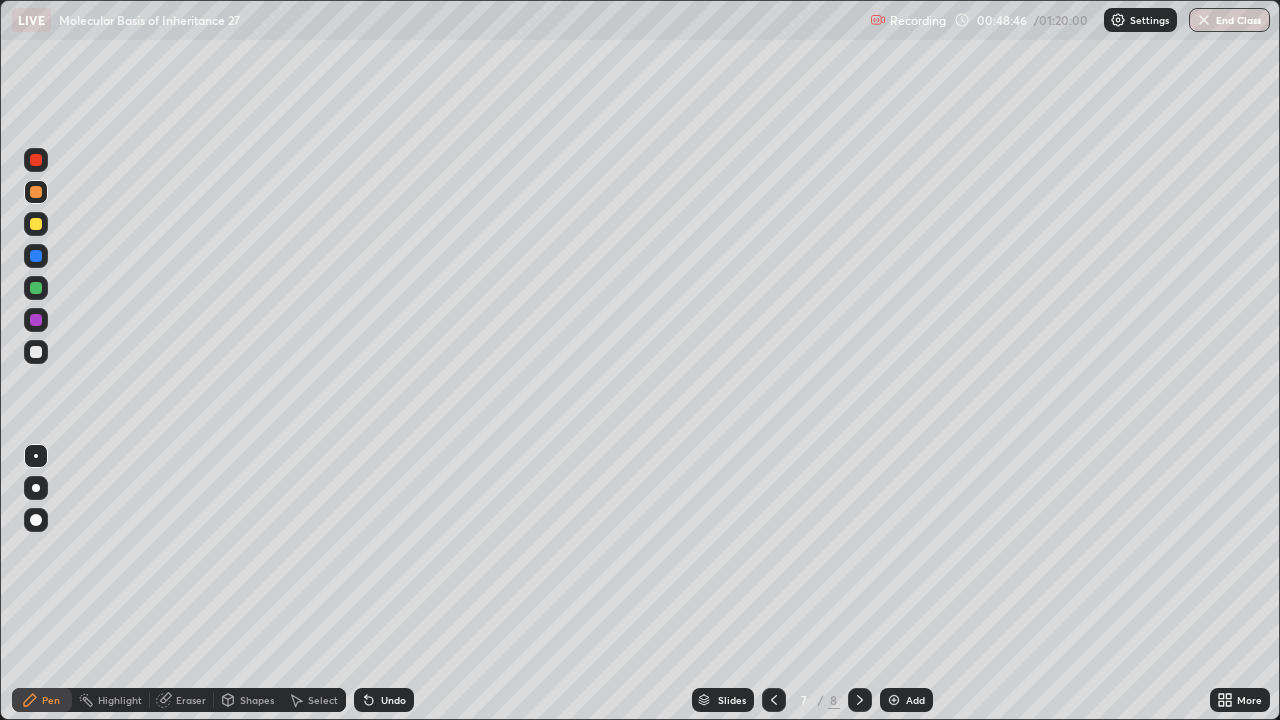 click on "Undo" at bounding box center [384, 700] 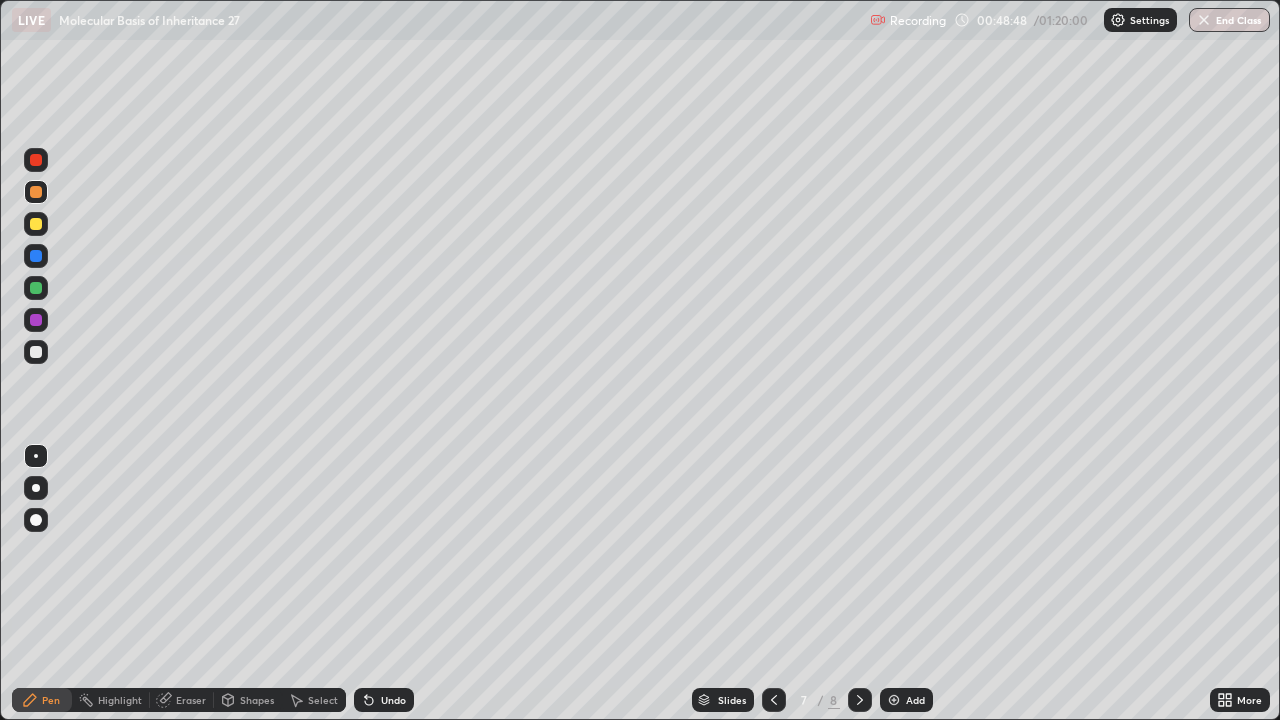 click on "Undo" at bounding box center [384, 700] 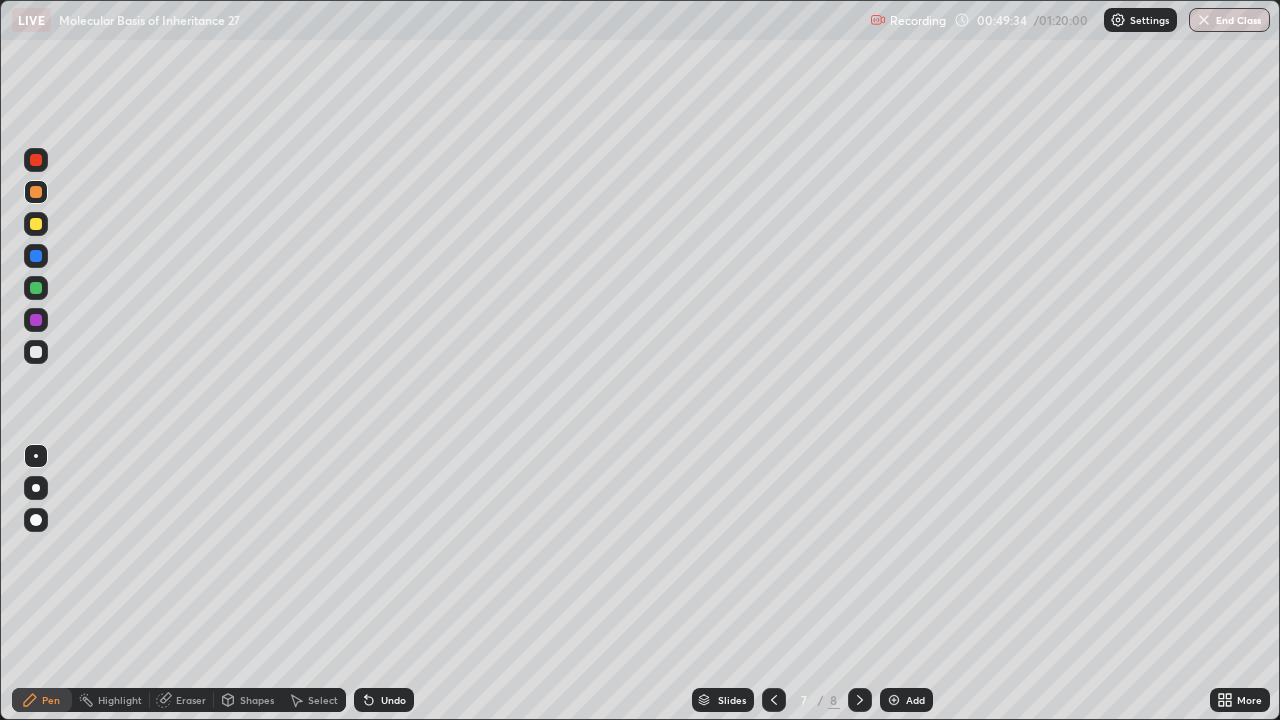 click on "Undo" at bounding box center (393, 700) 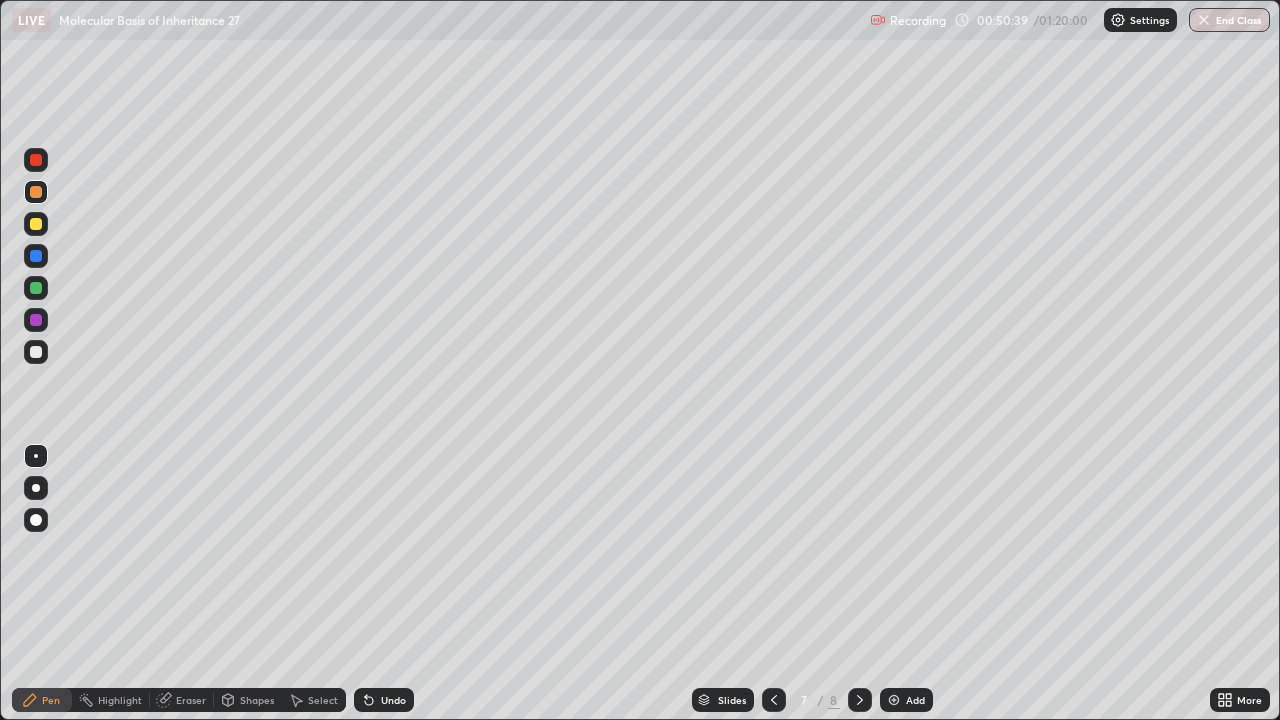 click at bounding box center (36, 288) 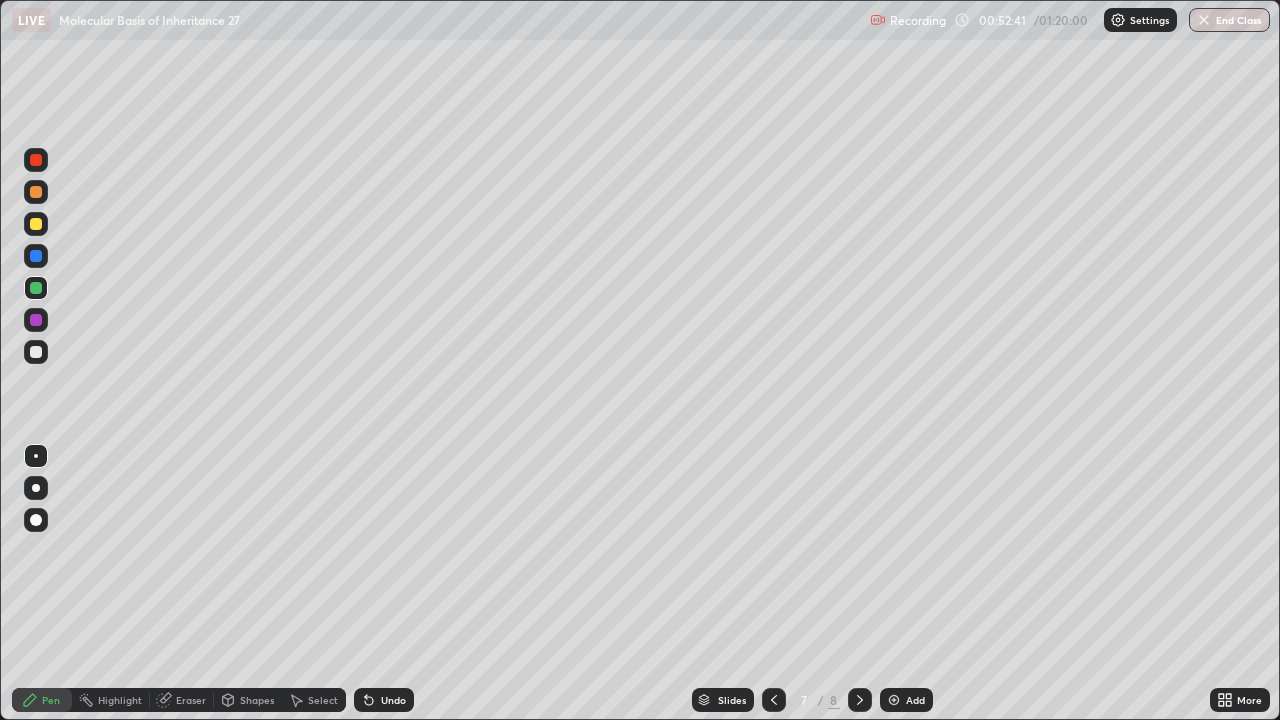 click on "Setting up your live class" at bounding box center [640, 360] 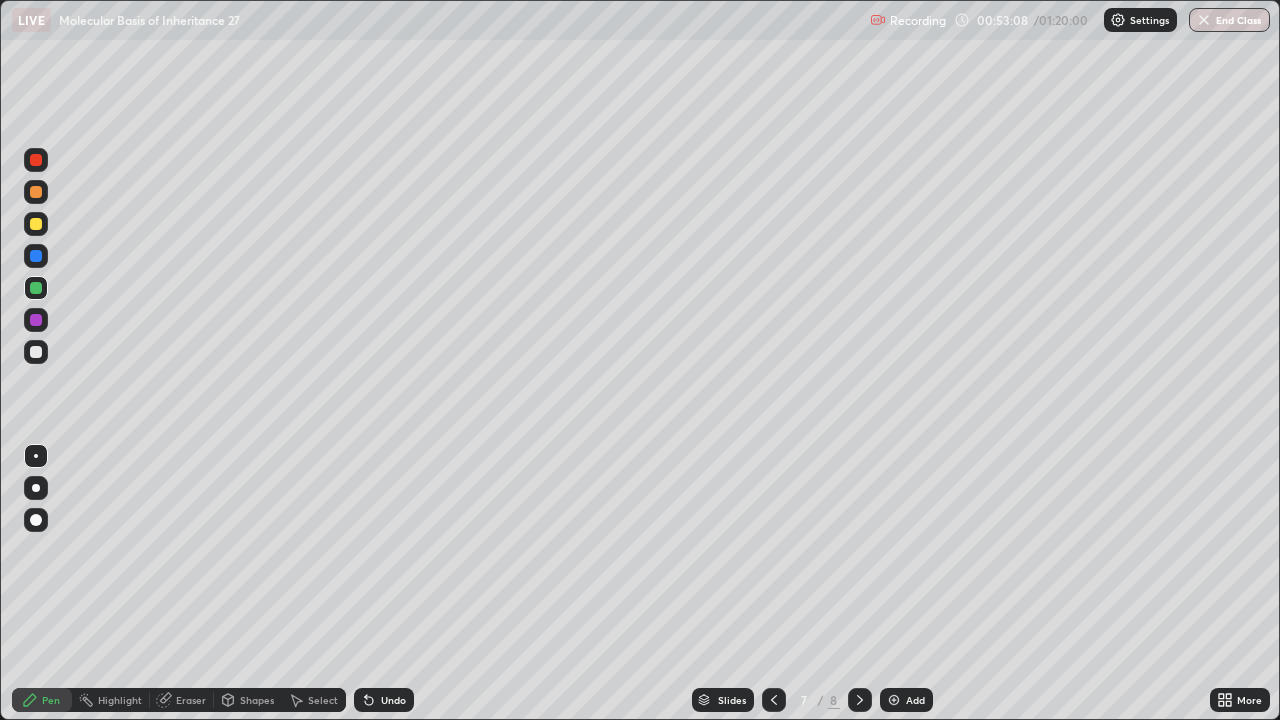 click 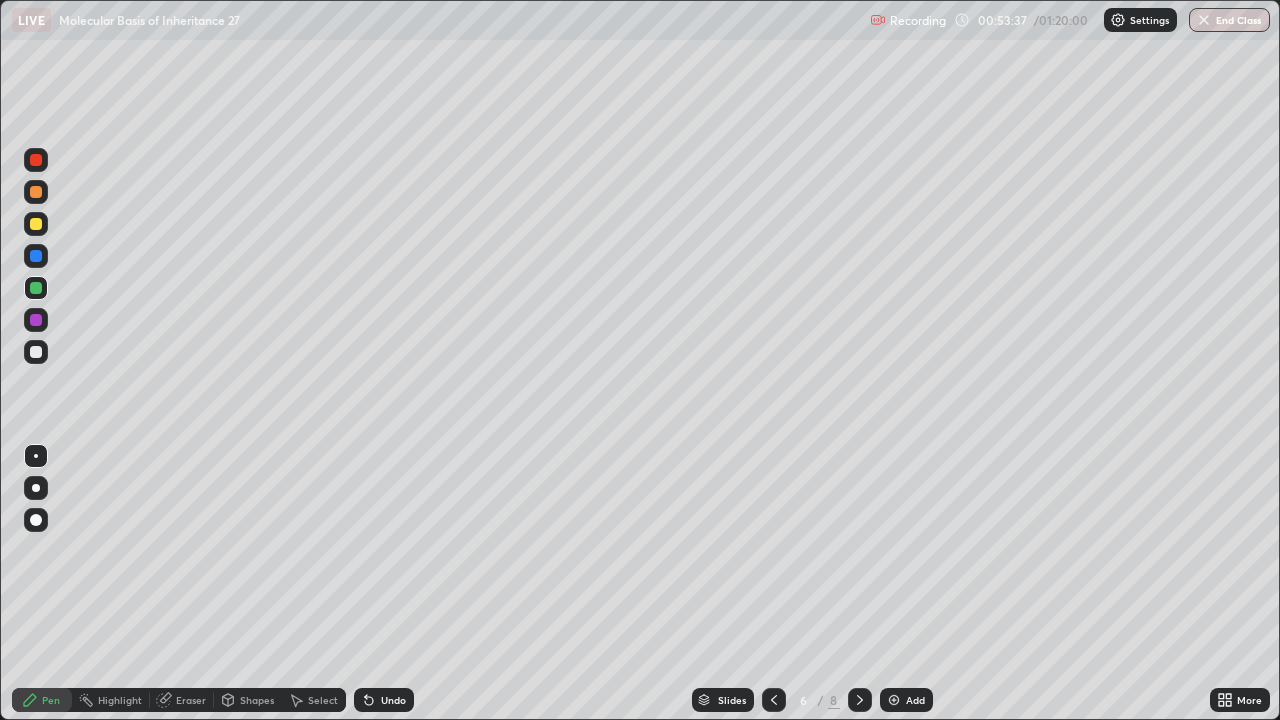 click at bounding box center [860, 700] 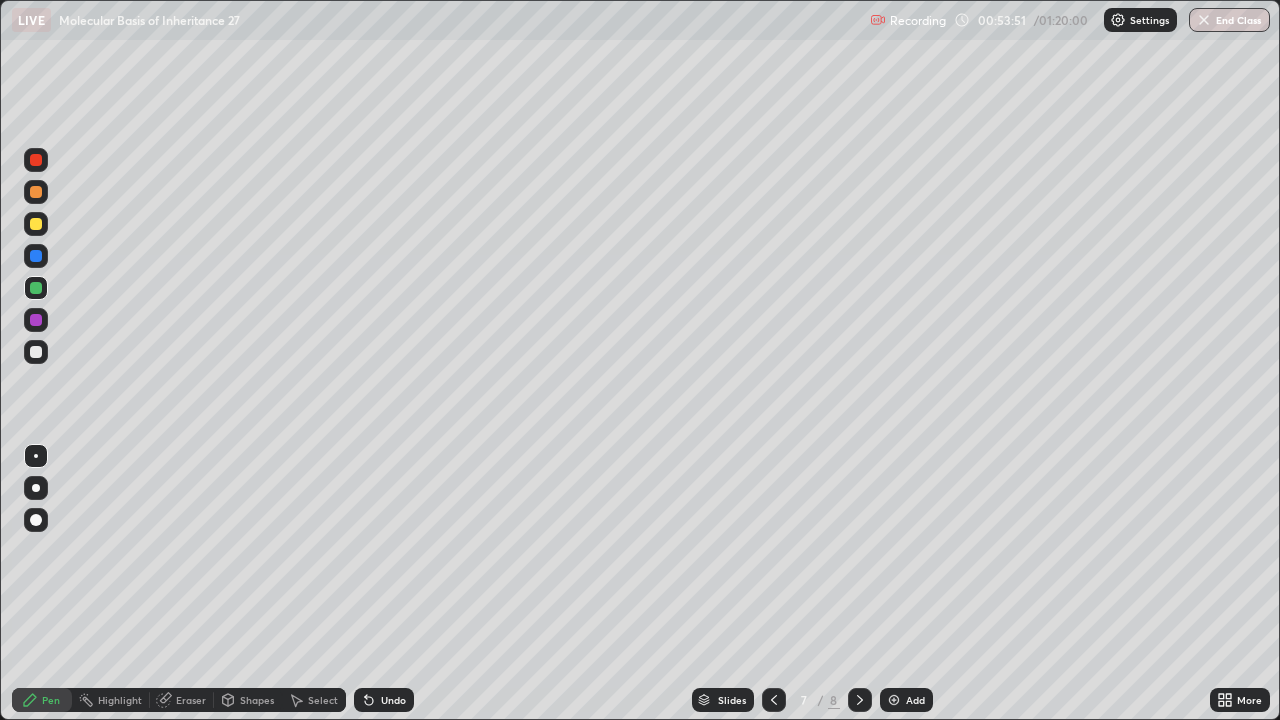 click on "Undo" at bounding box center (393, 700) 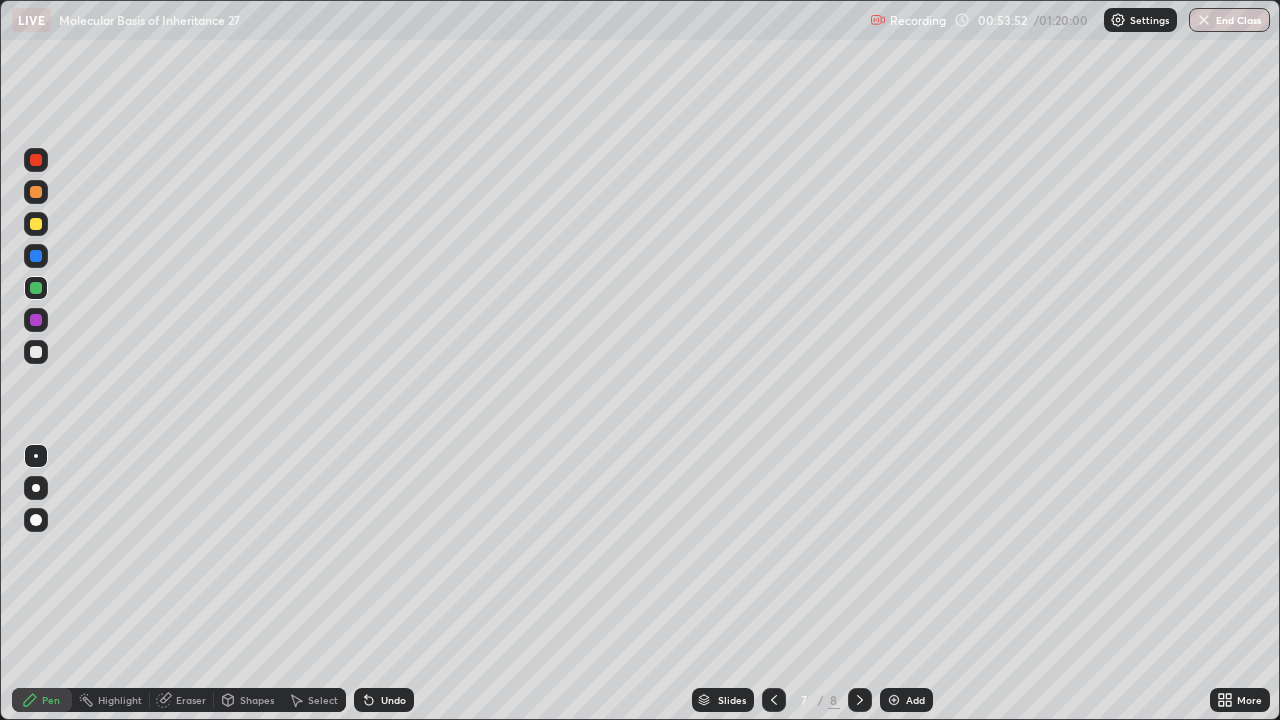 click on "Undo" at bounding box center (393, 700) 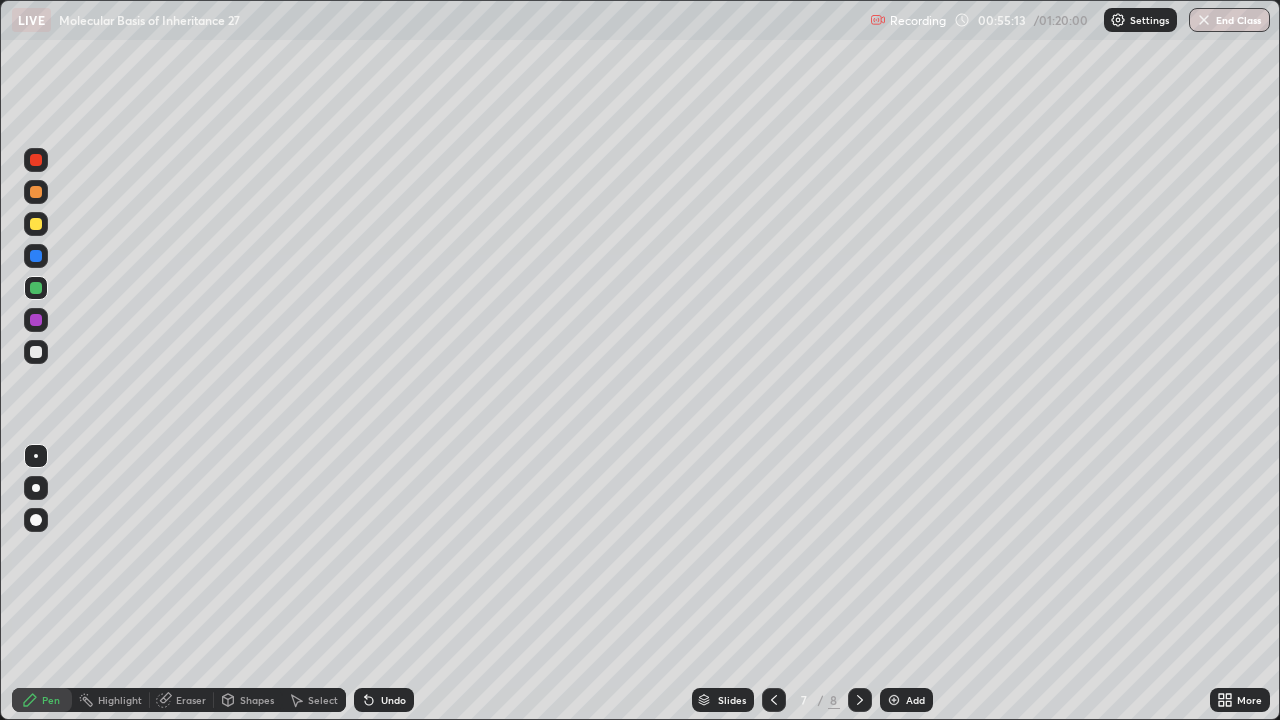 click 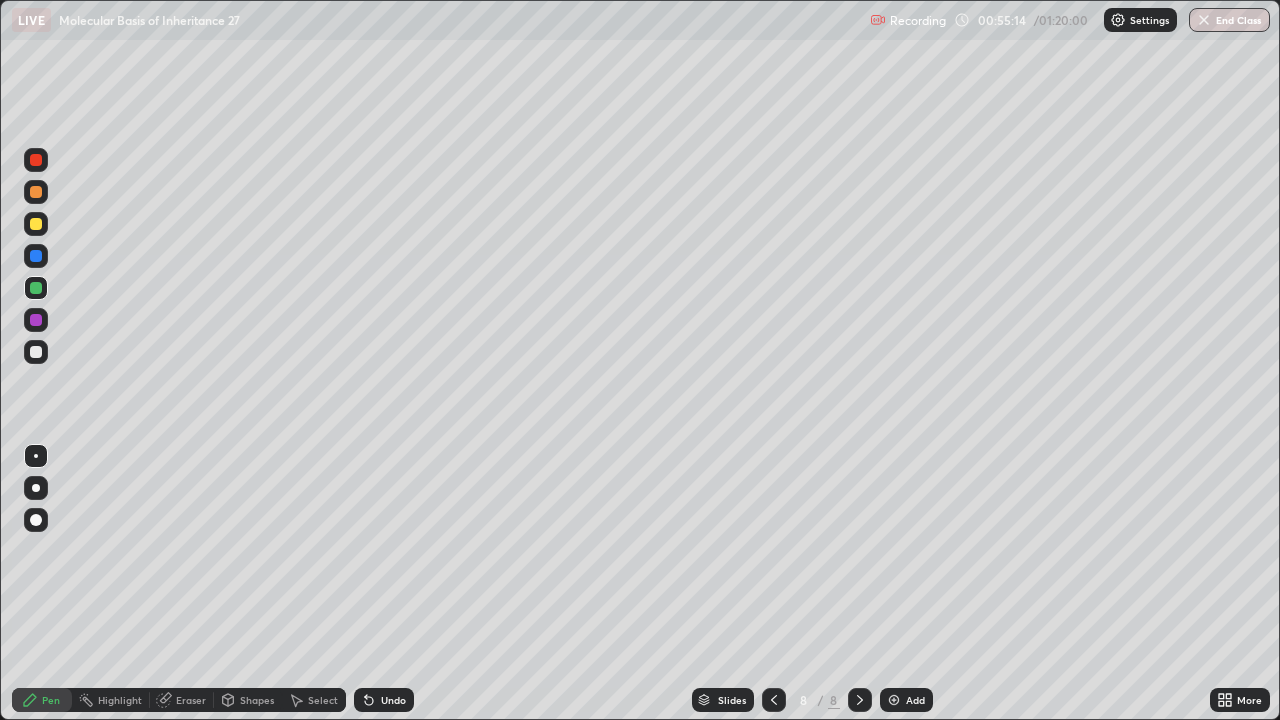 click at bounding box center [36, 192] 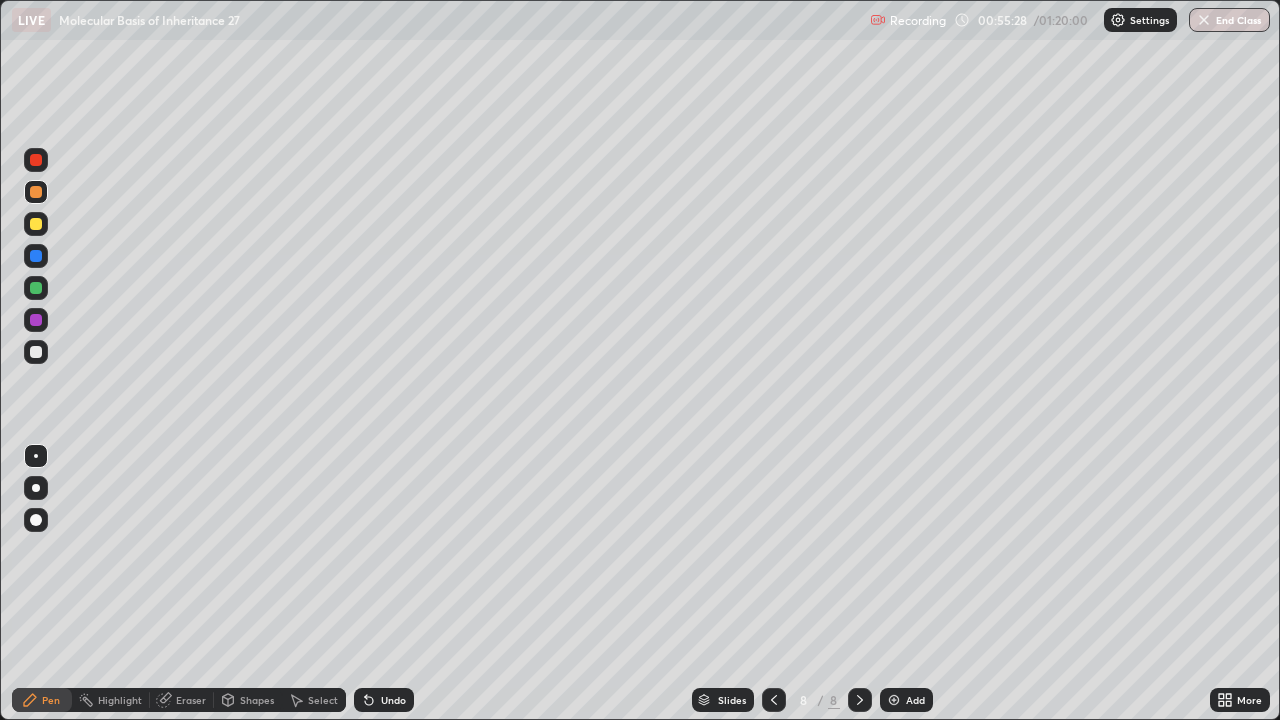 click at bounding box center (36, 288) 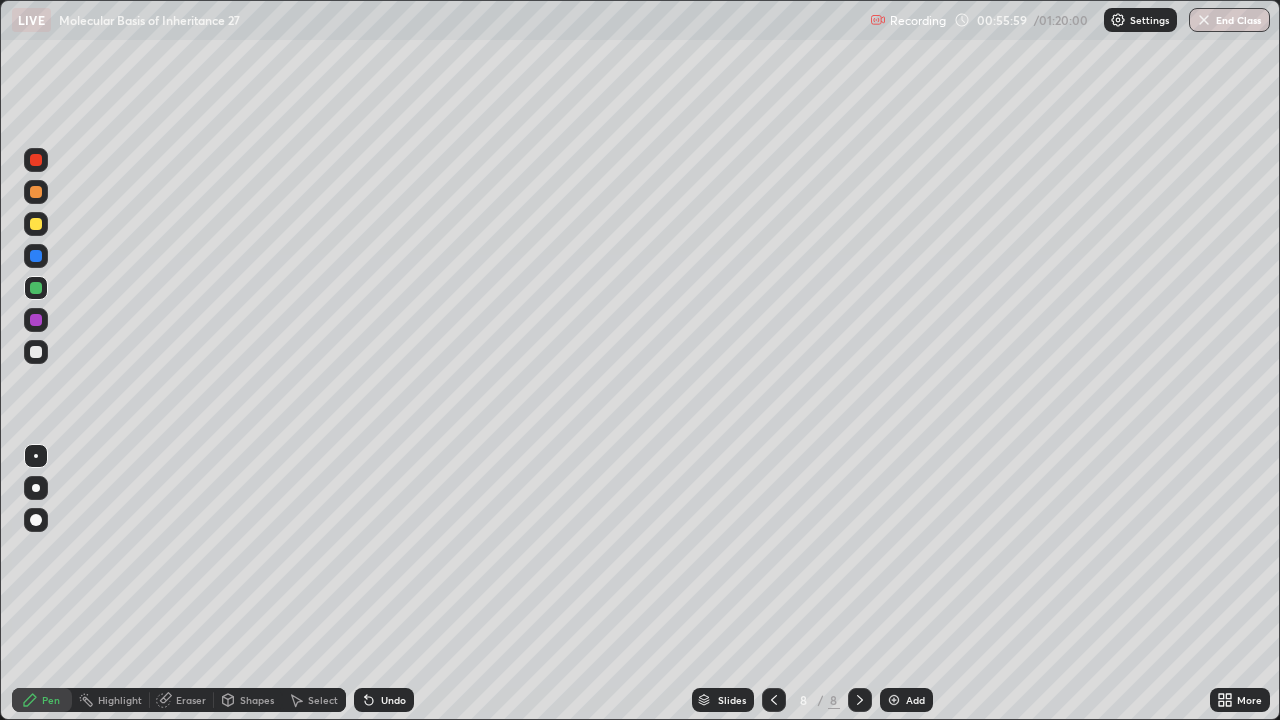 click on "Shapes" at bounding box center [257, 700] 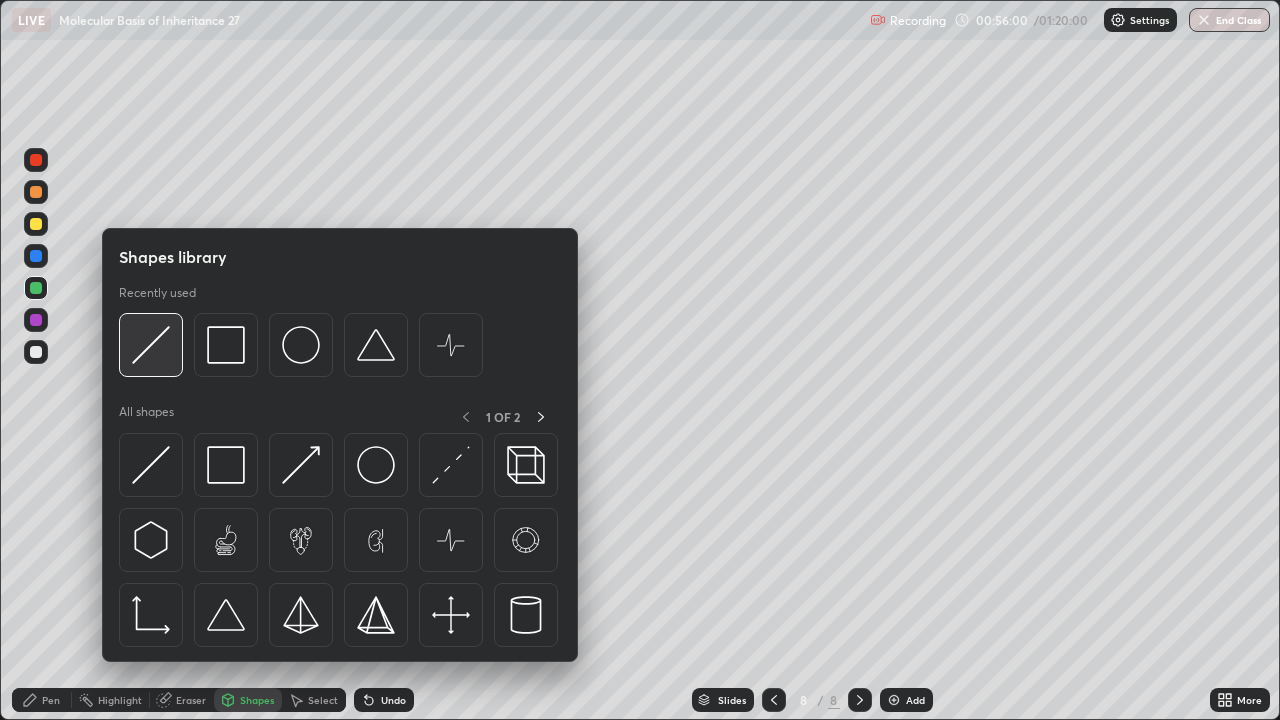 click at bounding box center (151, 345) 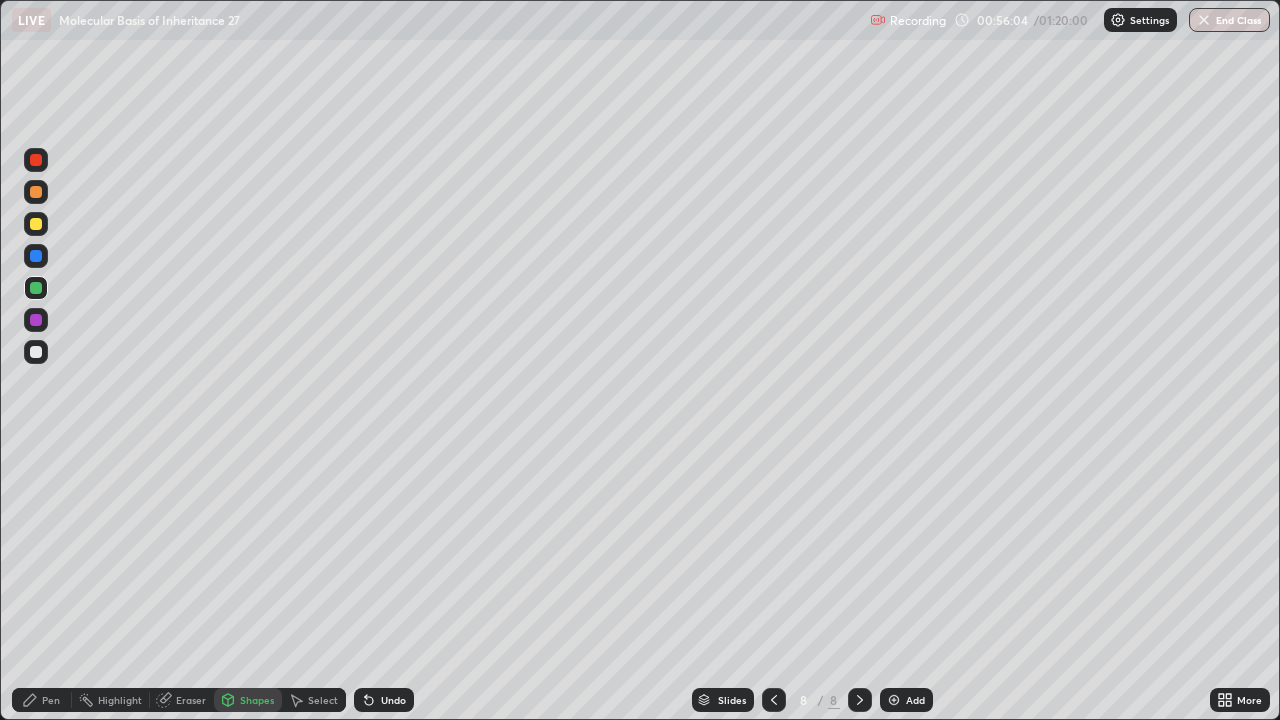 click on "Pen" at bounding box center (42, 700) 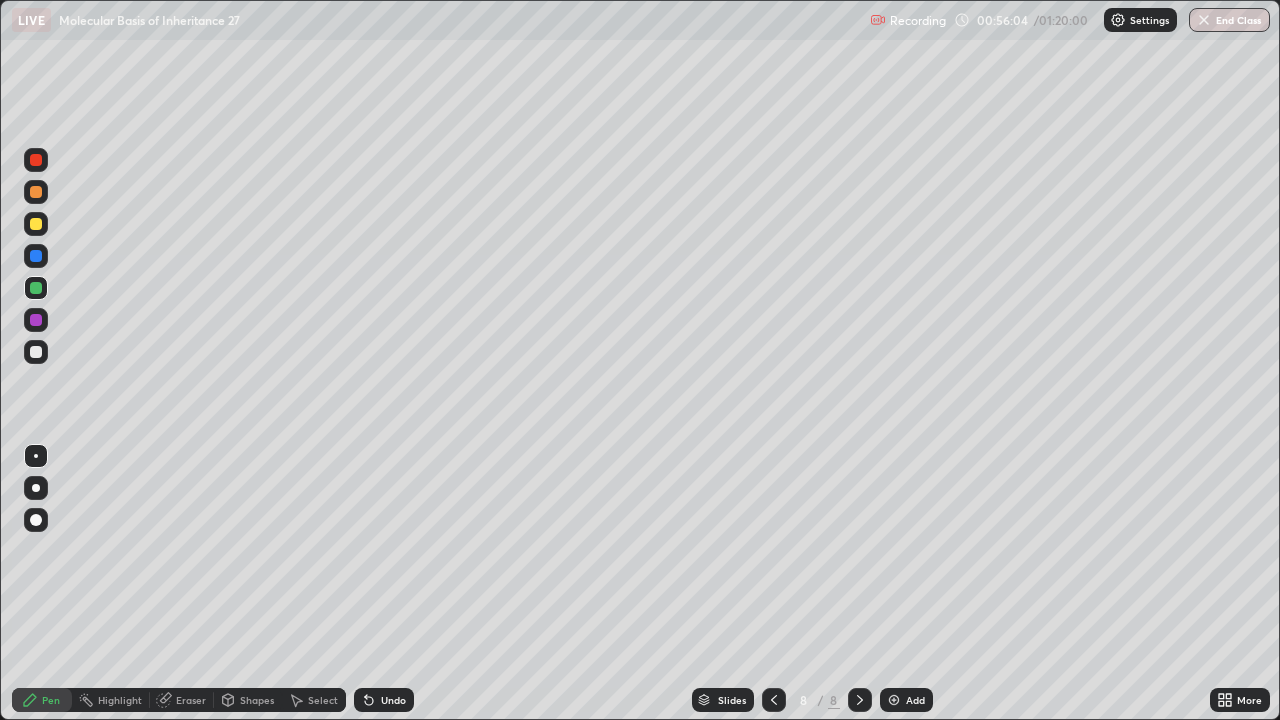 click at bounding box center (36, 320) 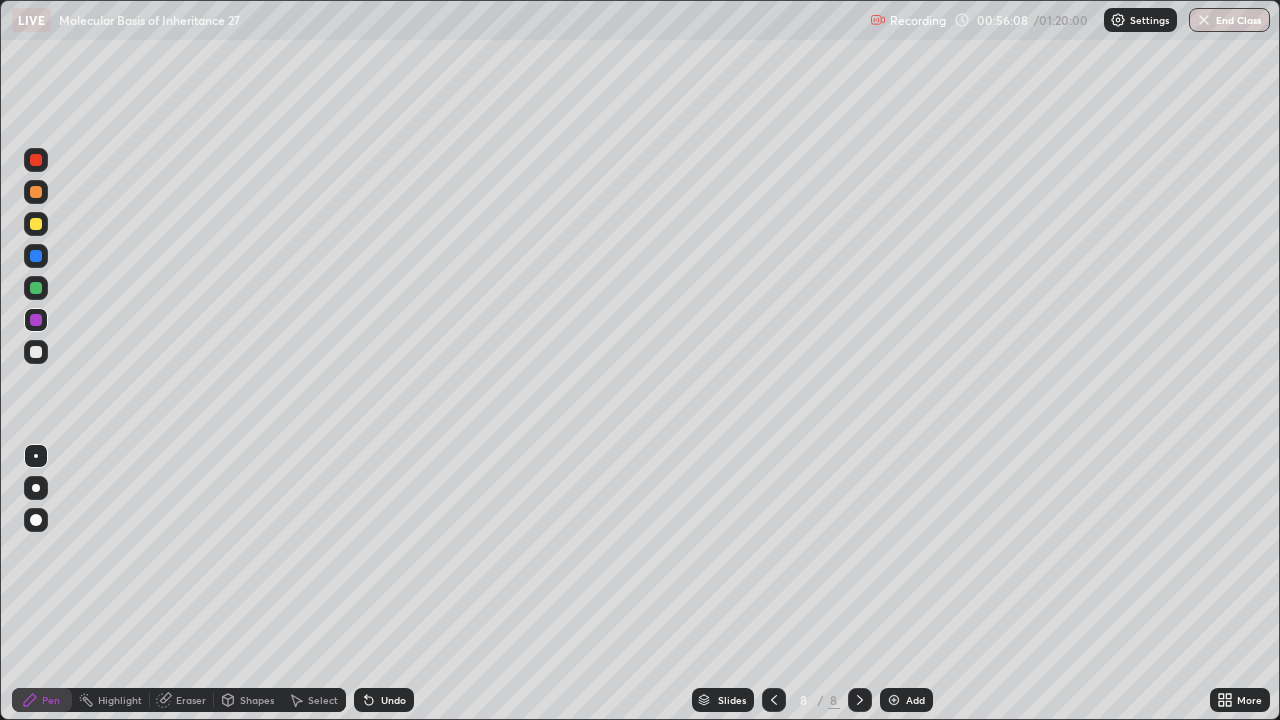 click on "Undo" at bounding box center [393, 700] 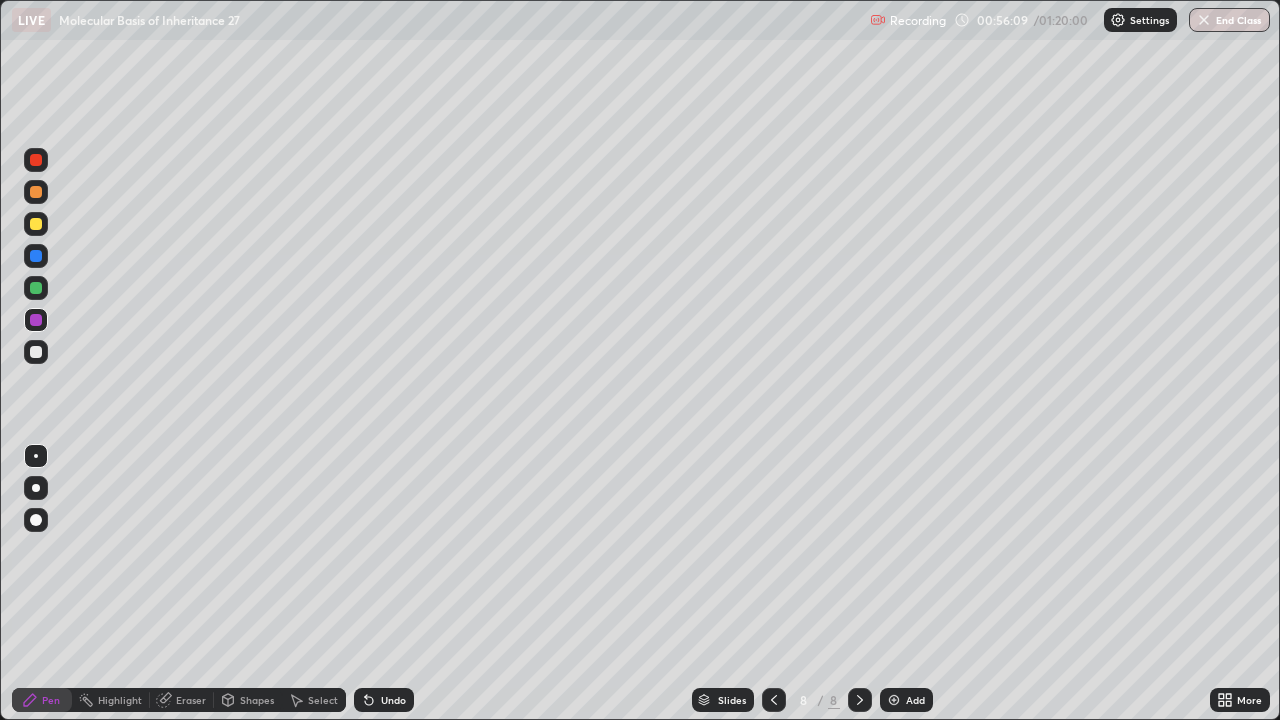 click on "Undo" at bounding box center [384, 700] 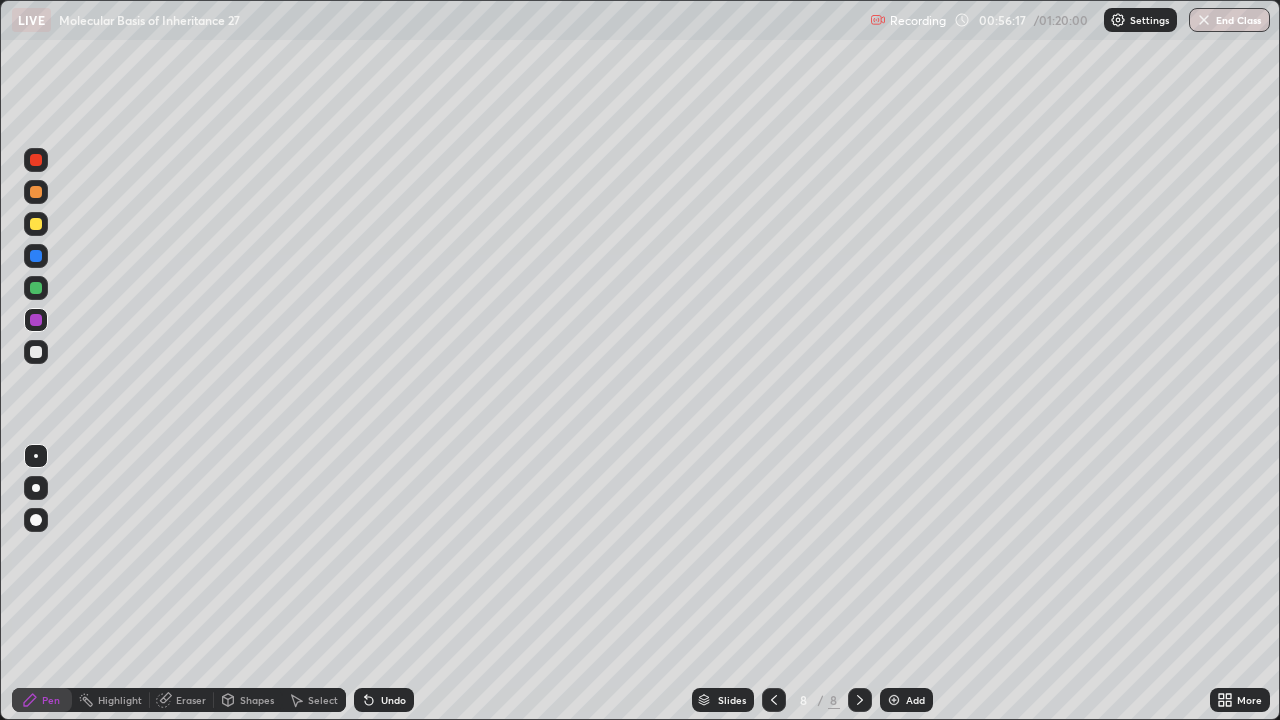 click at bounding box center [36, 352] 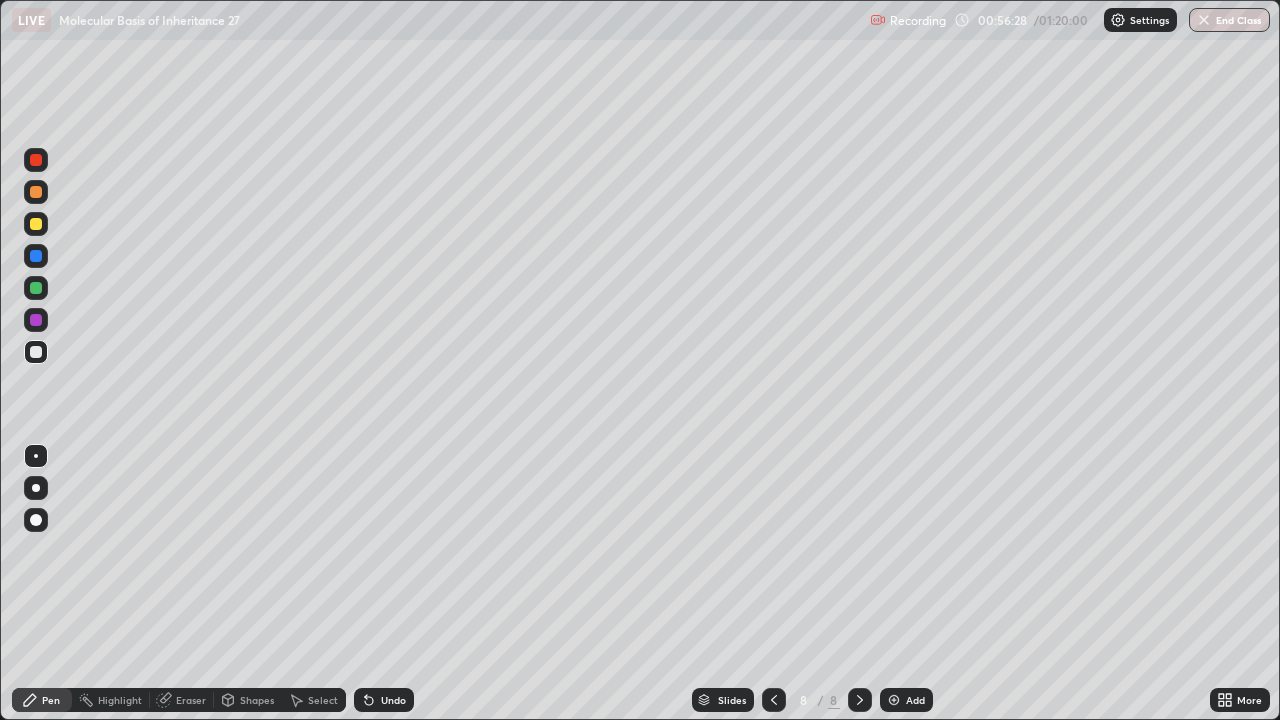 click on "Undo" at bounding box center [384, 700] 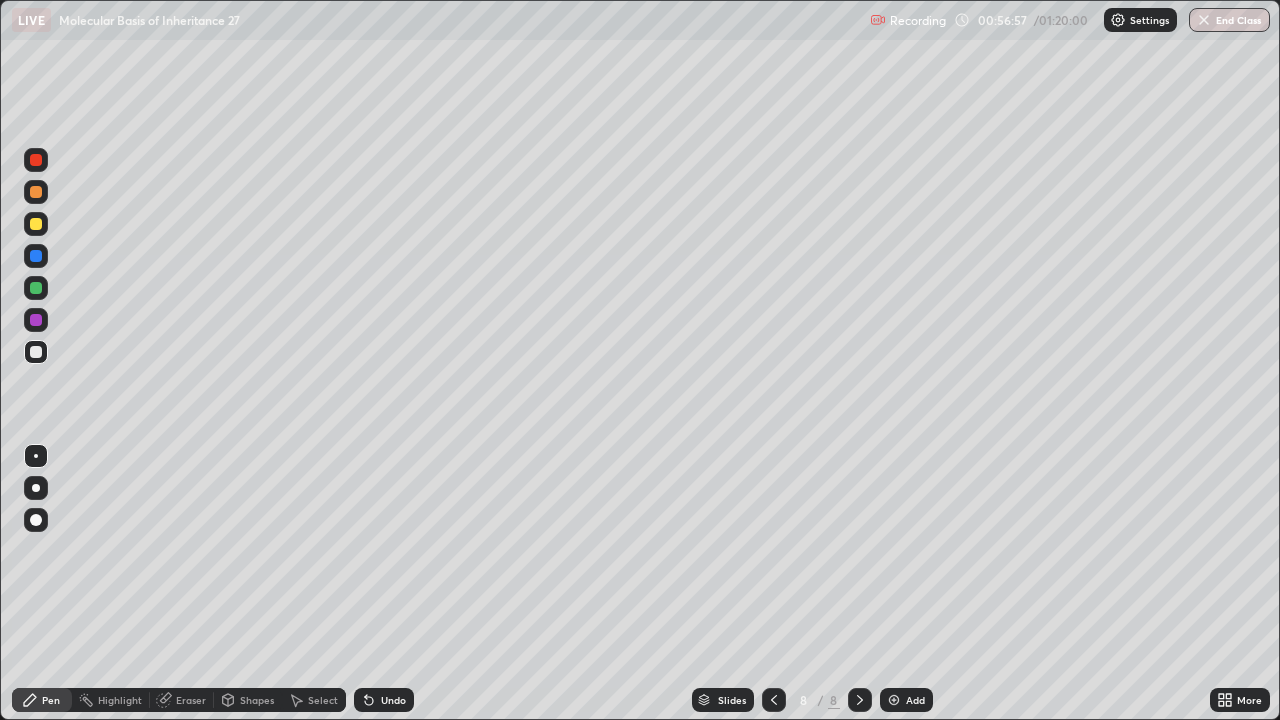 click on "Undo" at bounding box center [393, 700] 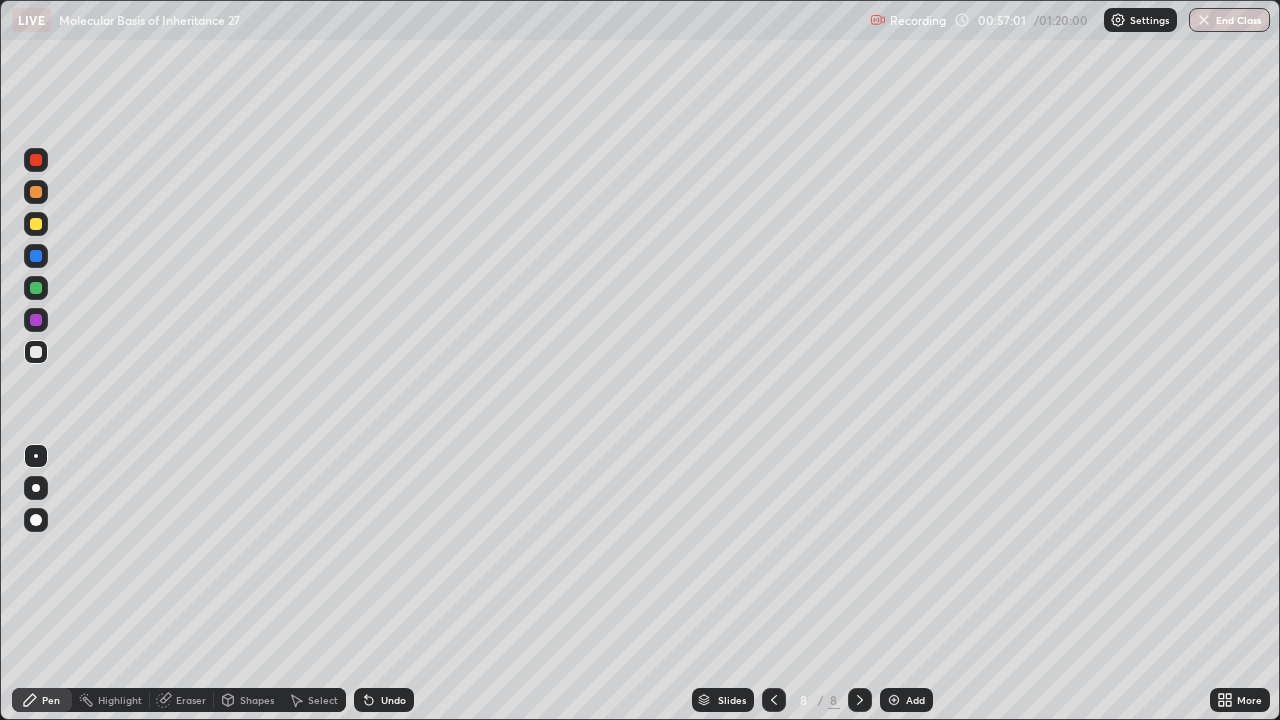 click at bounding box center [36, 224] 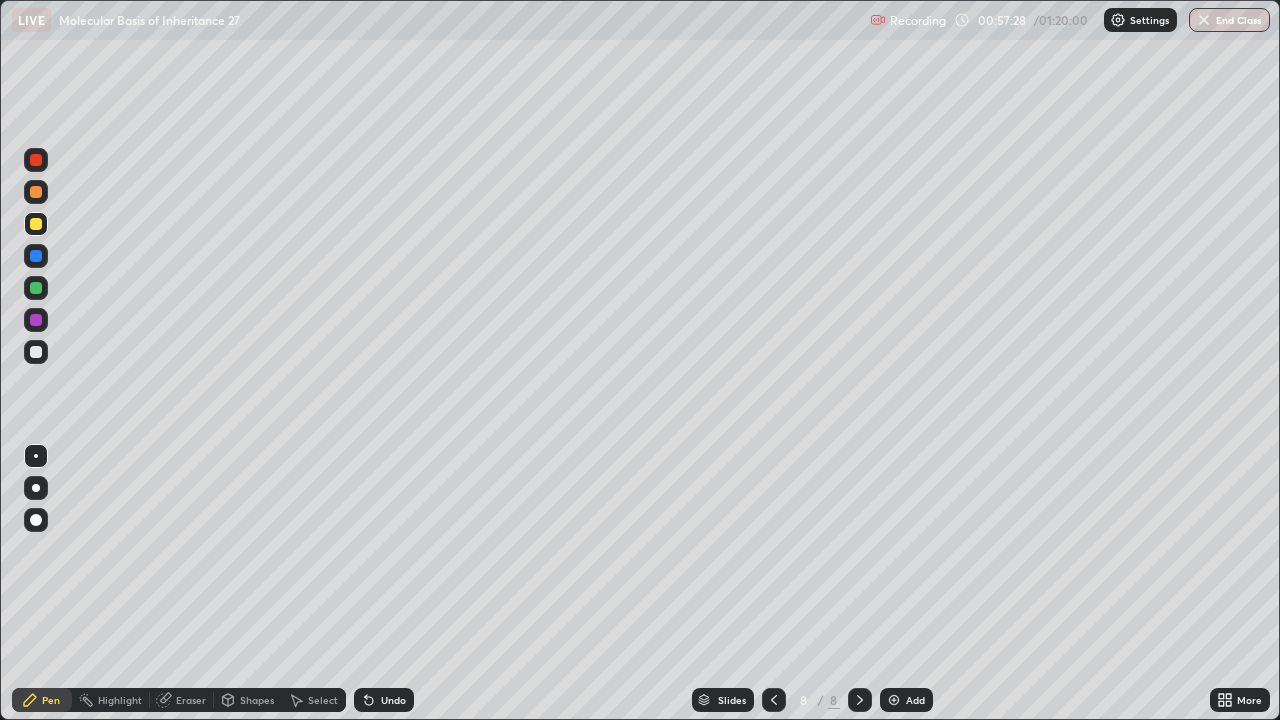click on "Add" at bounding box center [915, 700] 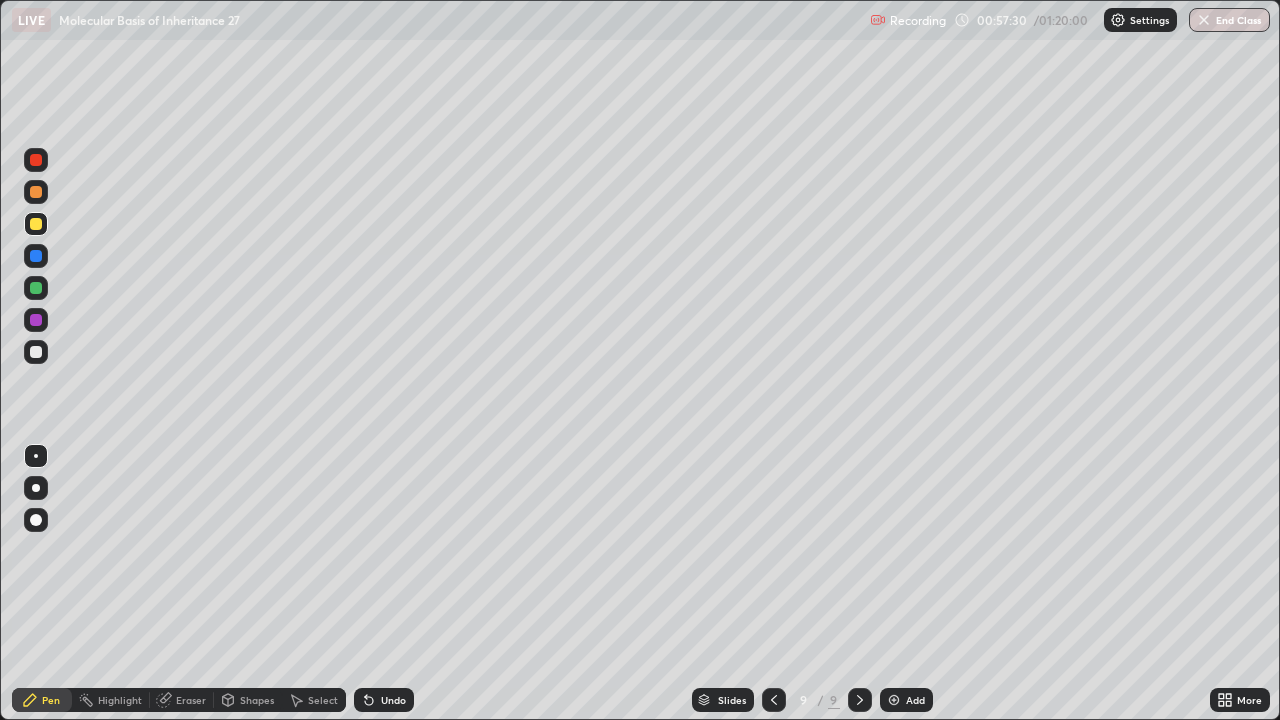 click at bounding box center [36, 288] 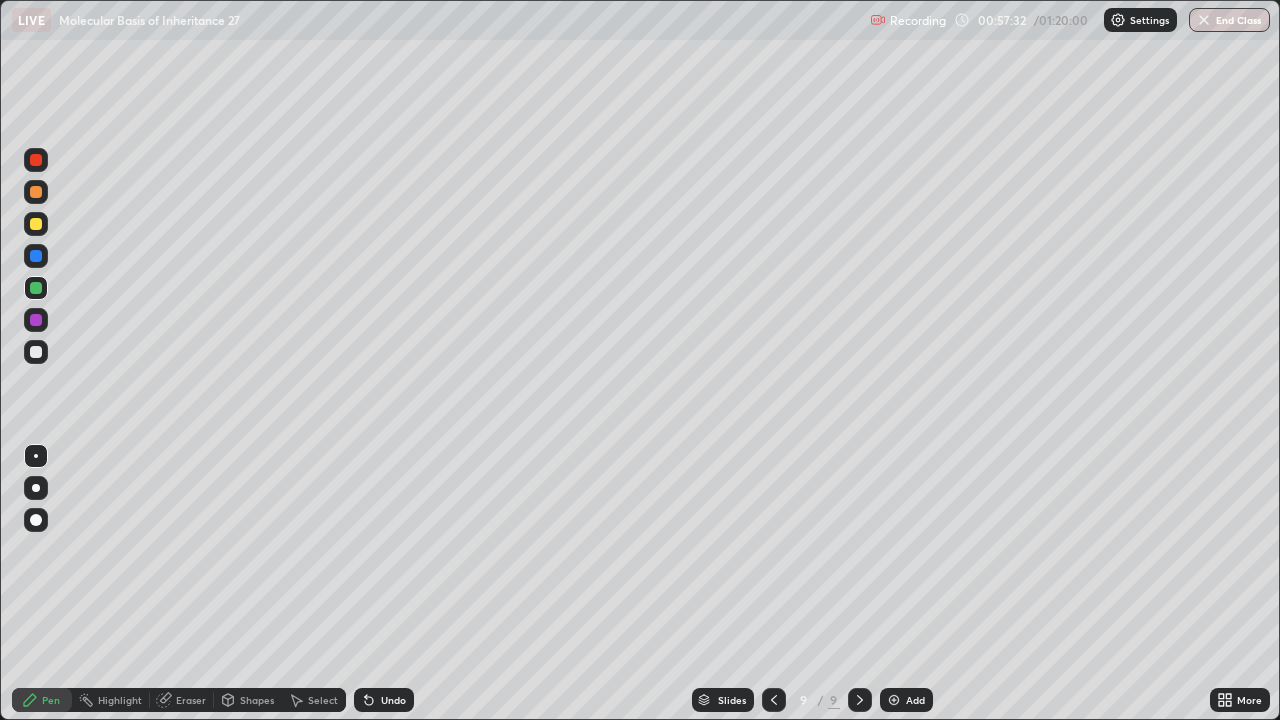 click on "Undo" at bounding box center (393, 700) 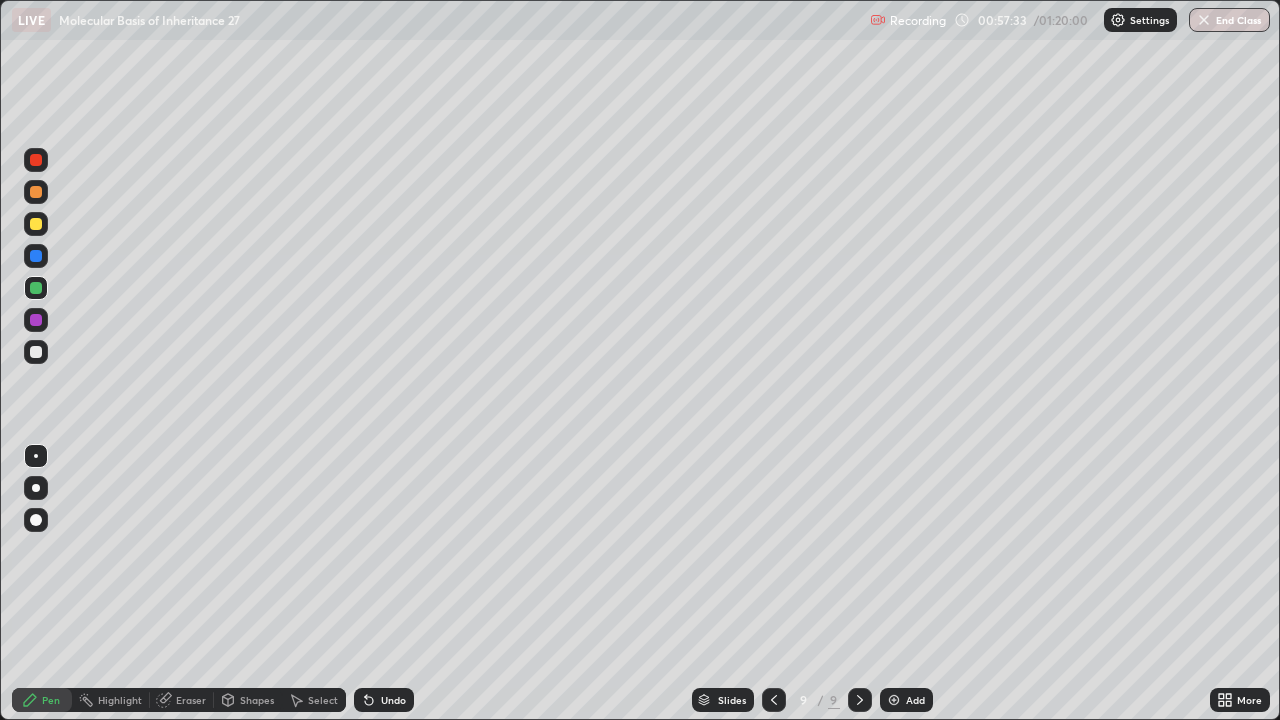 click on "Shapes" at bounding box center (257, 700) 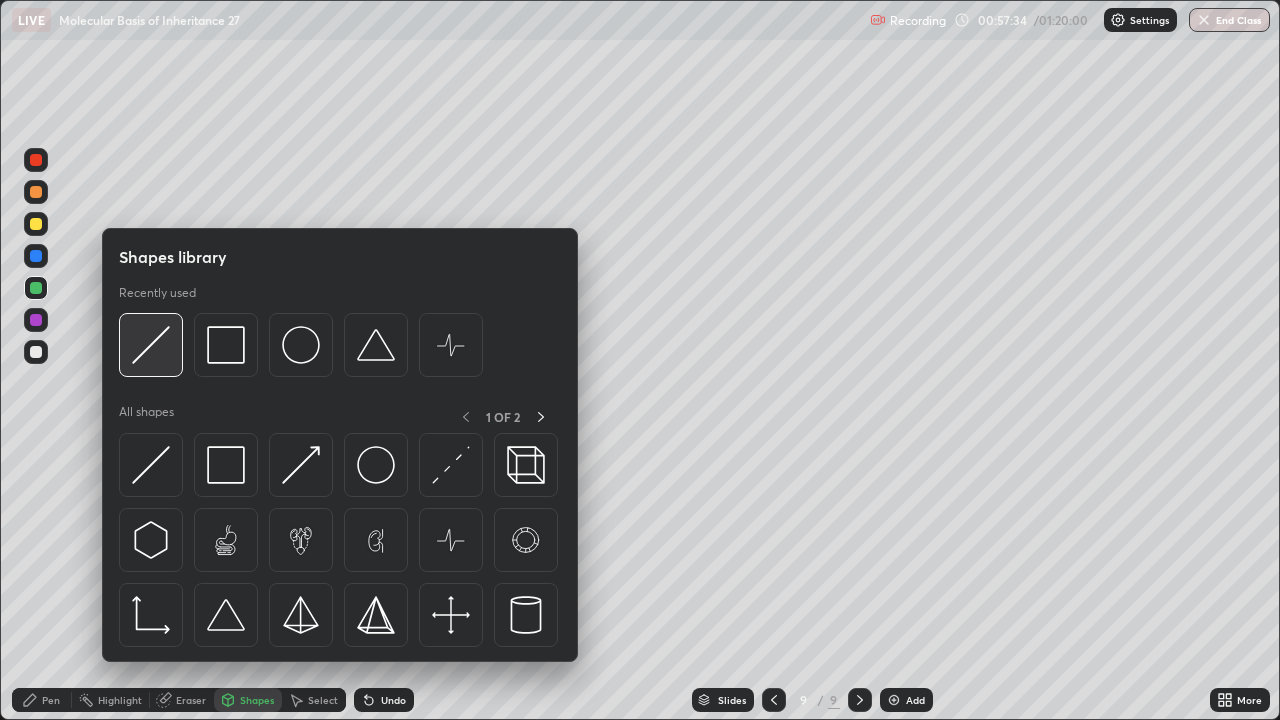 click at bounding box center [151, 345] 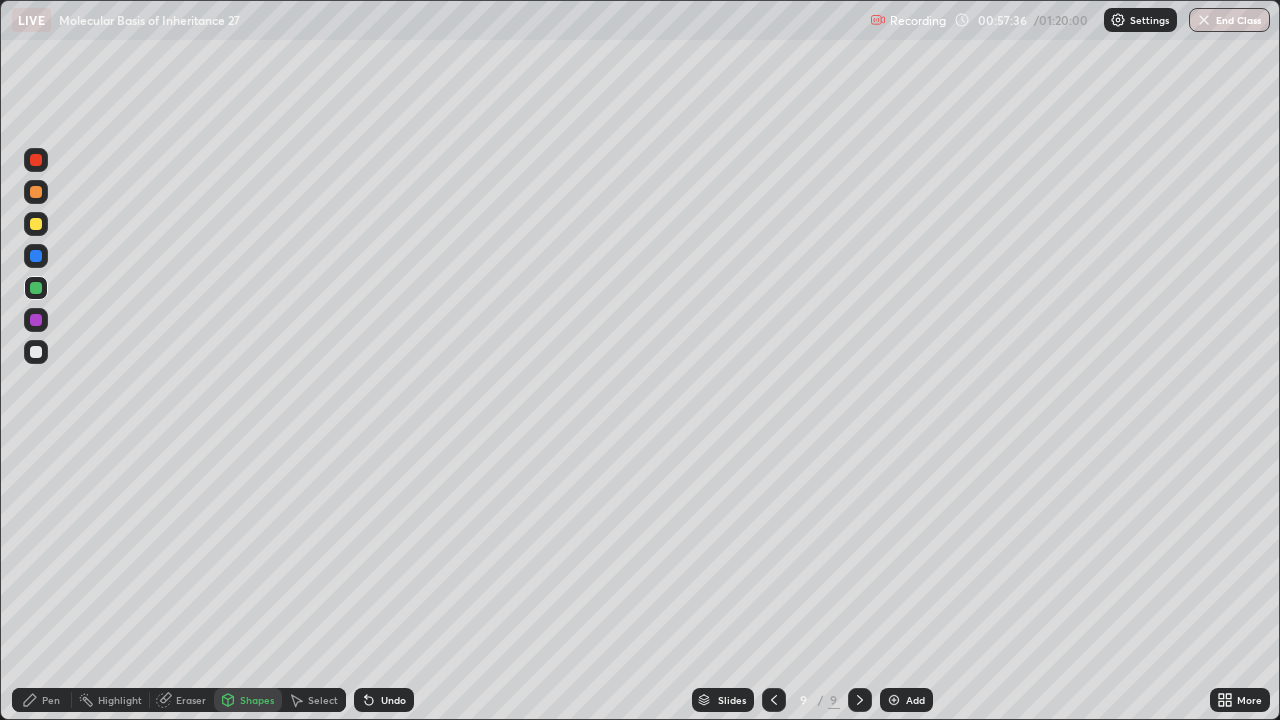 click at bounding box center (36, 352) 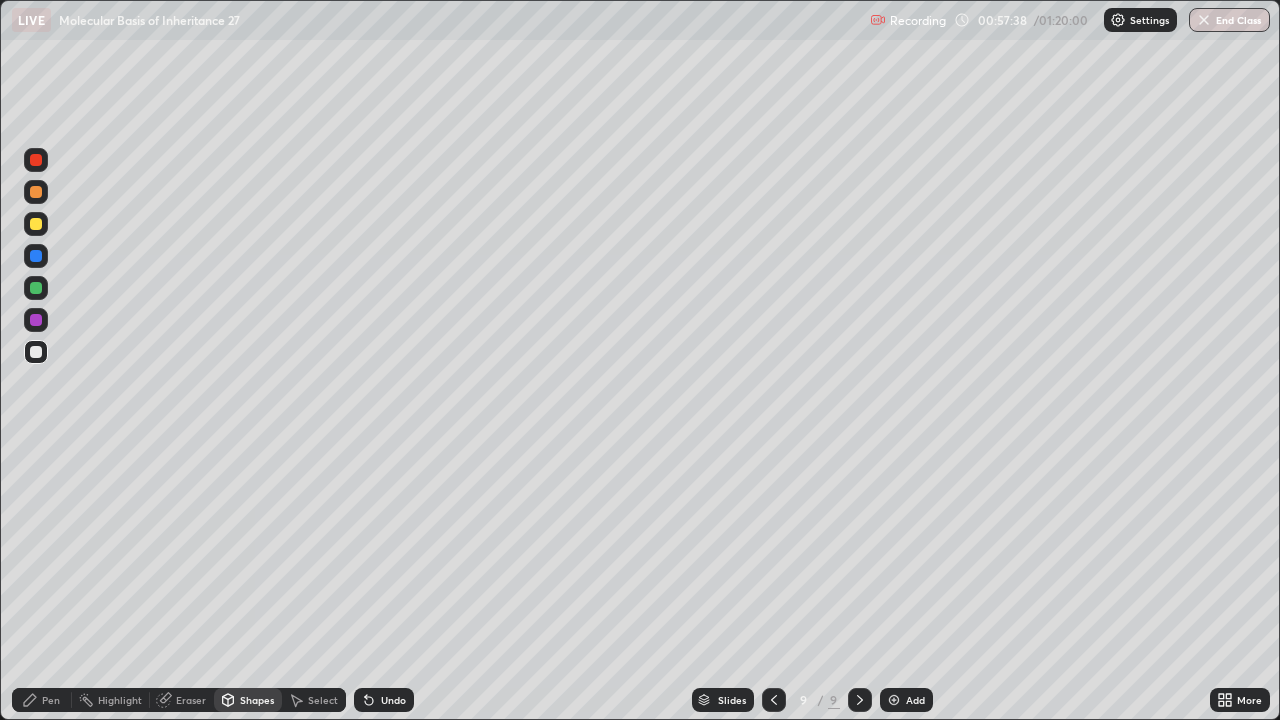 click on "Undo" at bounding box center [384, 700] 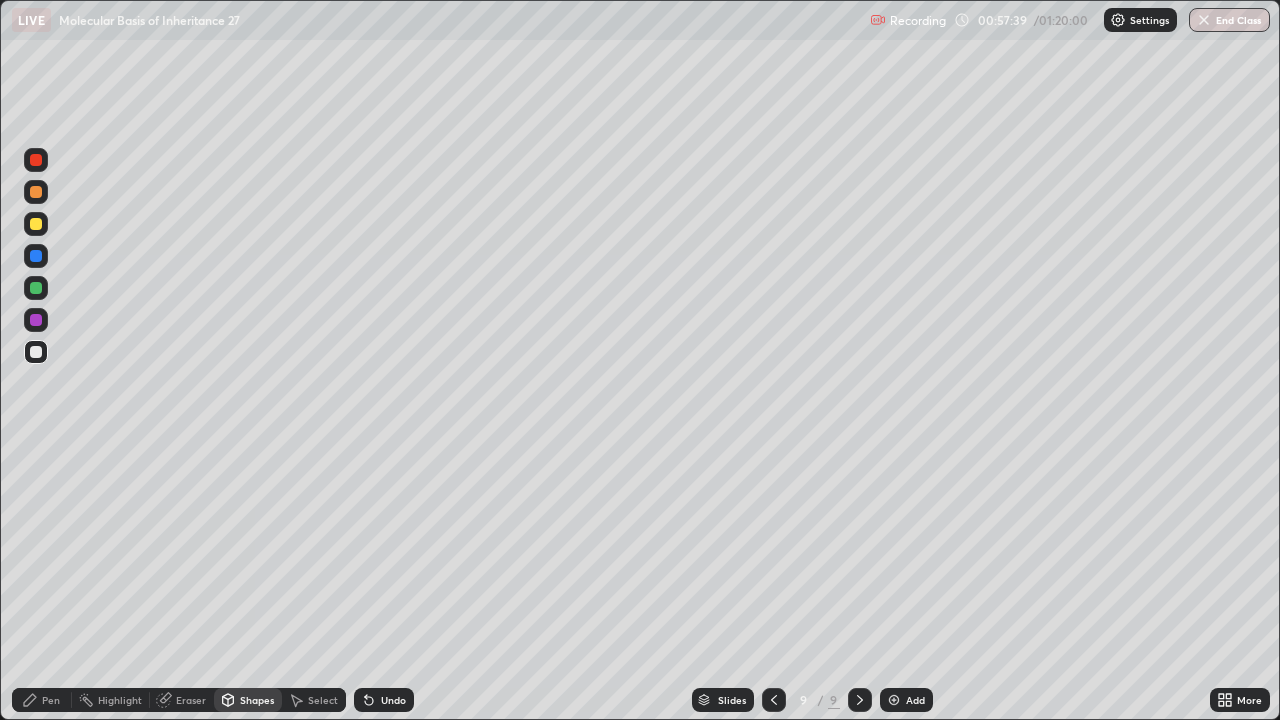 click 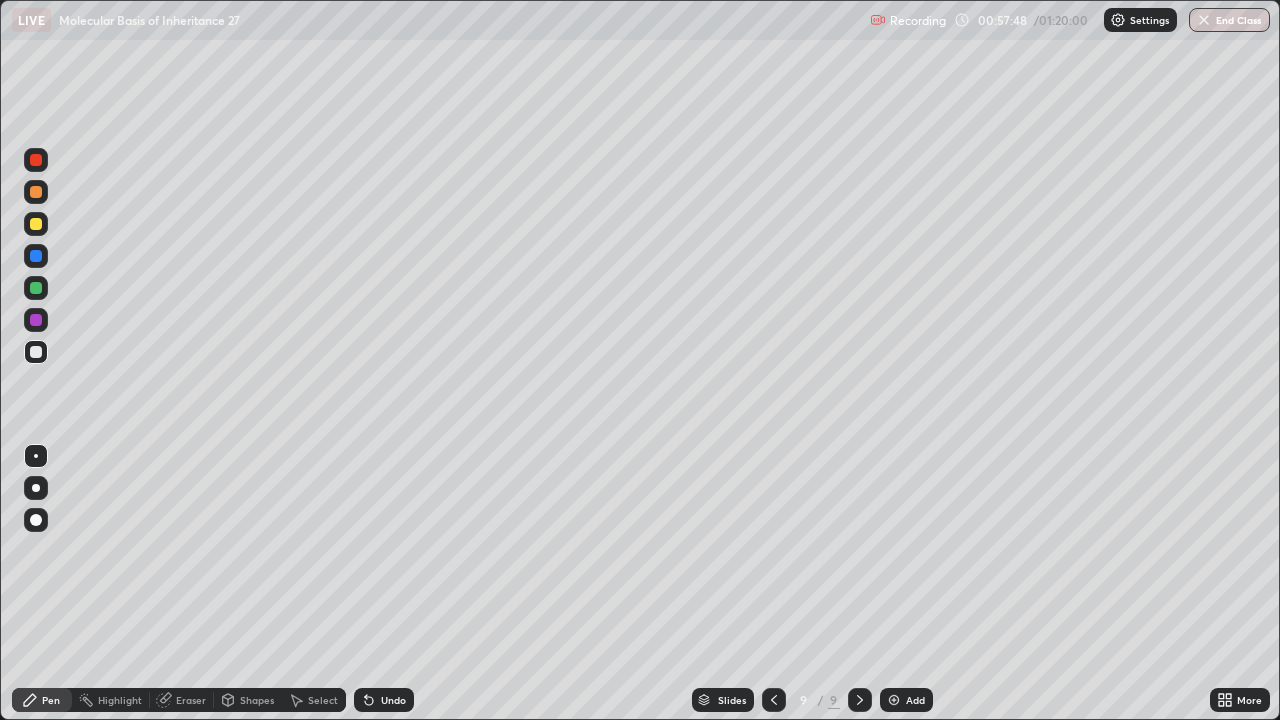 click on "Undo" at bounding box center [393, 700] 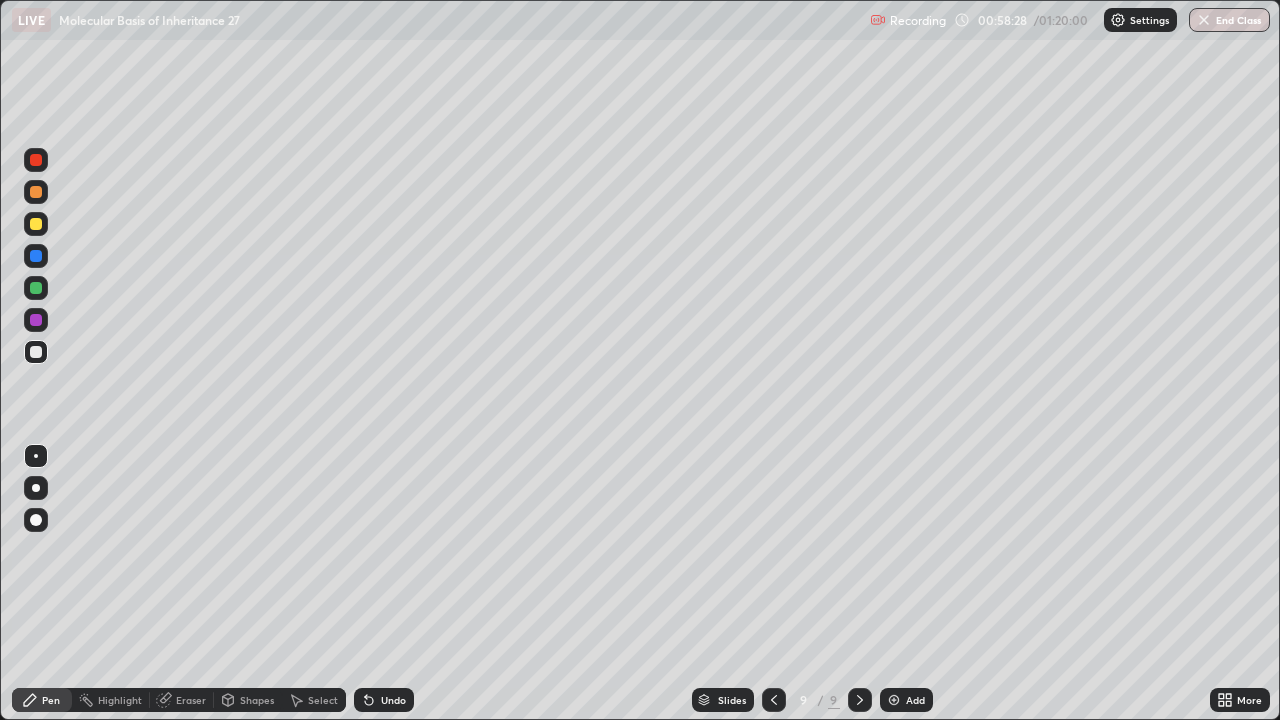 click 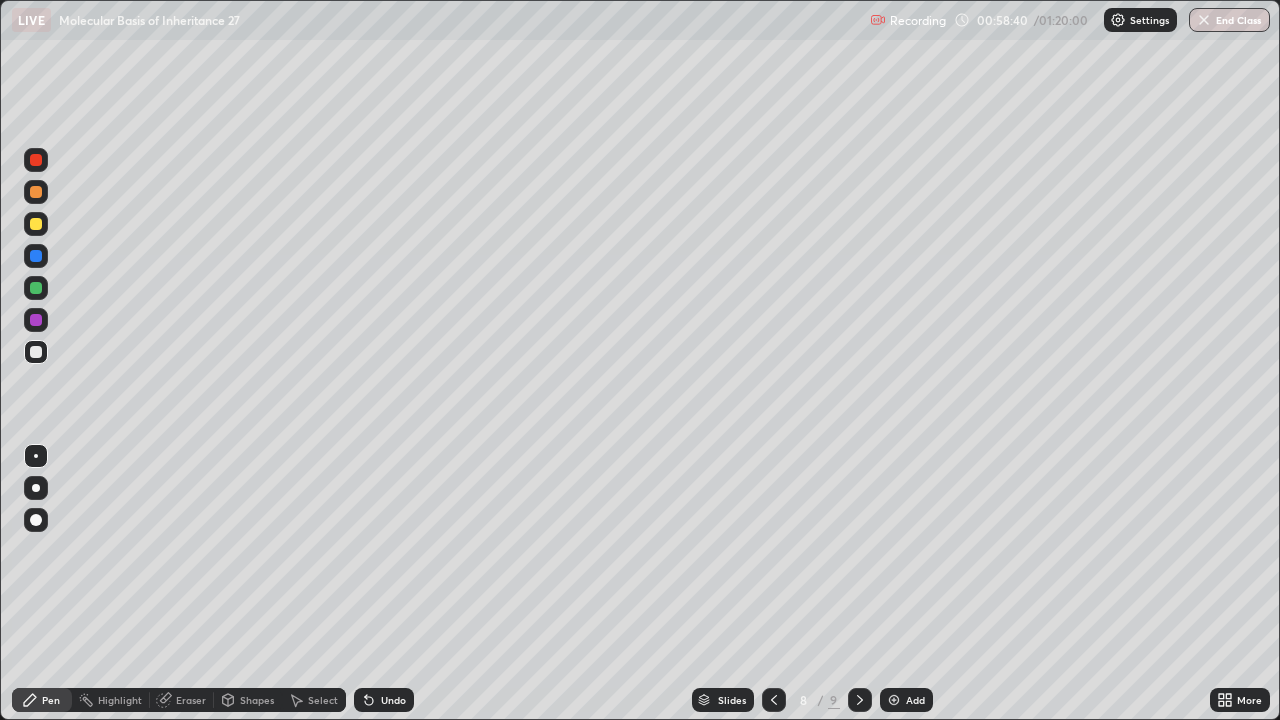 click on "Pen" at bounding box center (42, 700) 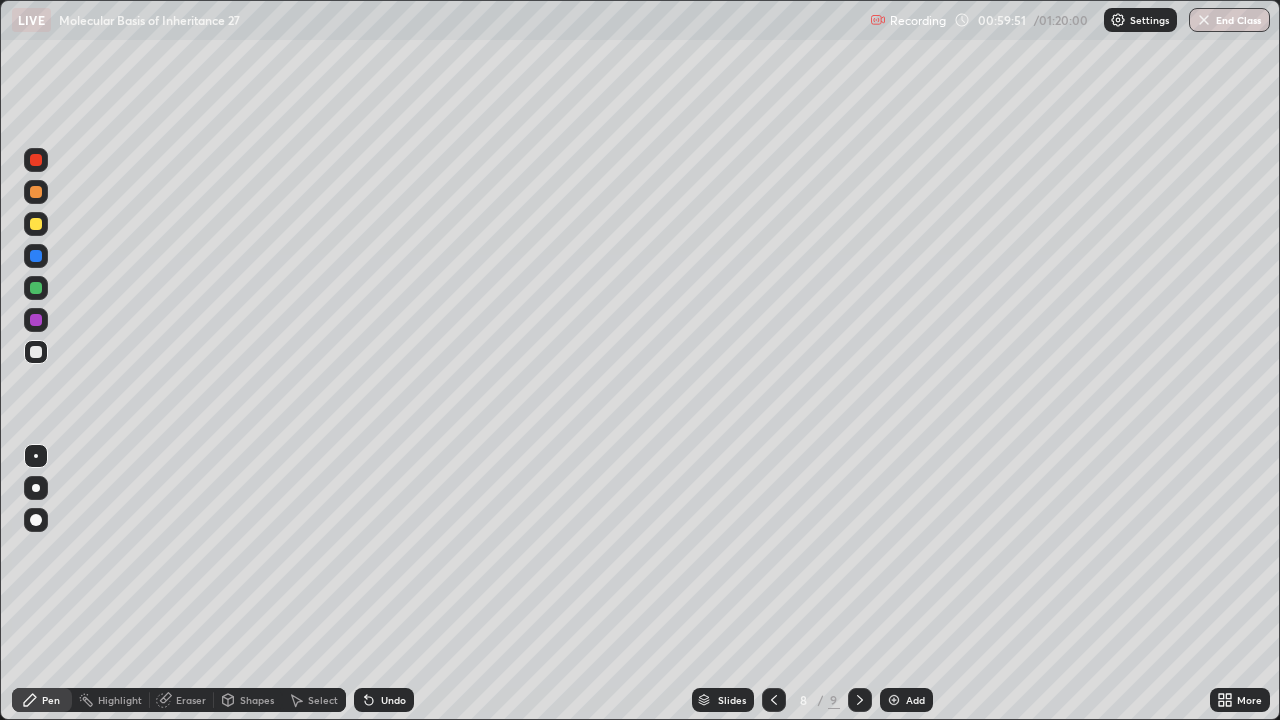 click at bounding box center (36, 288) 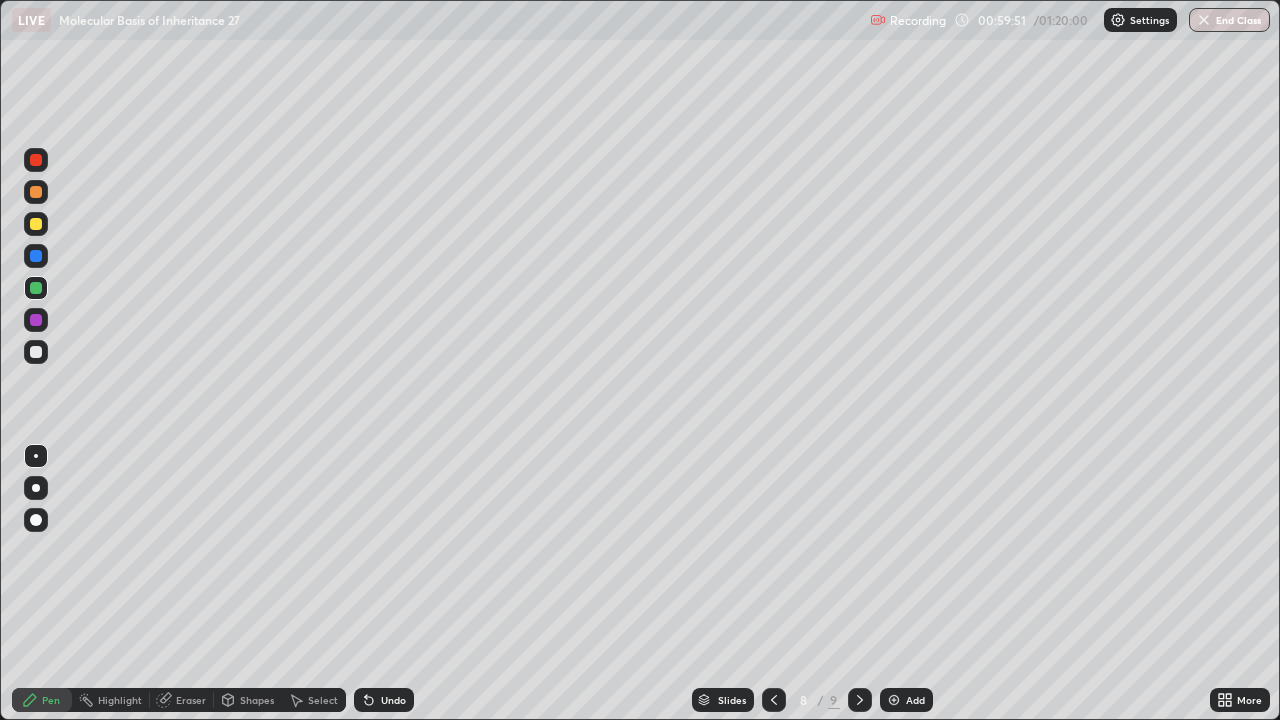 click at bounding box center (36, 320) 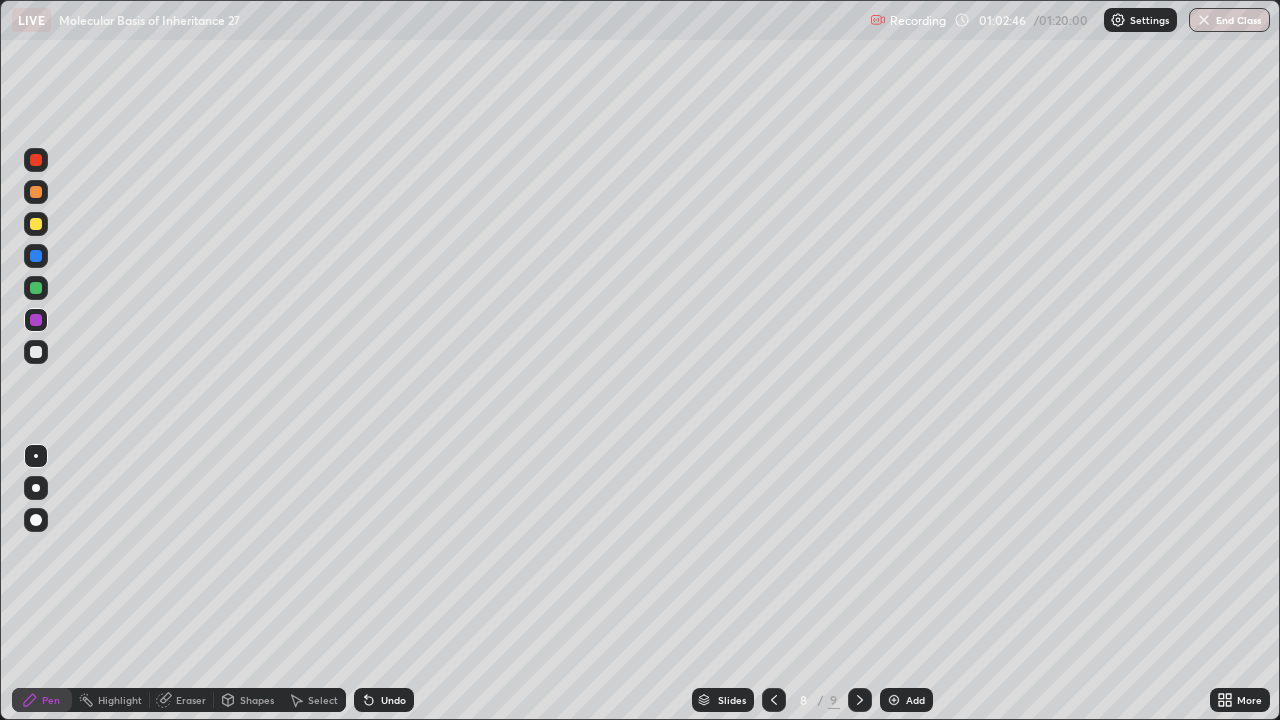 click 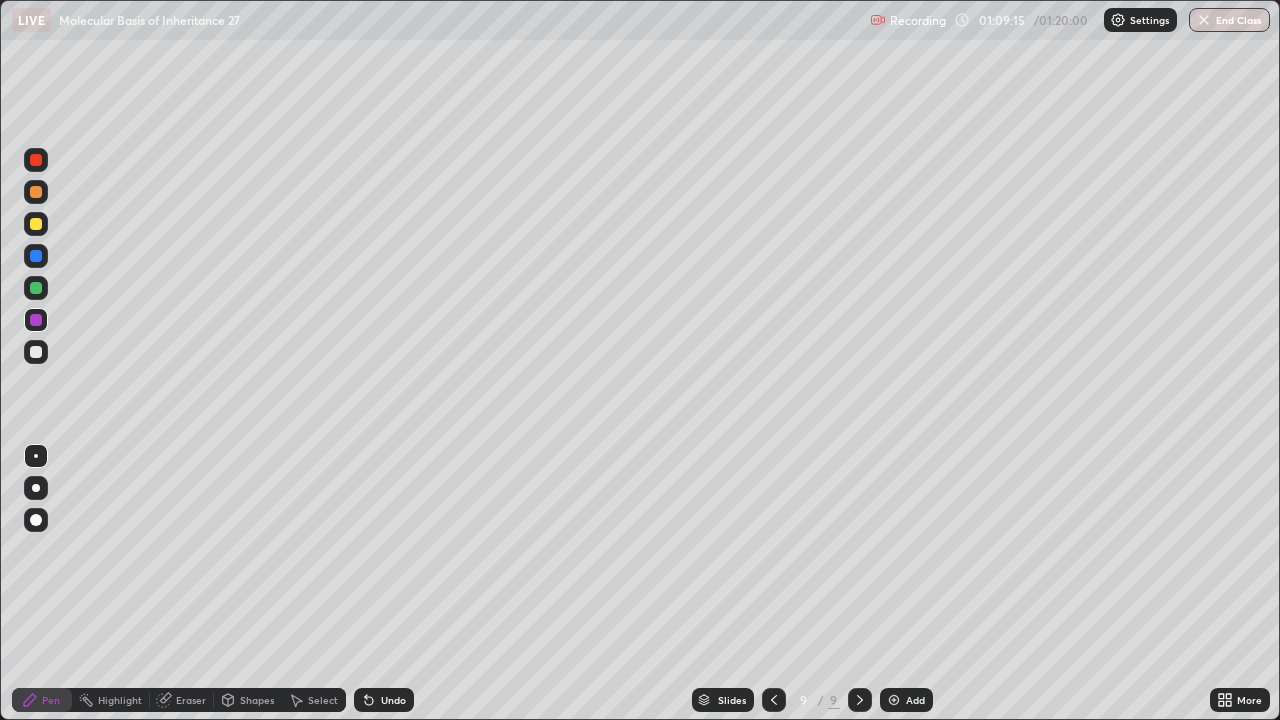 click on "Add" at bounding box center (915, 700) 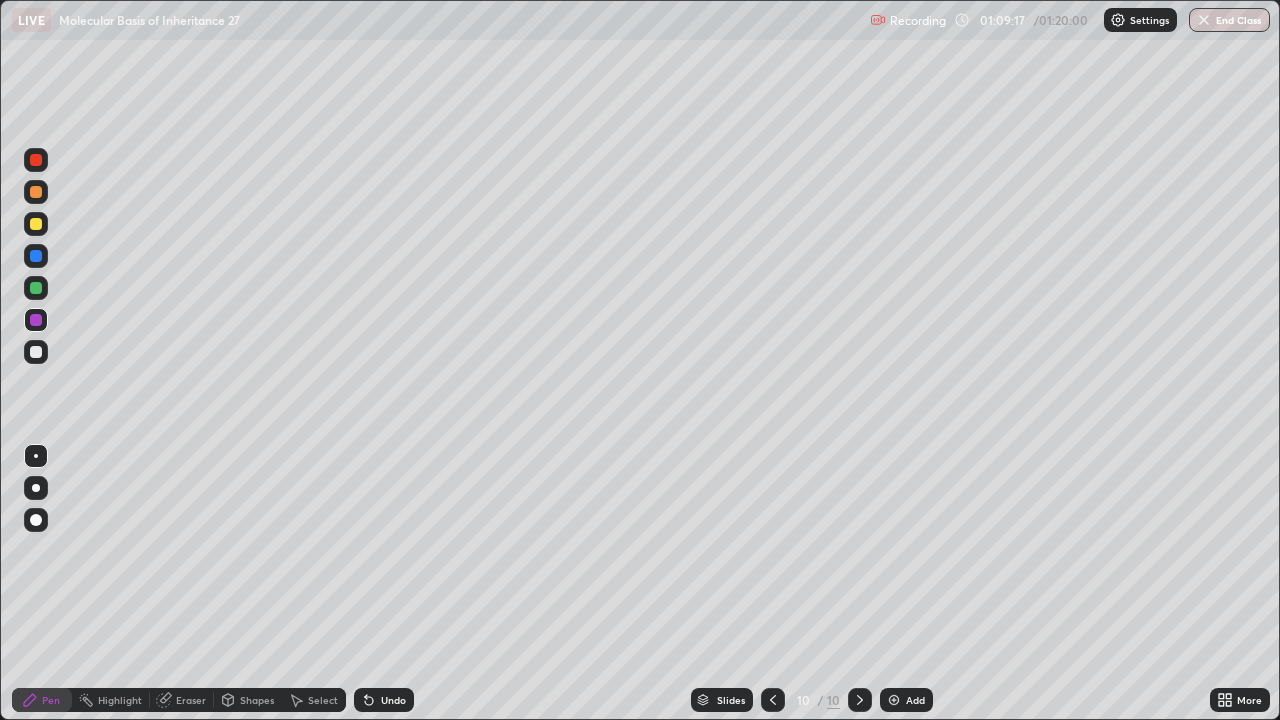click at bounding box center (36, 224) 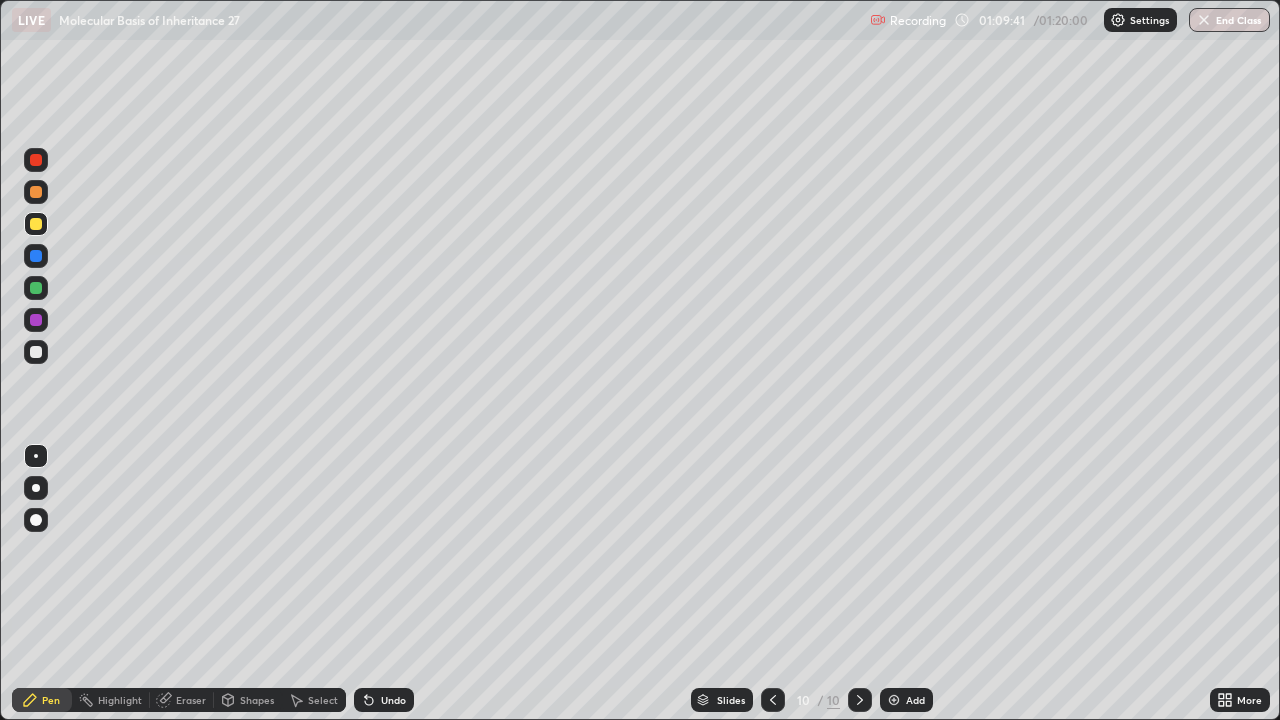 click on "Undo" at bounding box center [393, 700] 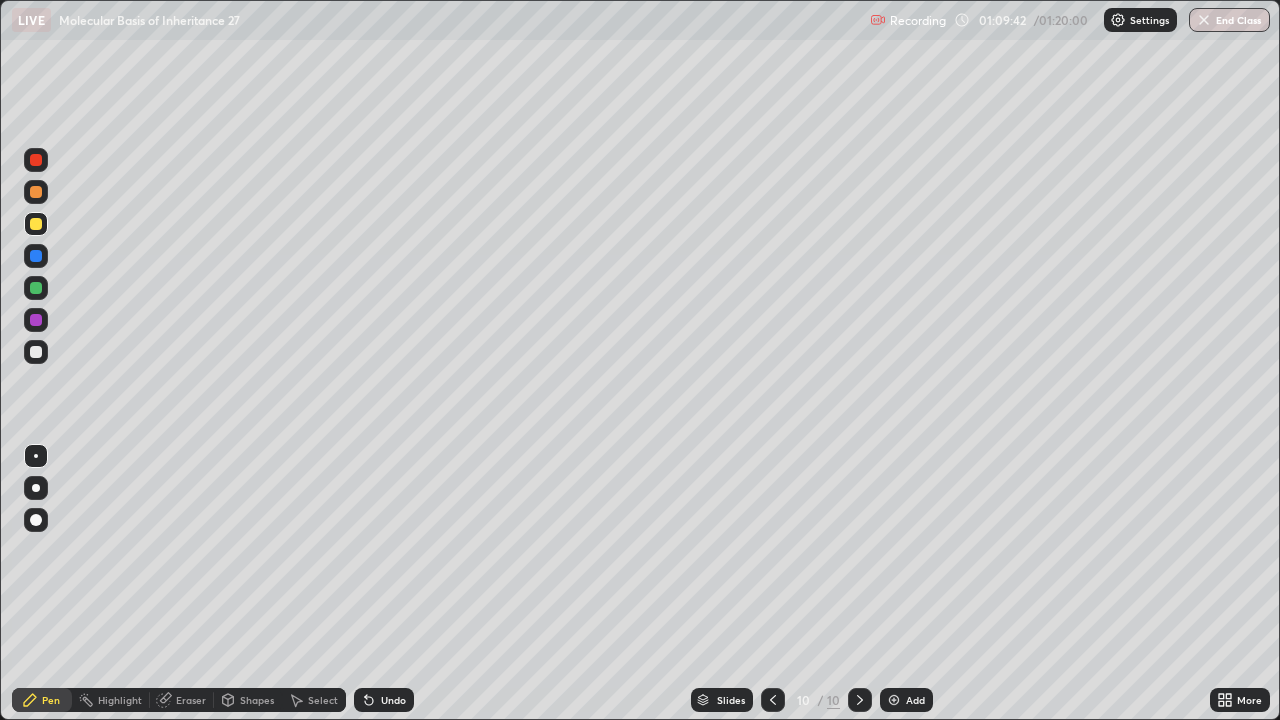 click on "Undo" at bounding box center [384, 700] 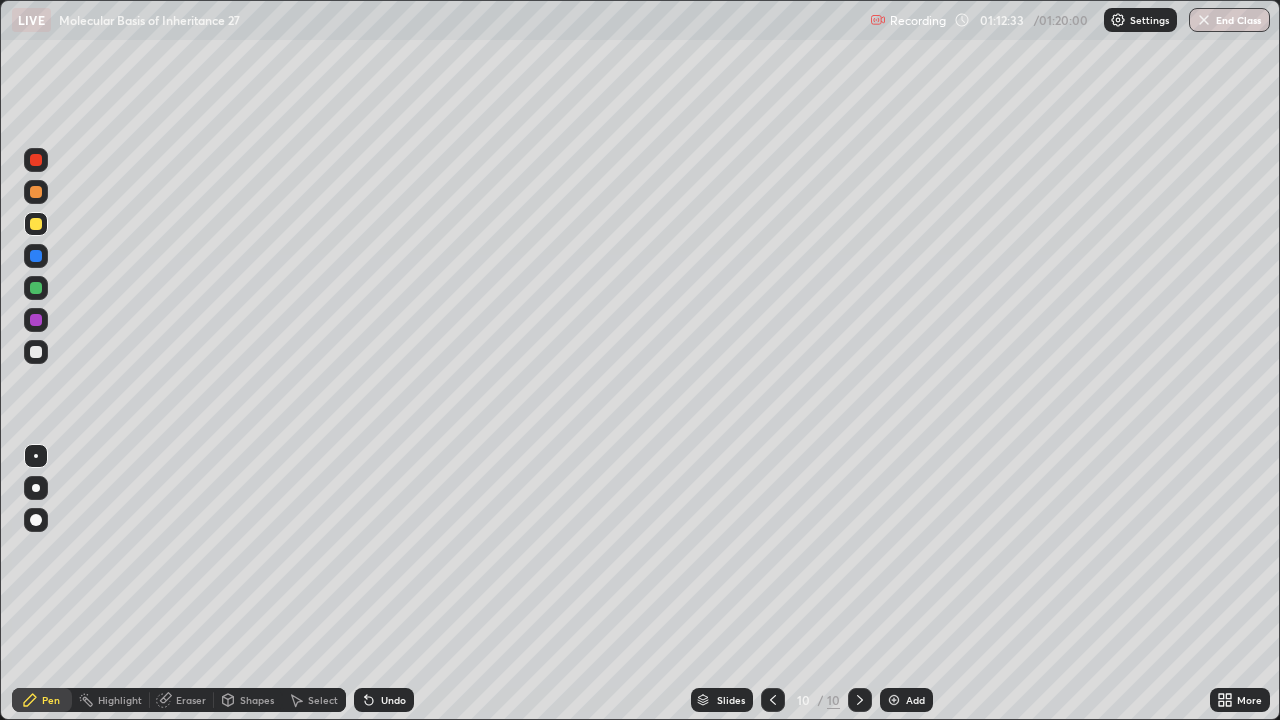 click at bounding box center [36, 320] 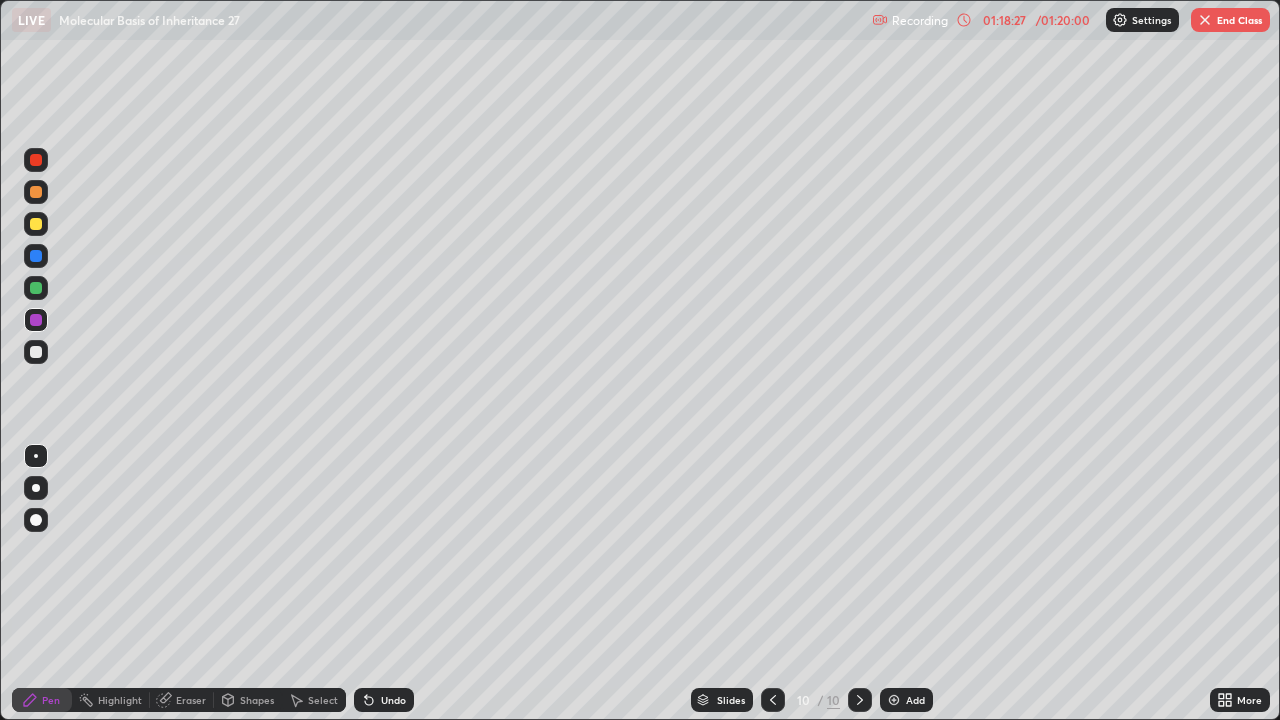 click on "End Class" at bounding box center (1230, 20) 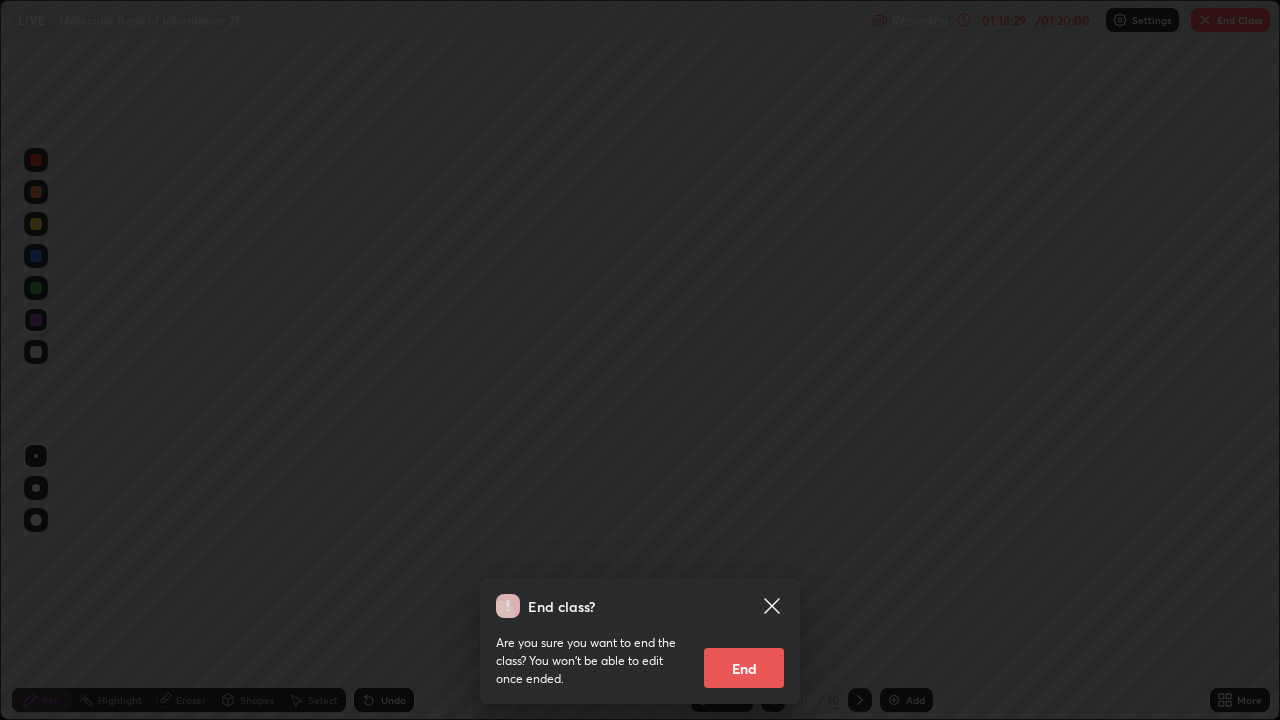 click on "End" at bounding box center [744, 668] 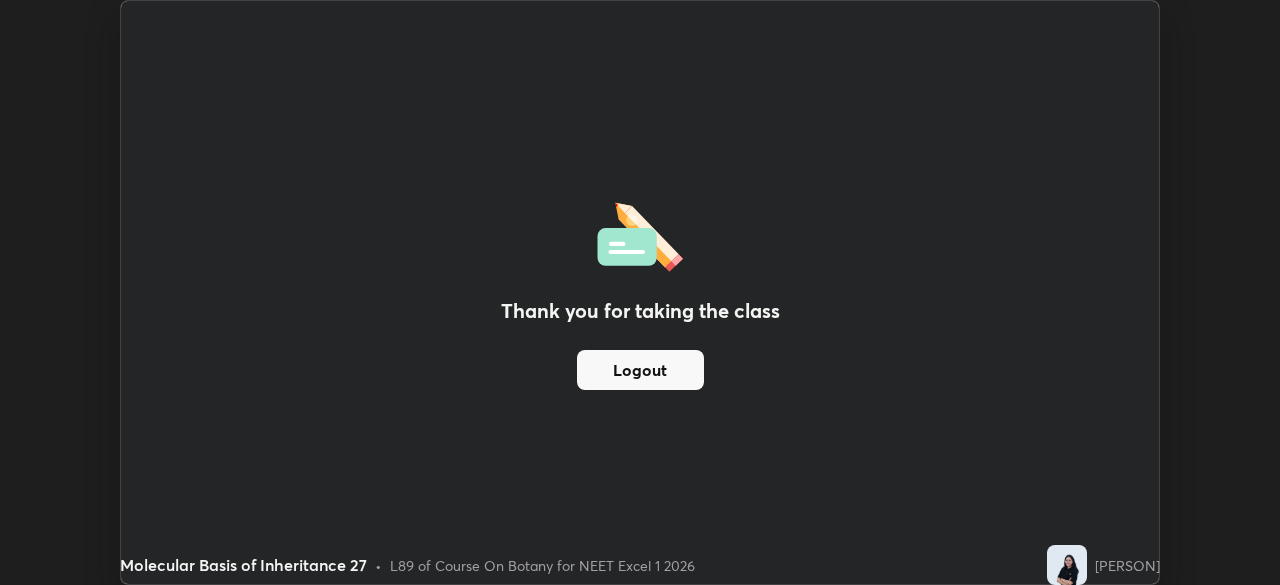 scroll, scrollTop: 585, scrollLeft: 1280, axis: both 